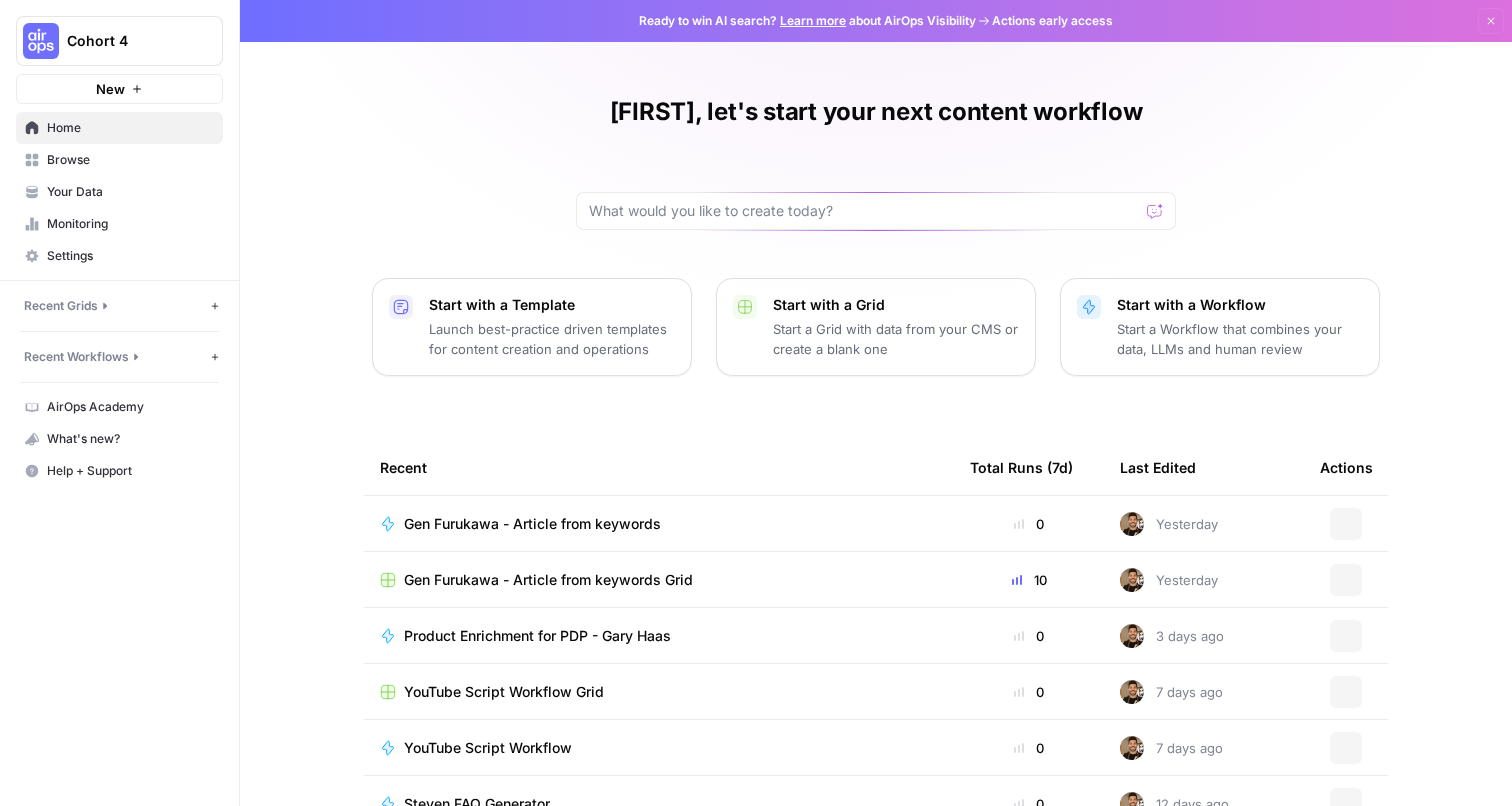 scroll, scrollTop: 0, scrollLeft: 0, axis: both 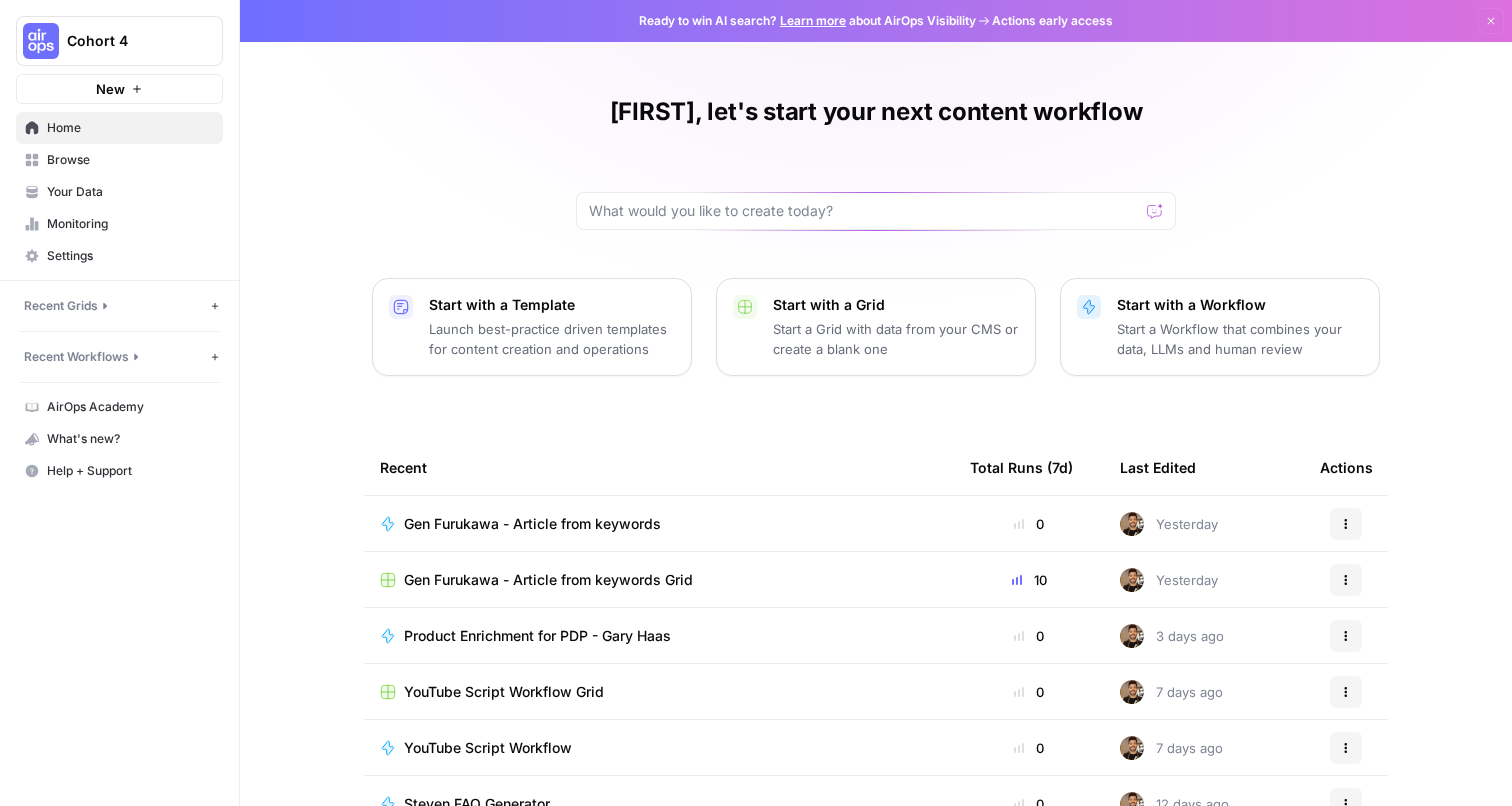 click on "Browse" at bounding box center [130, 160] 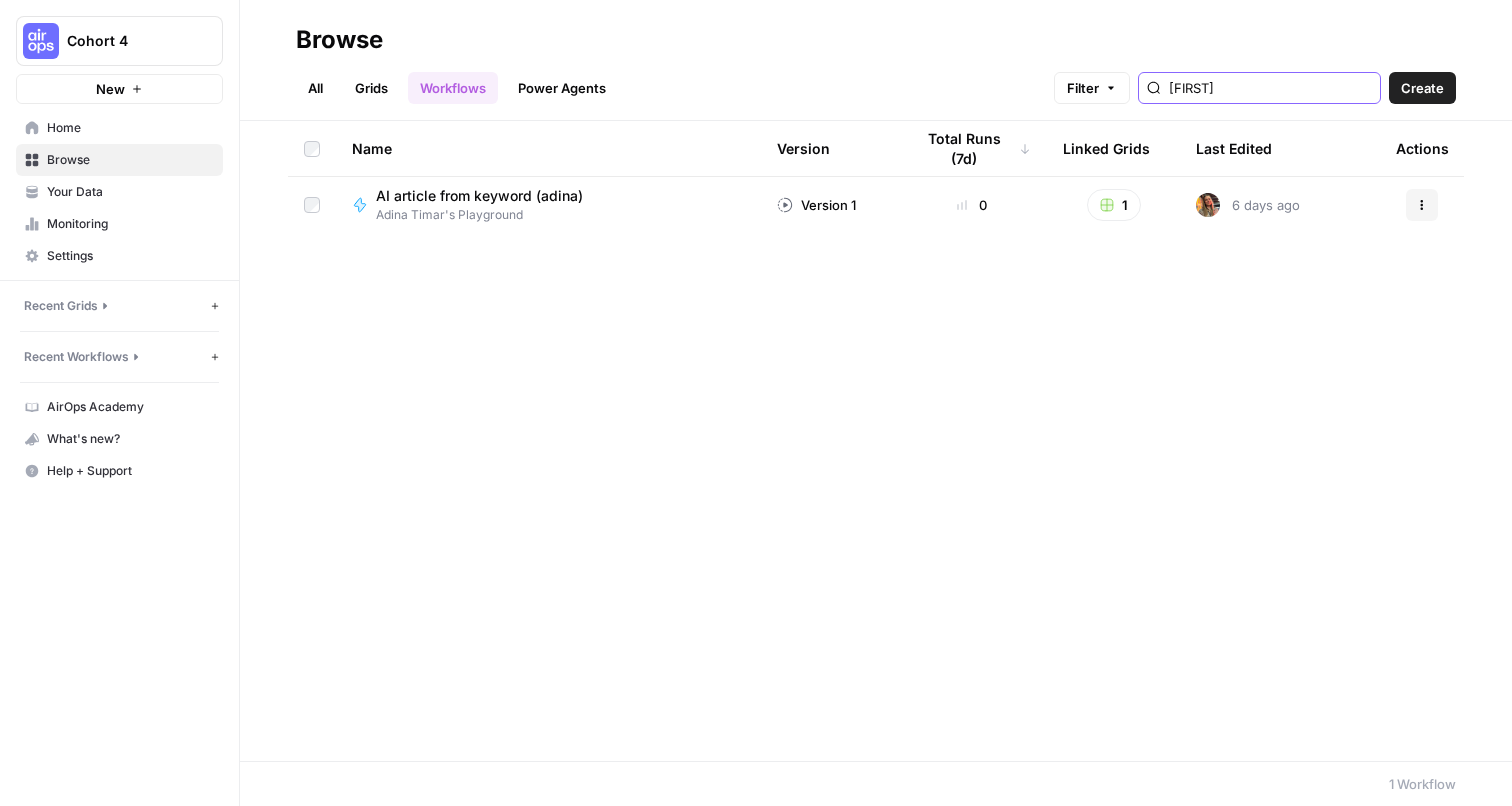 click on "[FIRST]" at bounding box center [1270, 88] 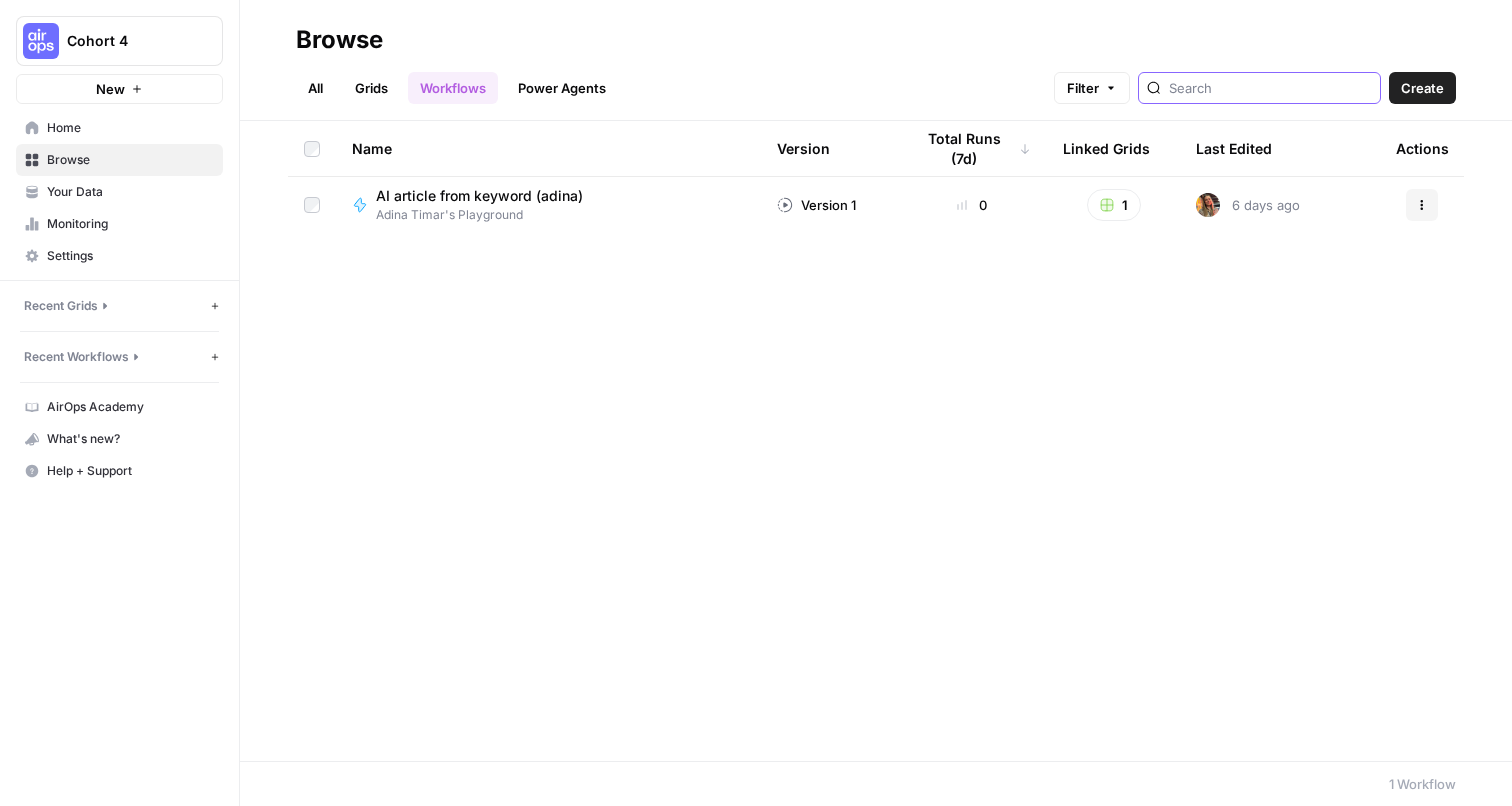 click at bounding box center [1270, 88] 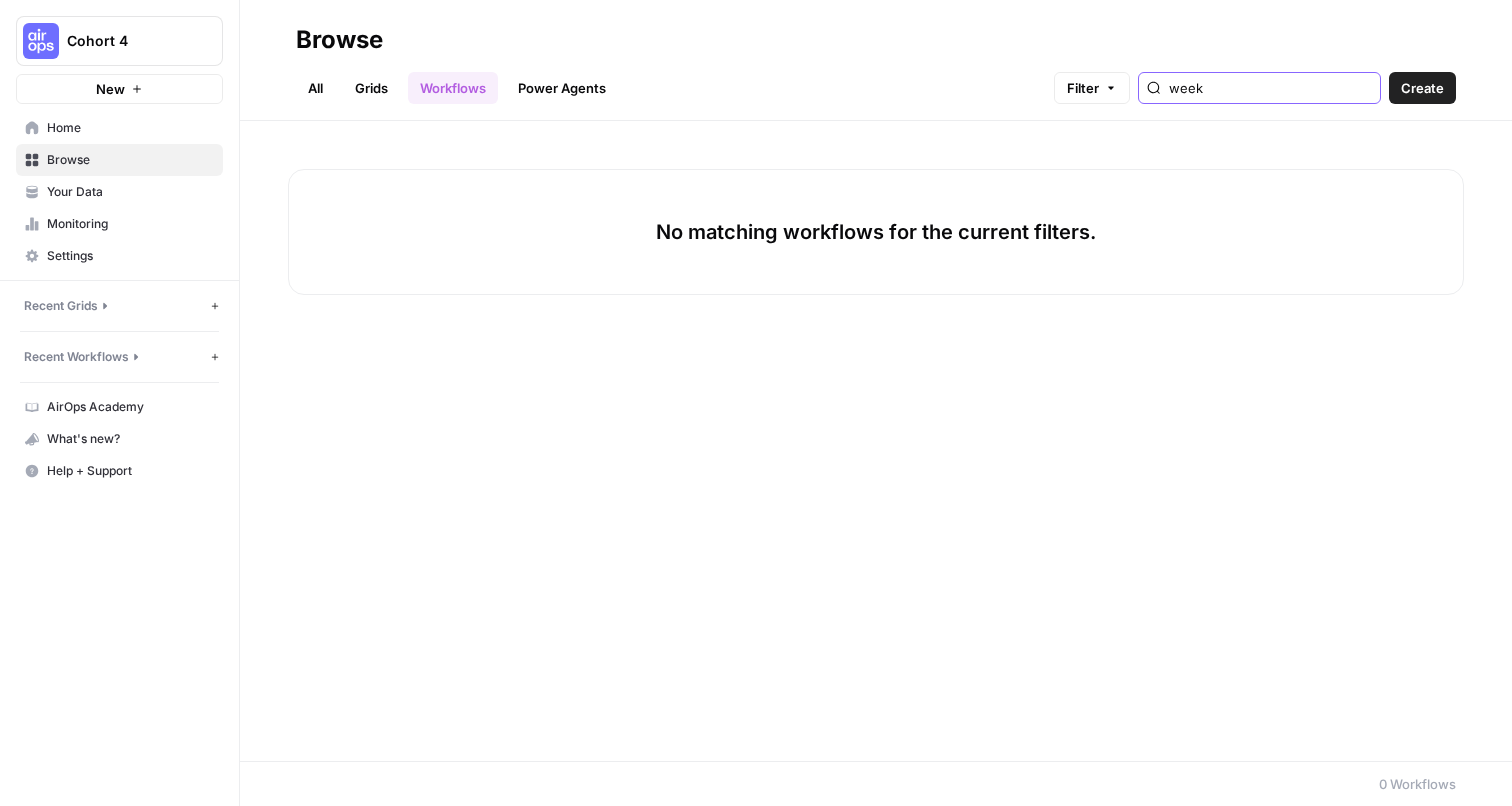 type on "week" 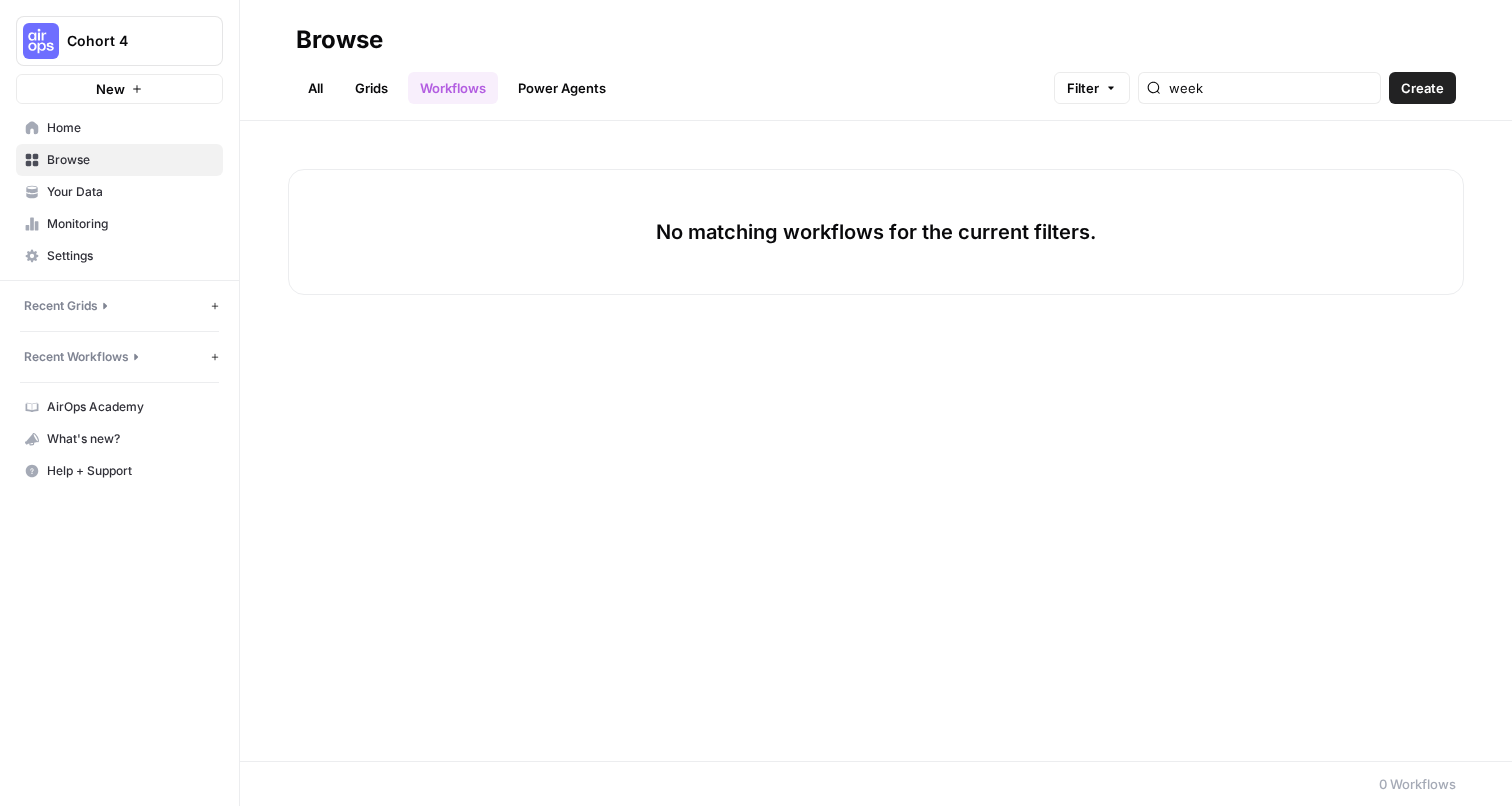 click on "Grids" at bounding box center [371, 88] 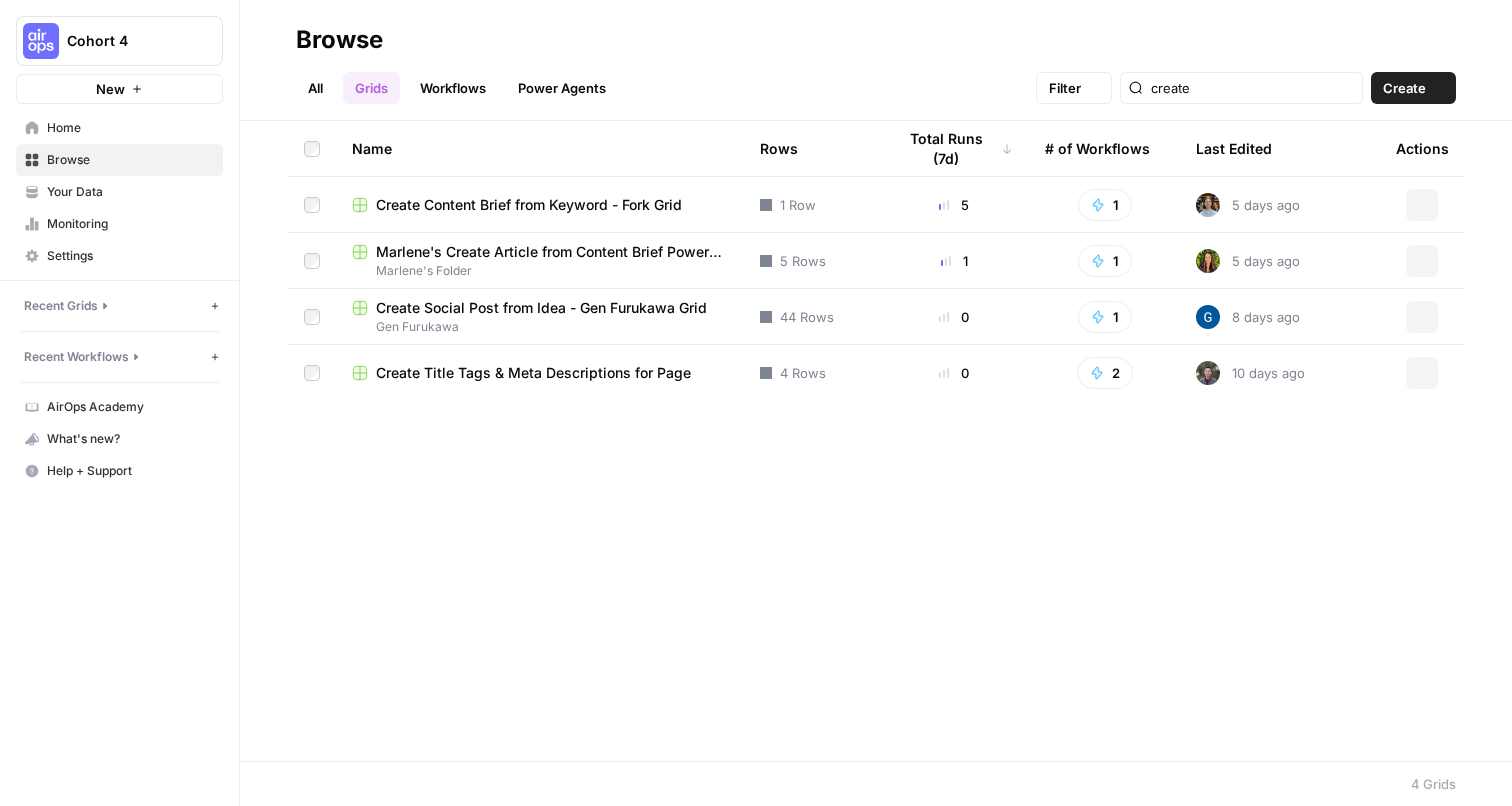 click on "All" at bounding box center [315, 88] 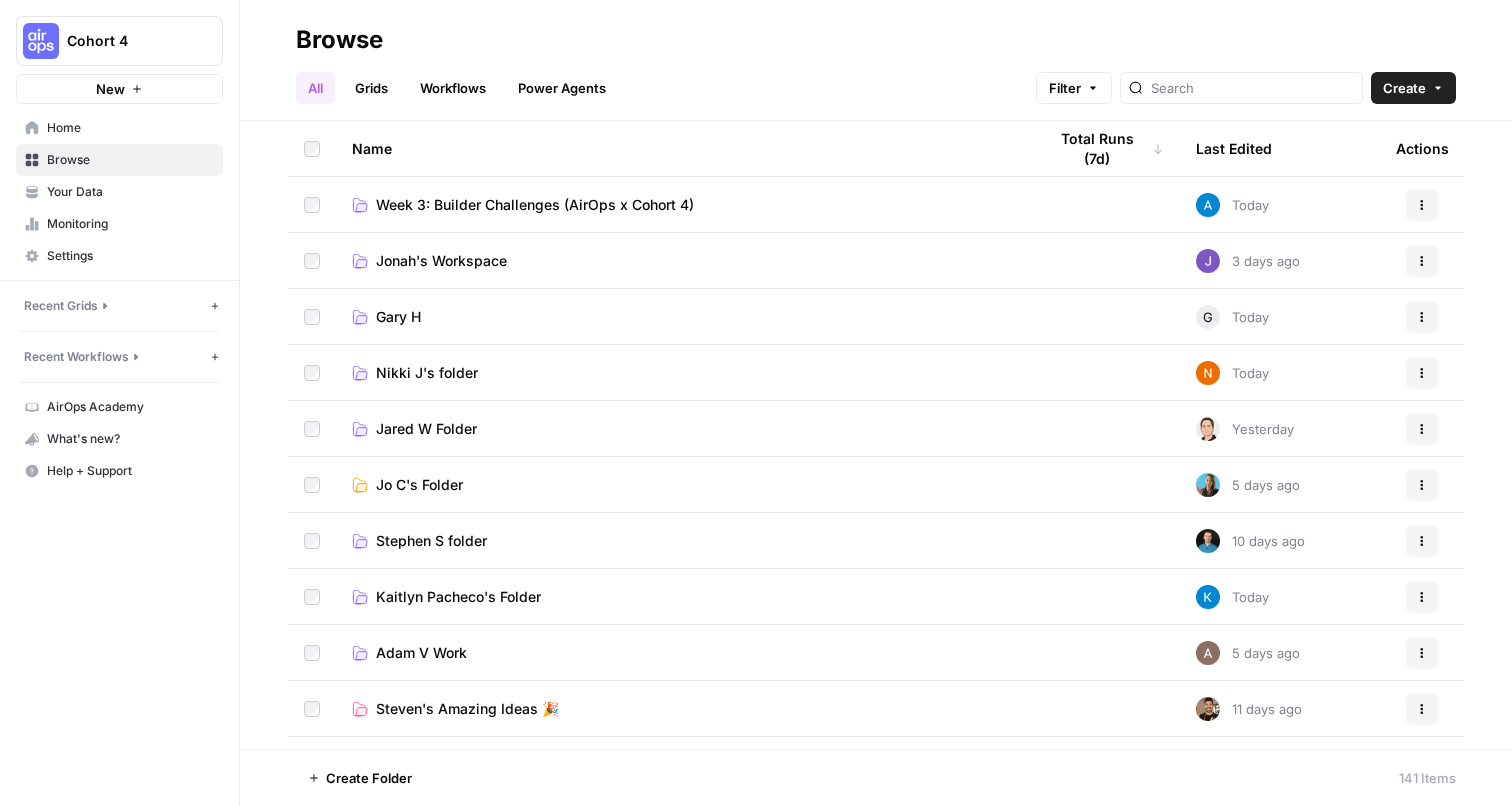 click on "Week 3: Builder Challenges (AirOps x Cohort 4)" at bounding box center (535, 205) 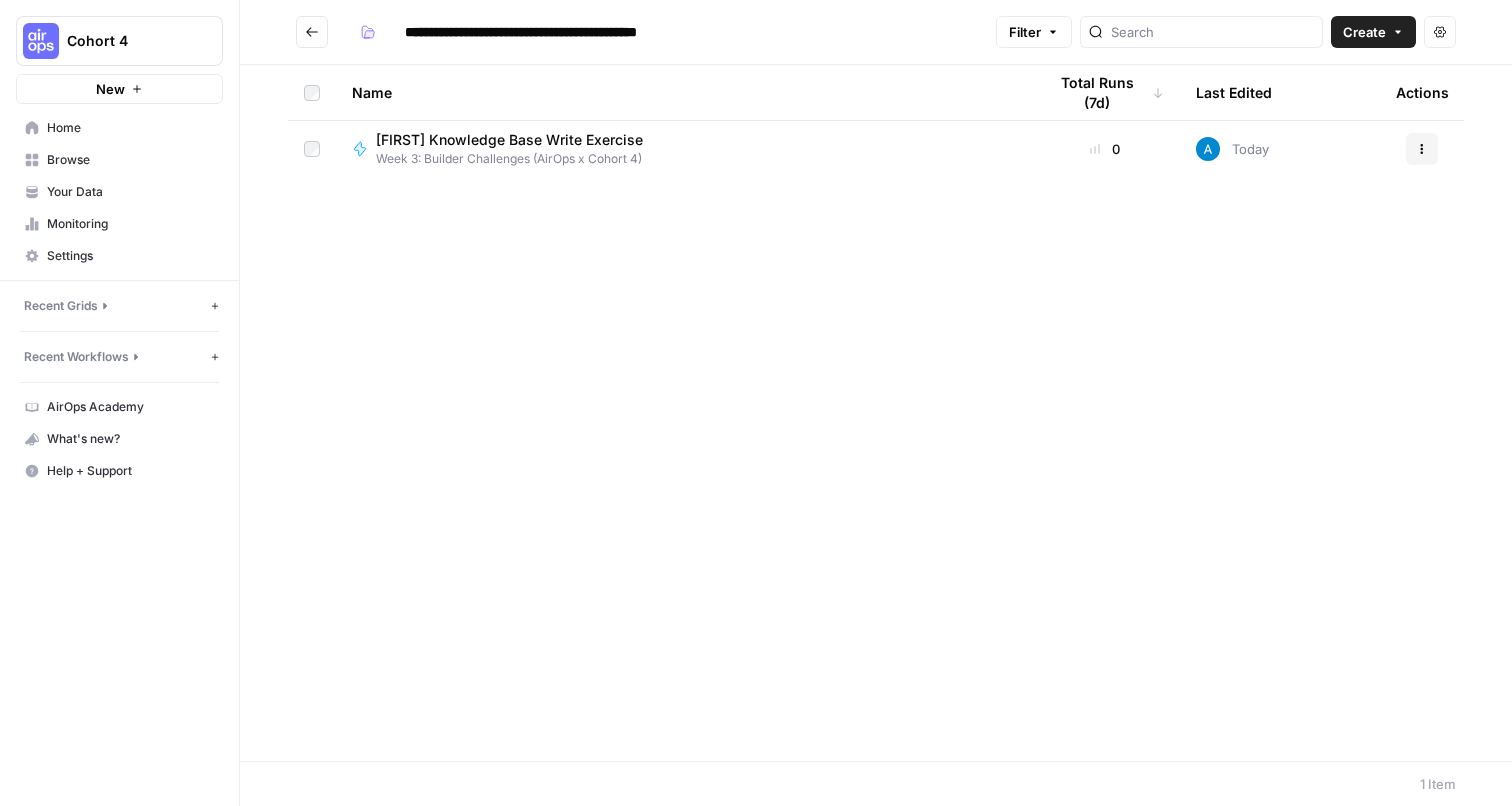 click on "Create" at bounding box center (1364, 32) 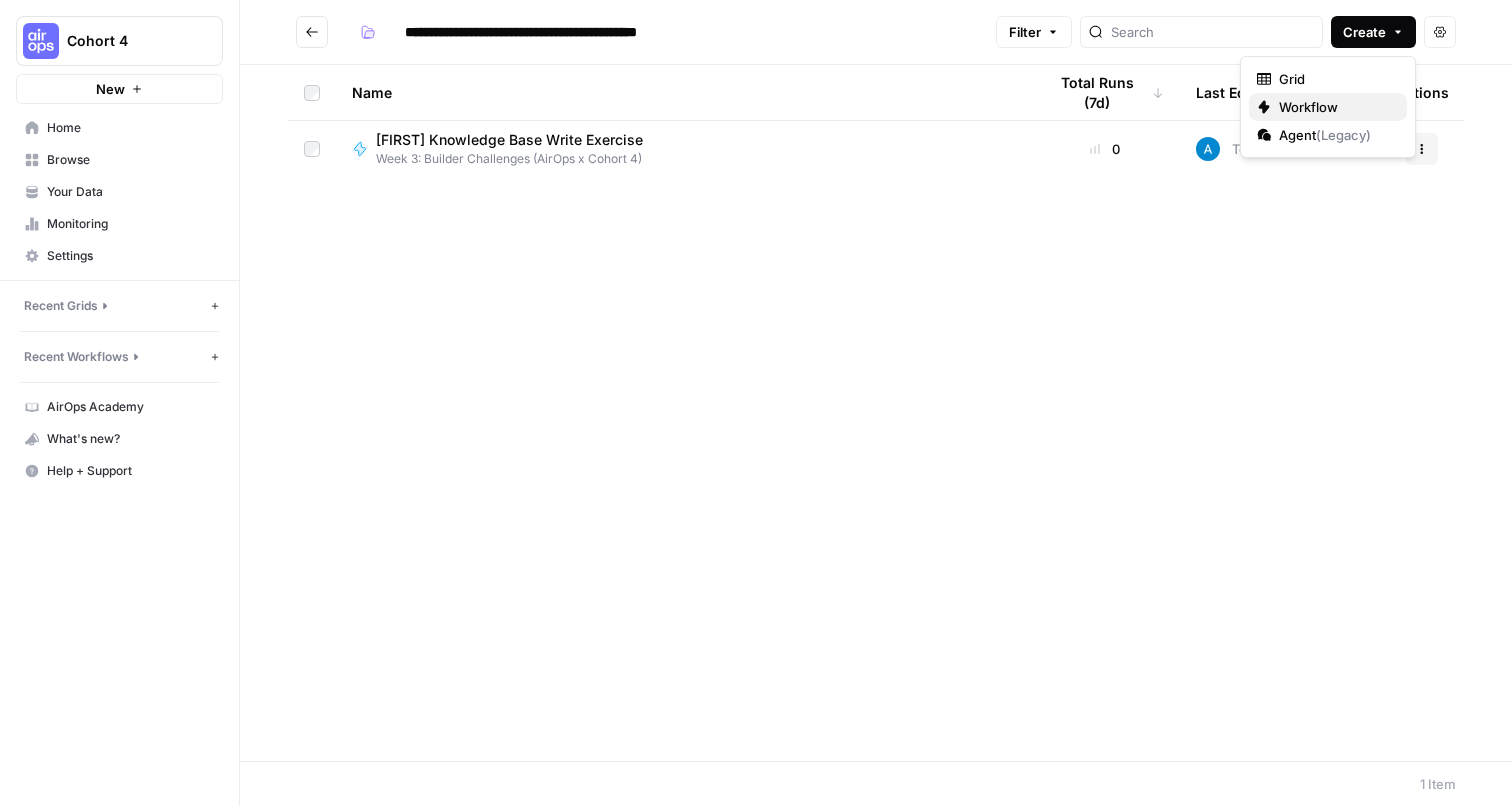 click on "Workflow" at bounding box center [1335, 107] 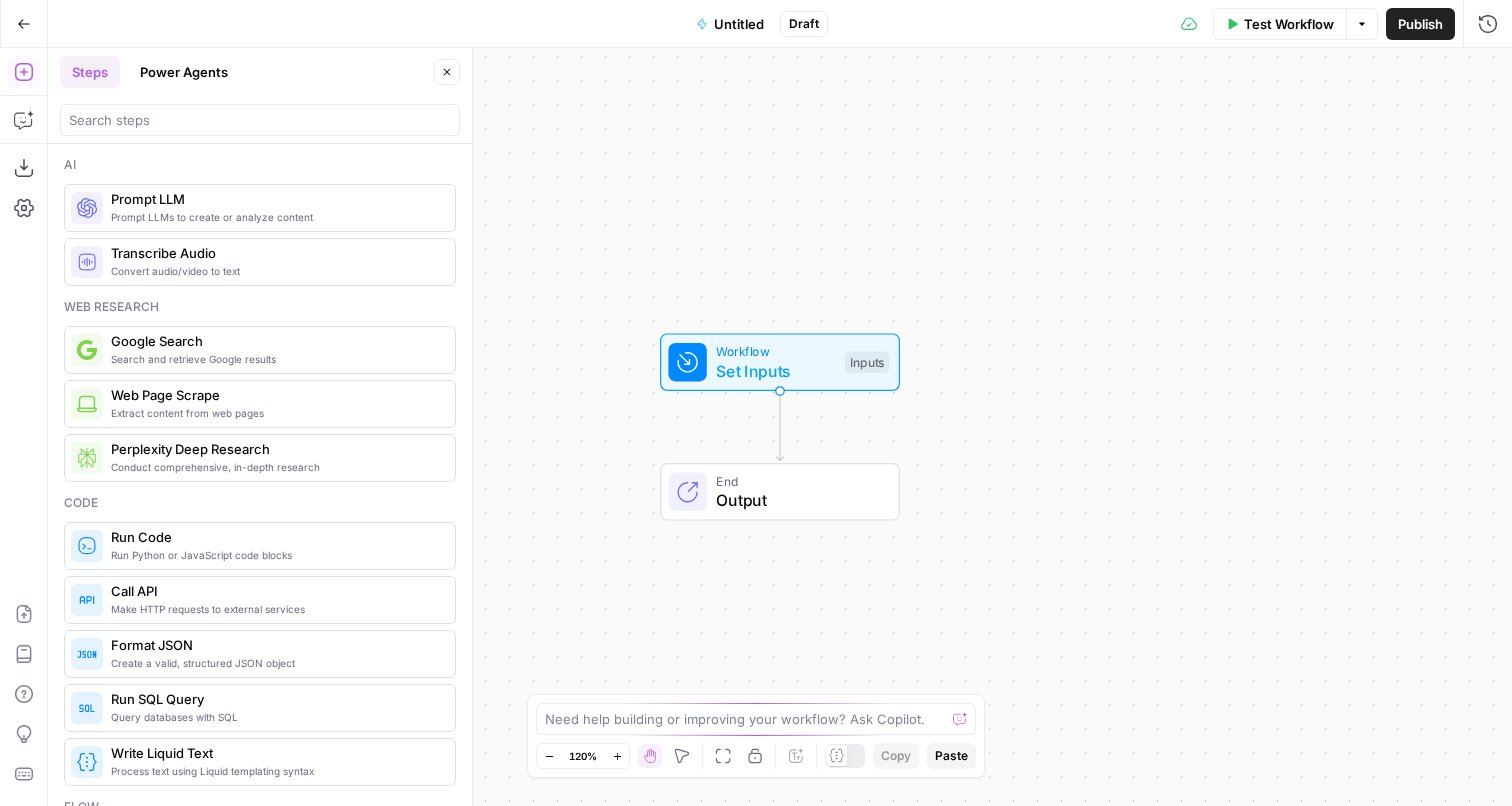 click on "Untitled" at bounding box center (739, 24) 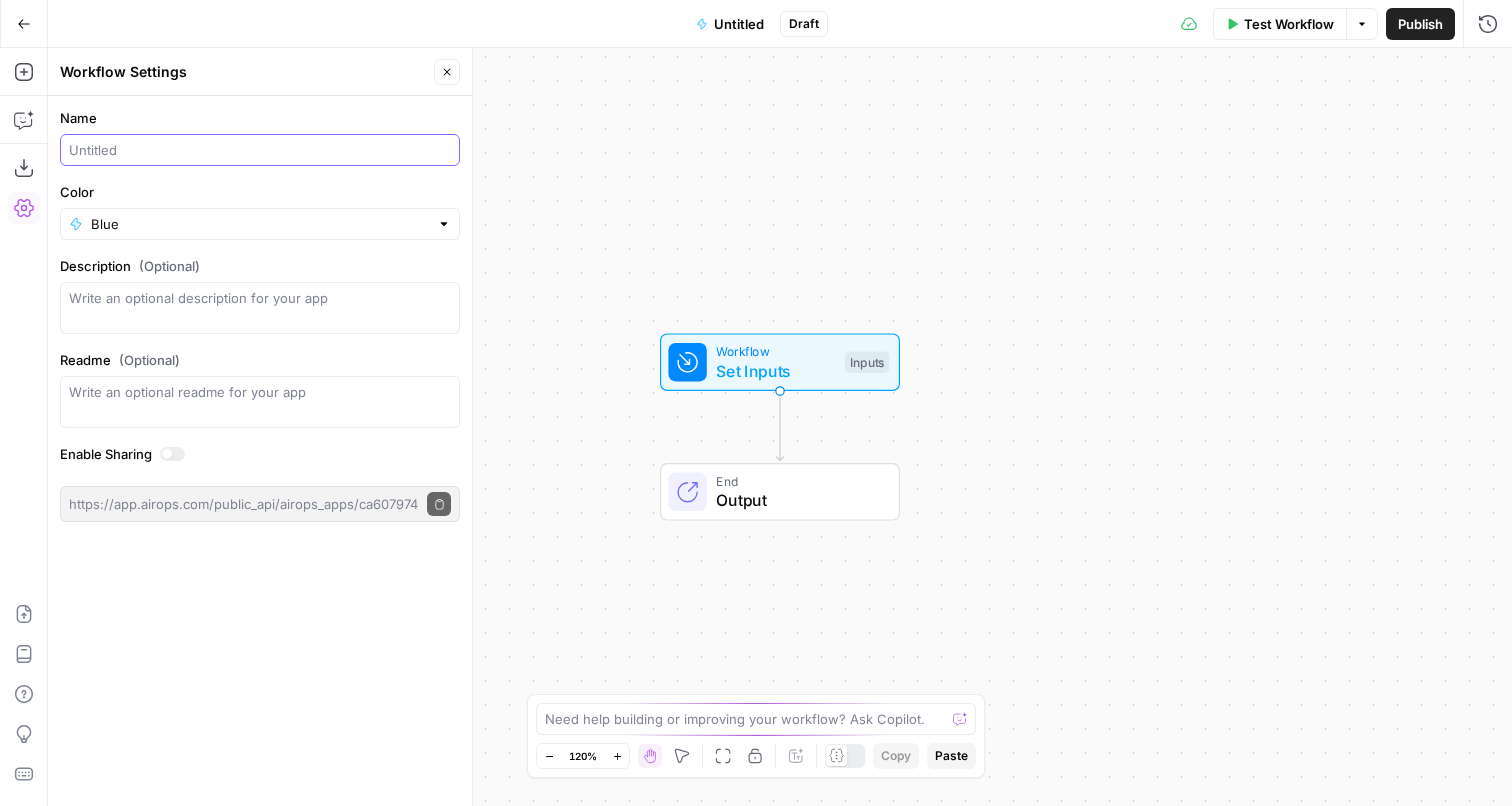 click on "Name" at bounding box center (260, 150) 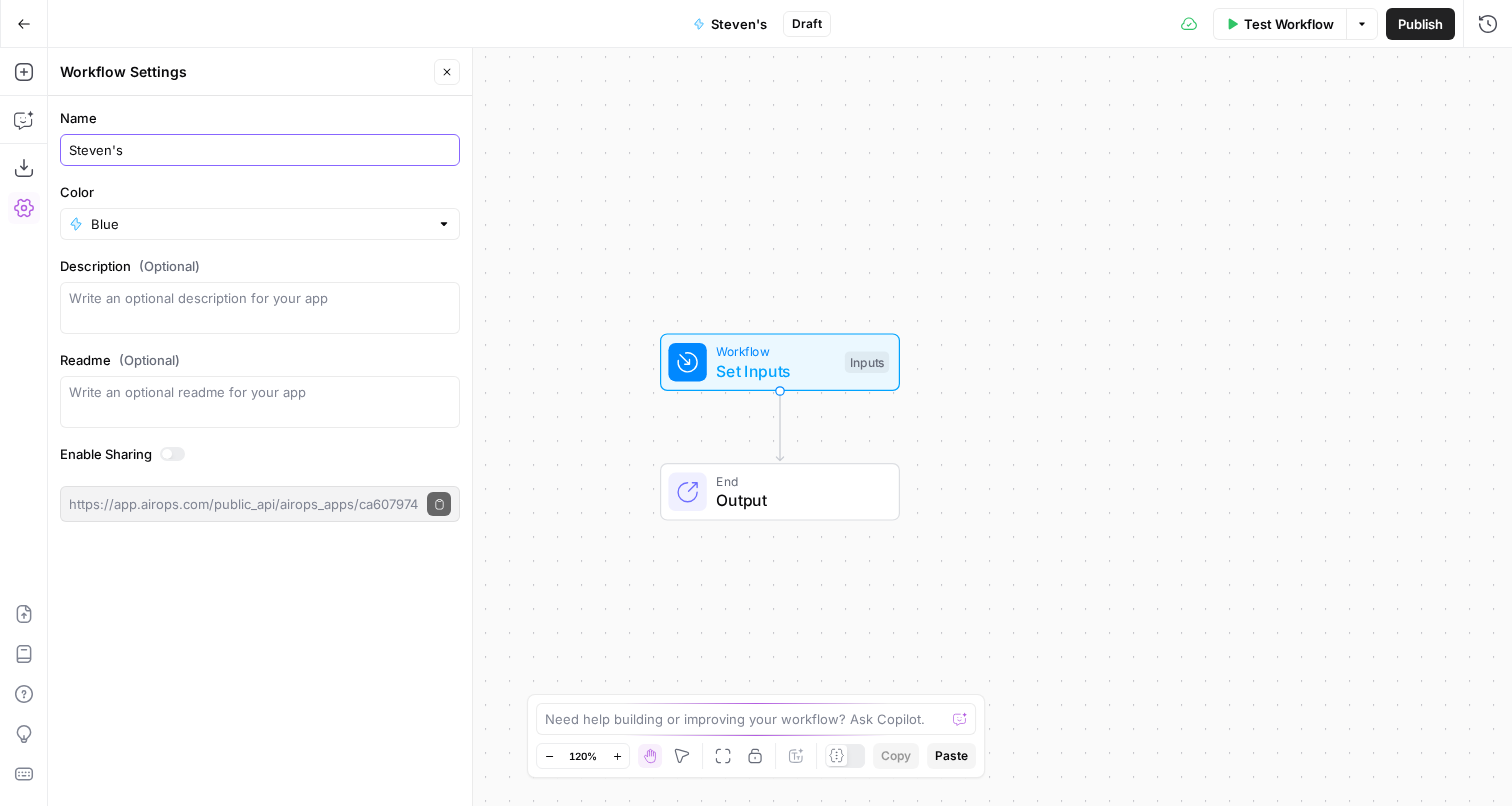 type on "Steven's" 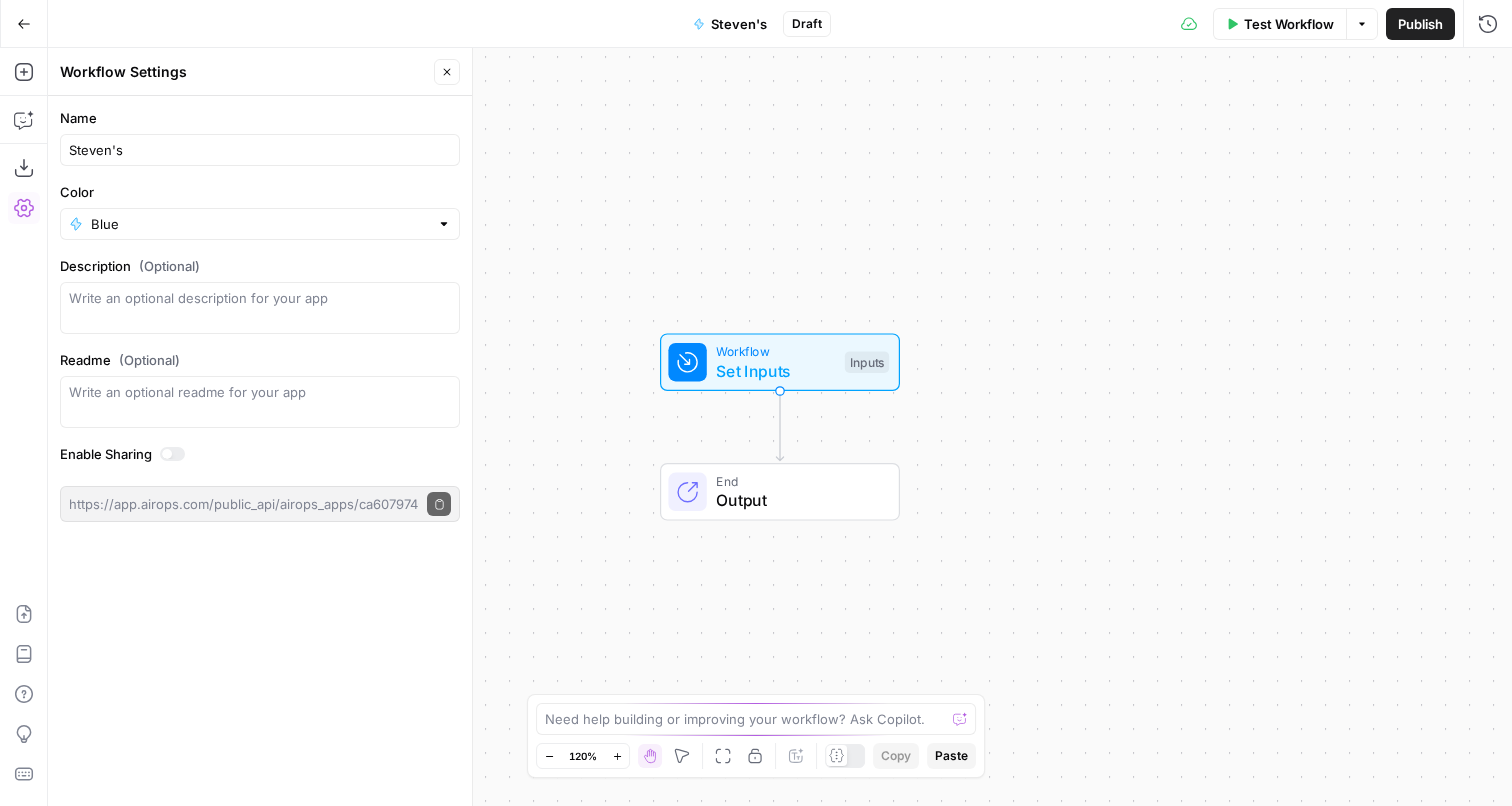 click 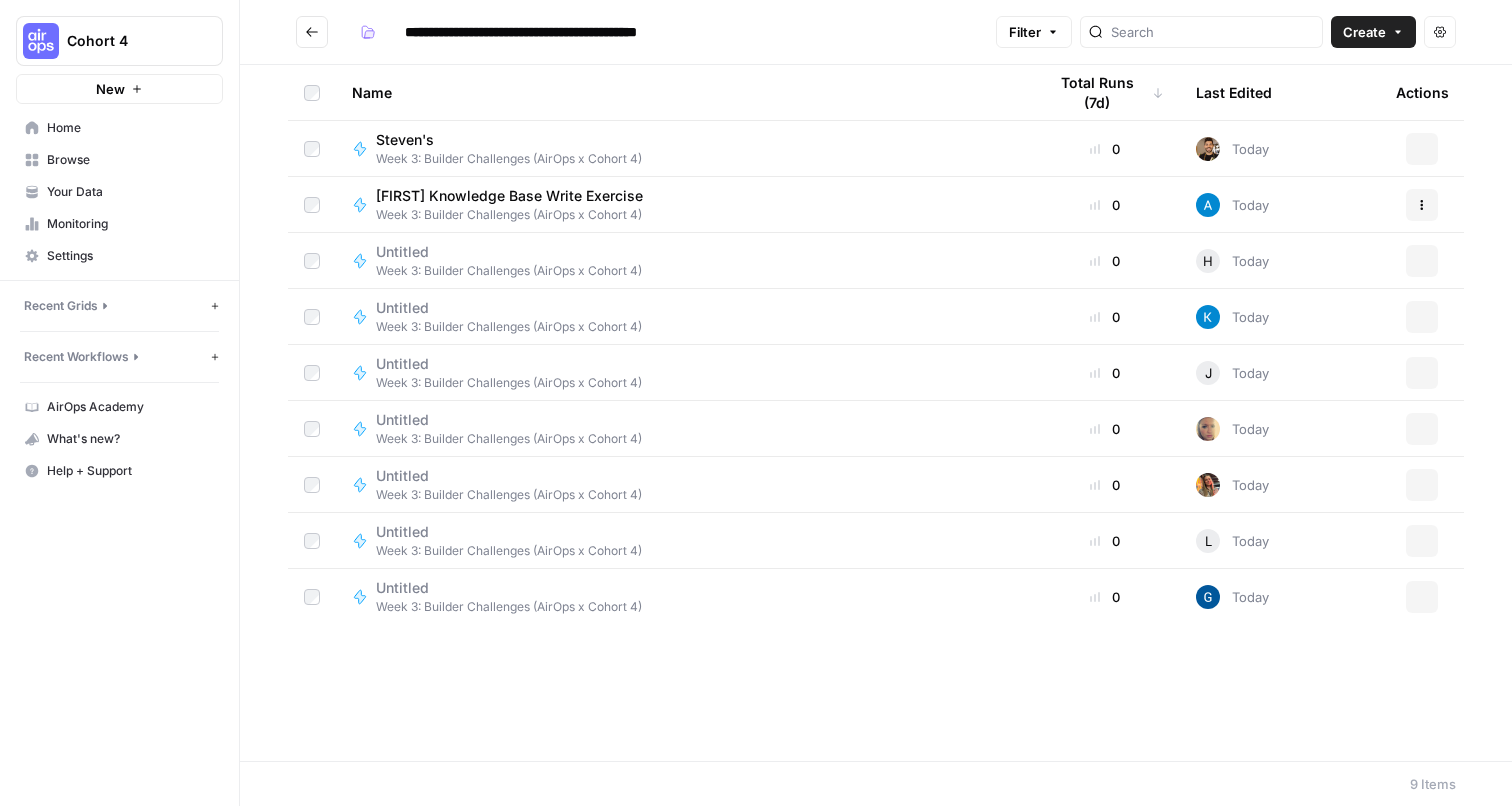 scroll, scrollTop: 0, scrollLeft: 0, axis: both 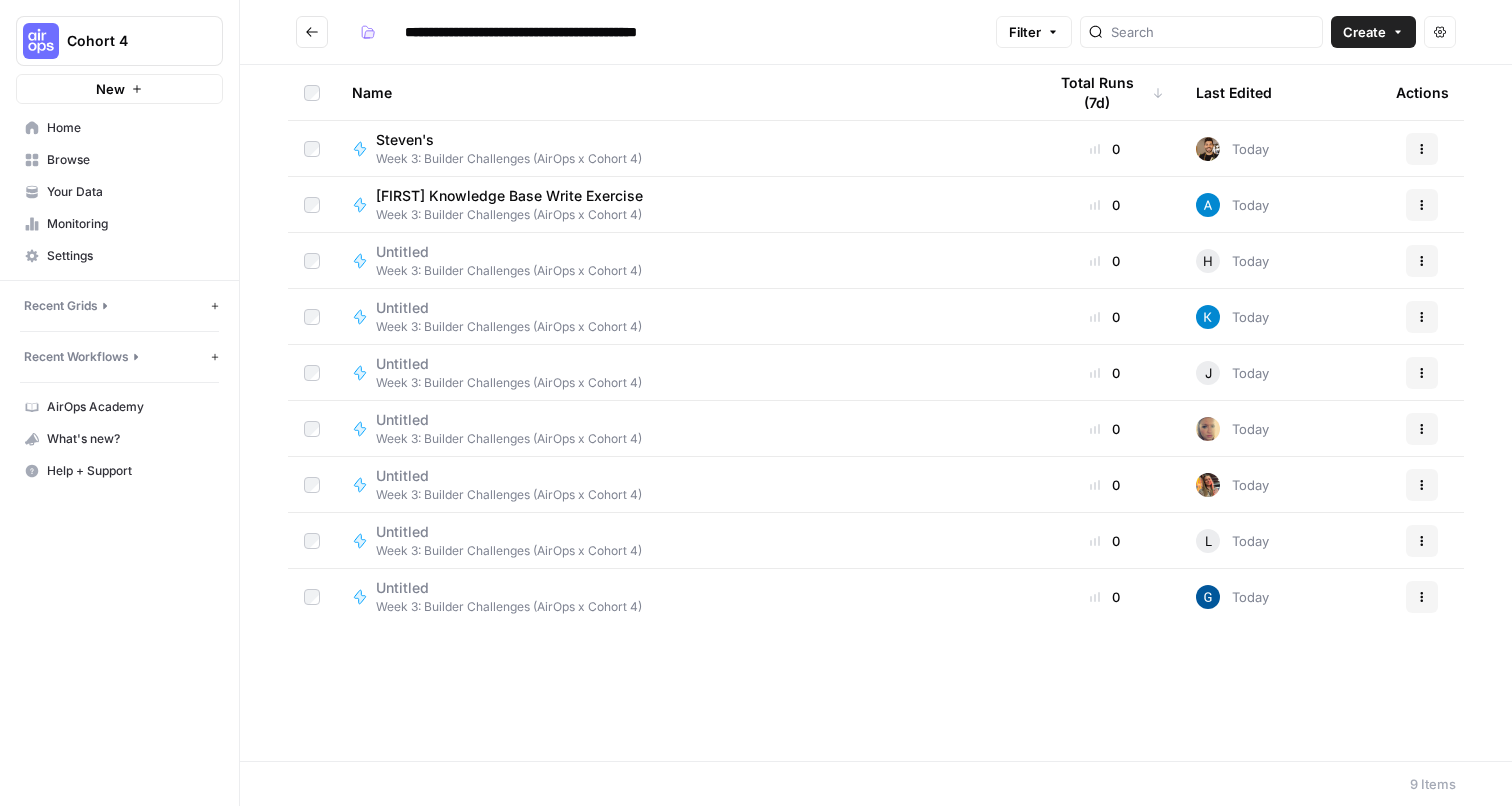 click on "**********" at bounding box center [565, 32] 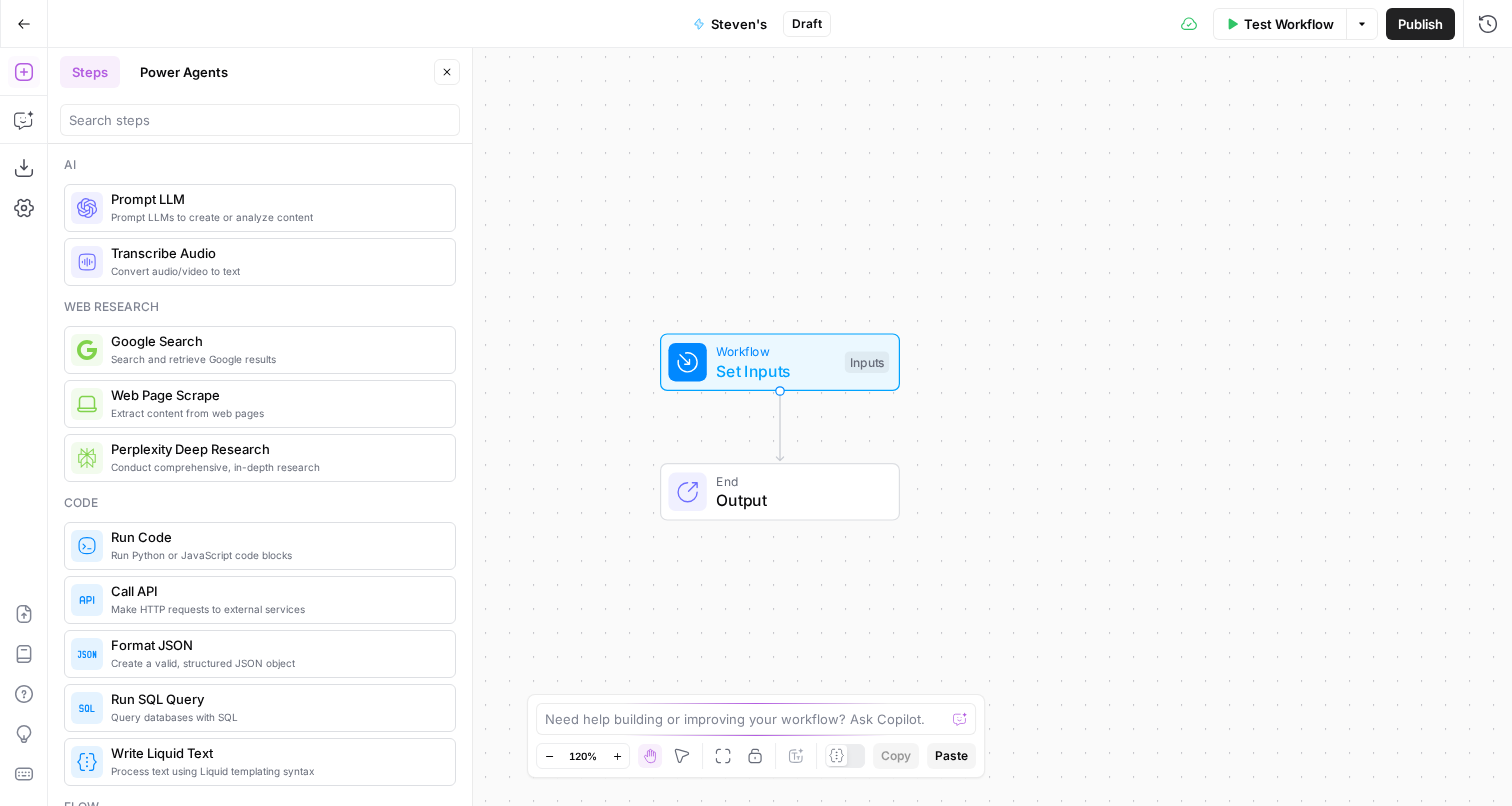 click on "Steven's" at bounding box center (739, 24) 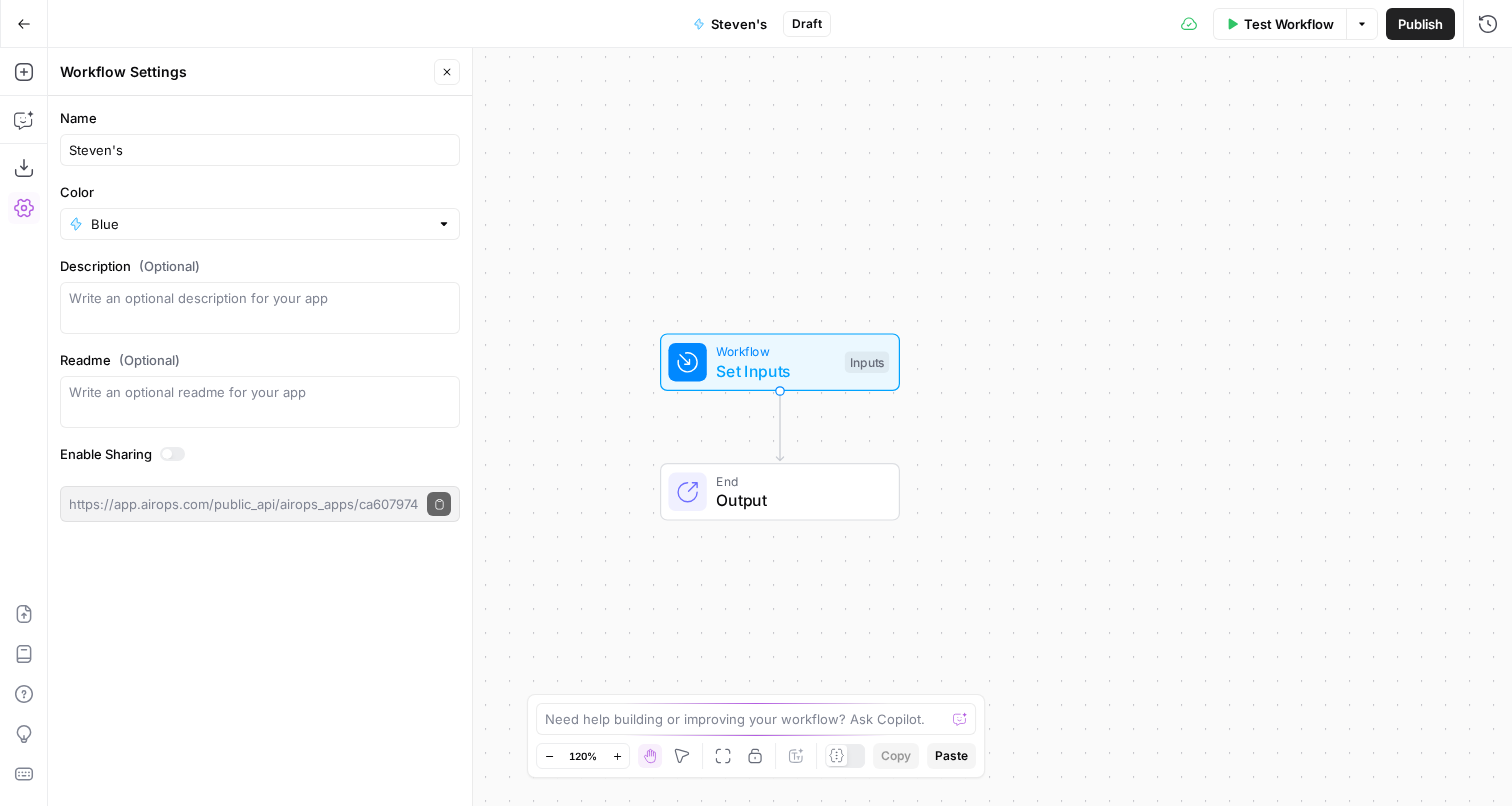 click on "Steven's" at bounding box center (260, 150) 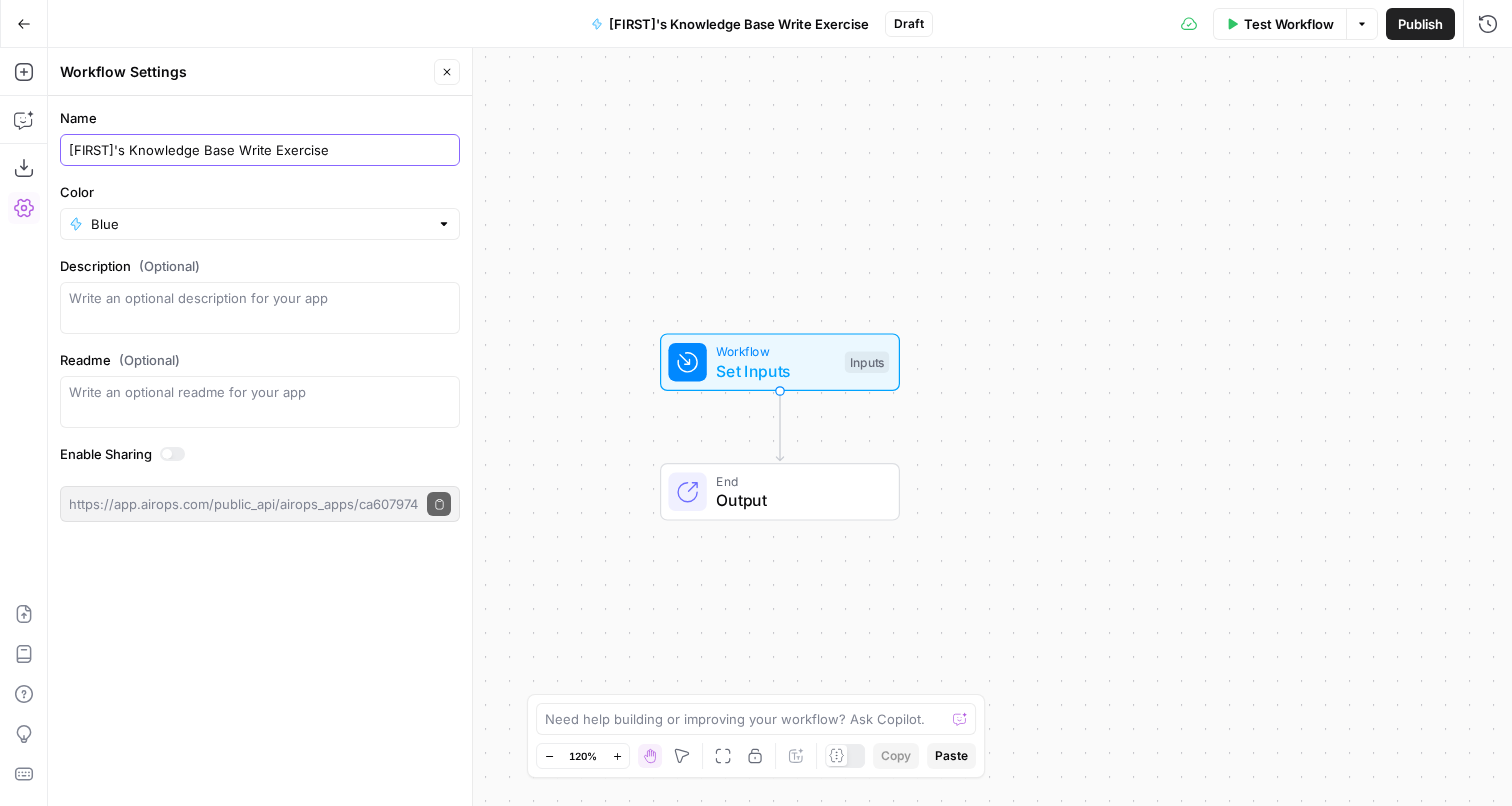 click on "[FIRST]'s Knowledge Base Write Exercise" at bounding box center (260, 150) 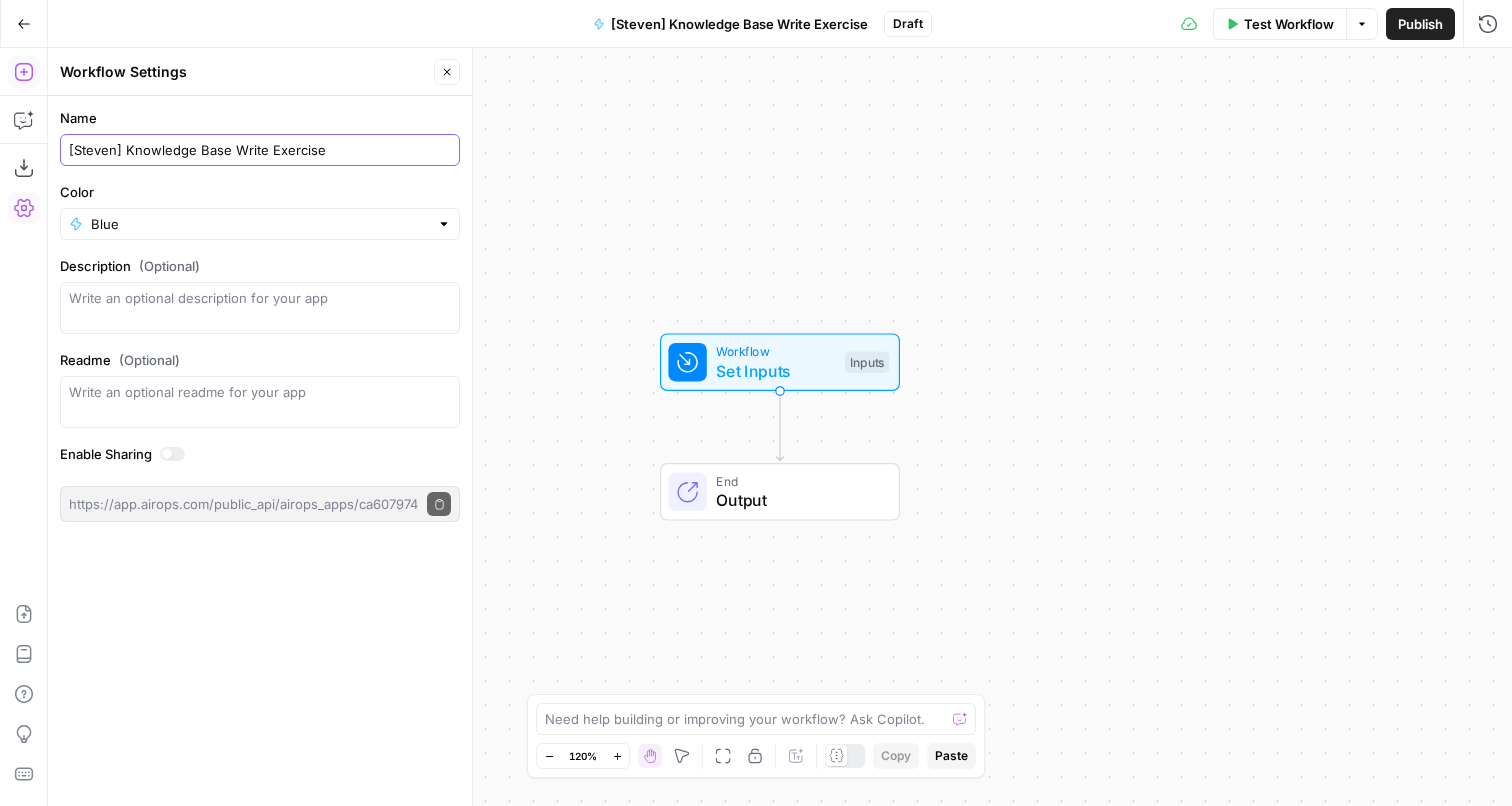 type on "[Steven] Knowledge Base Write Exercise" 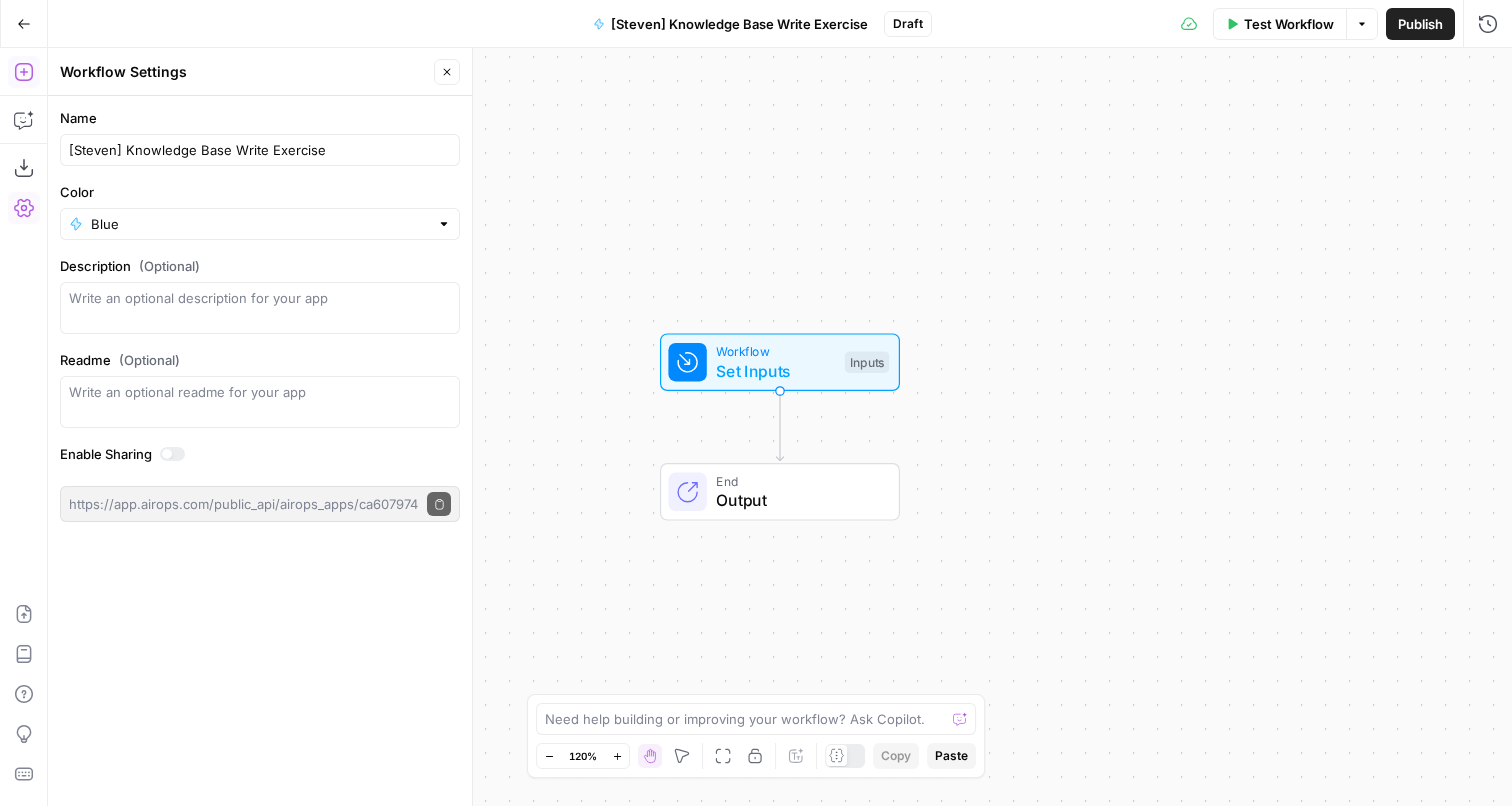 click 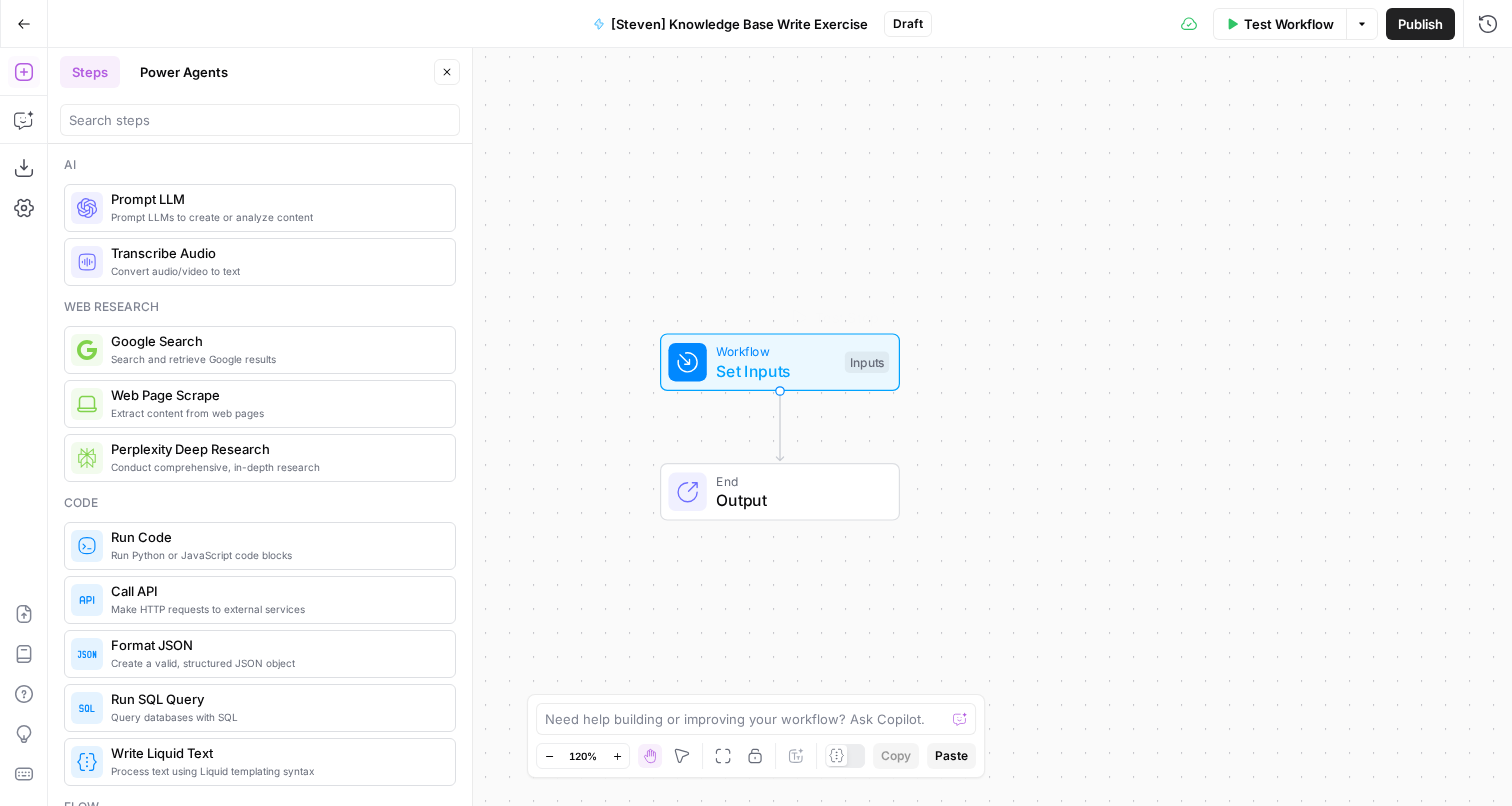 click on "Set Inputs" at bounding box center [775, 371] 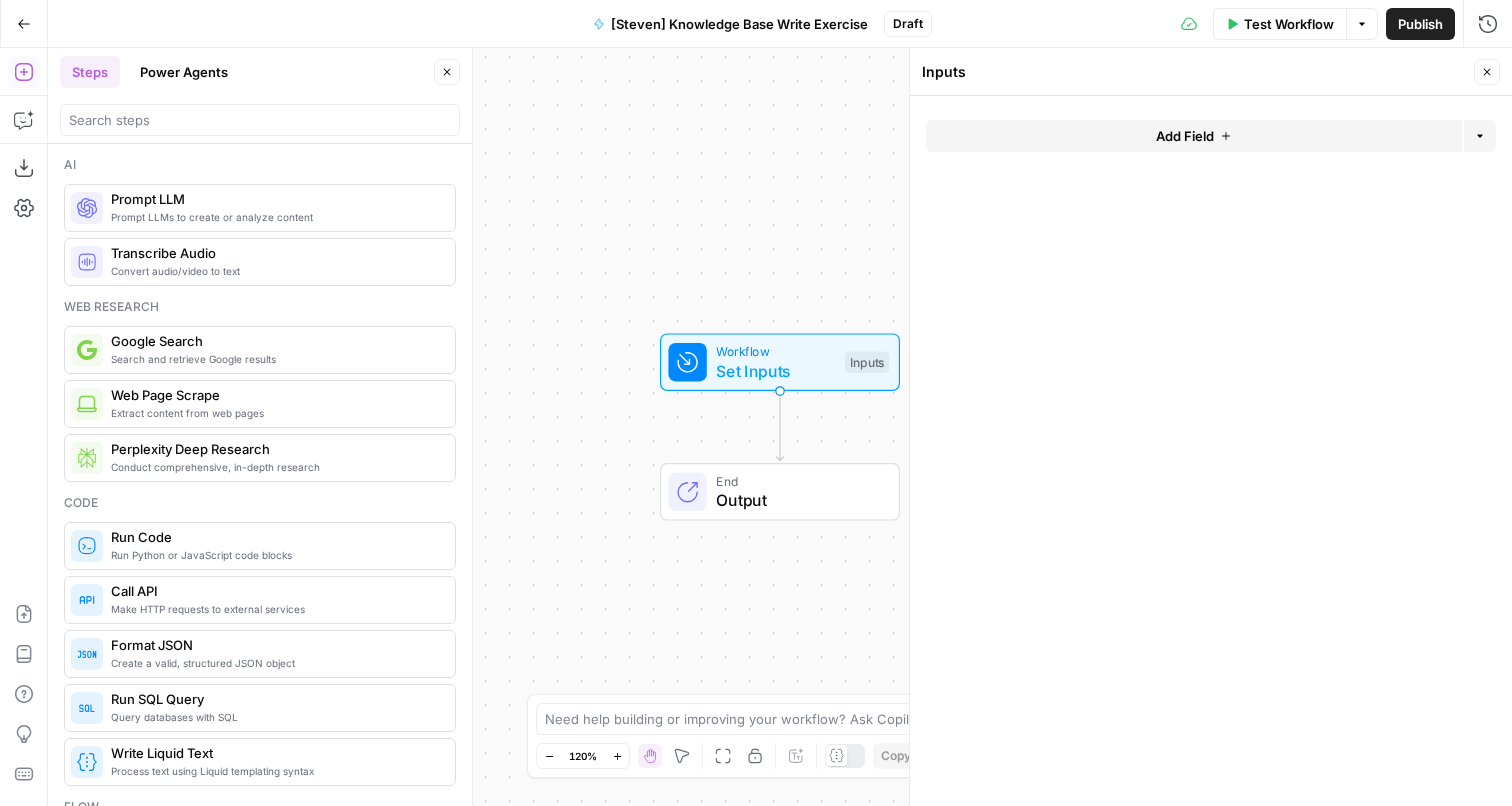 click on "Add Field" at bounding box center [1194, 136] 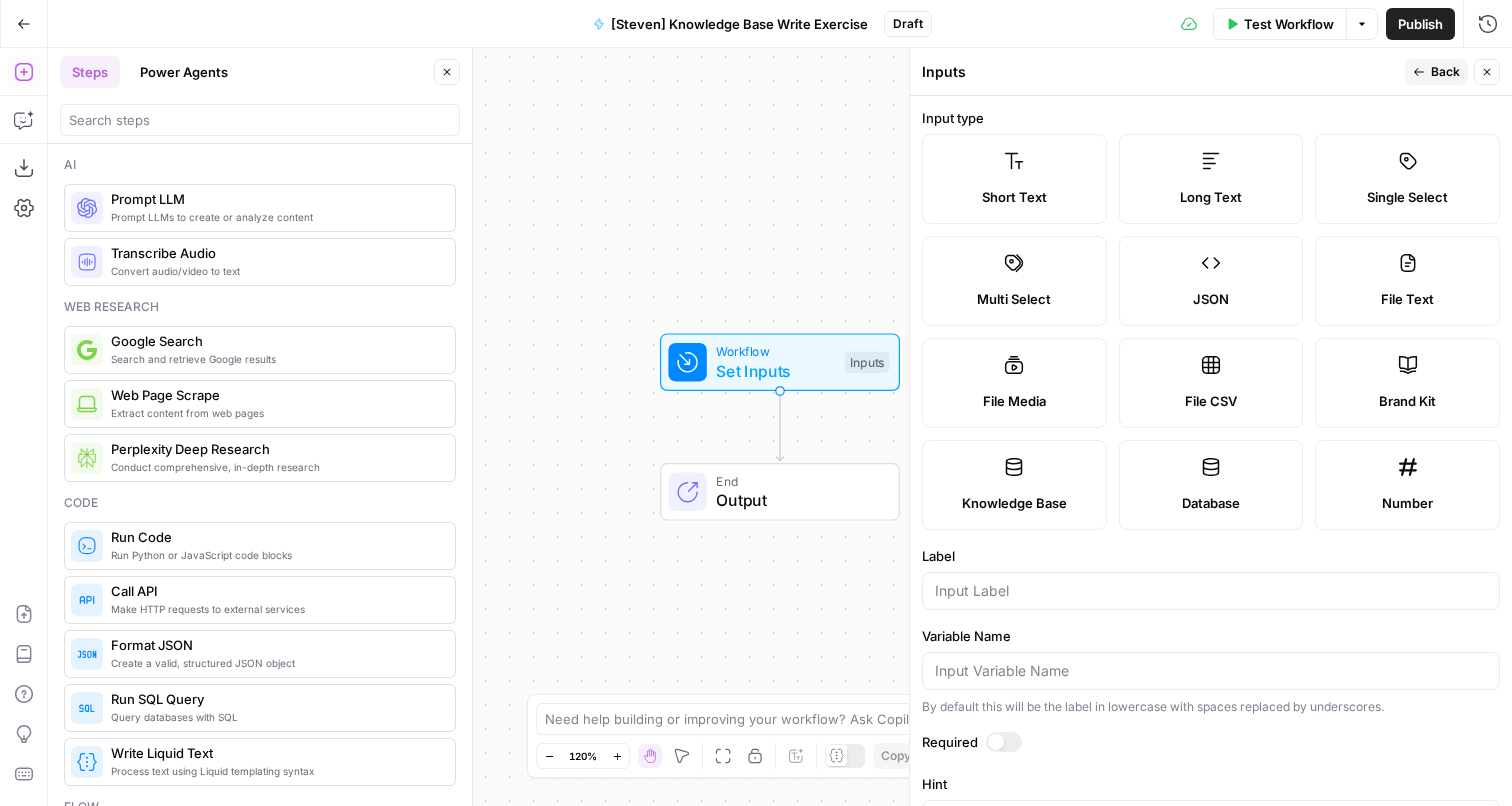 click on "Brand Kit" at bounding box center (1407, 401) 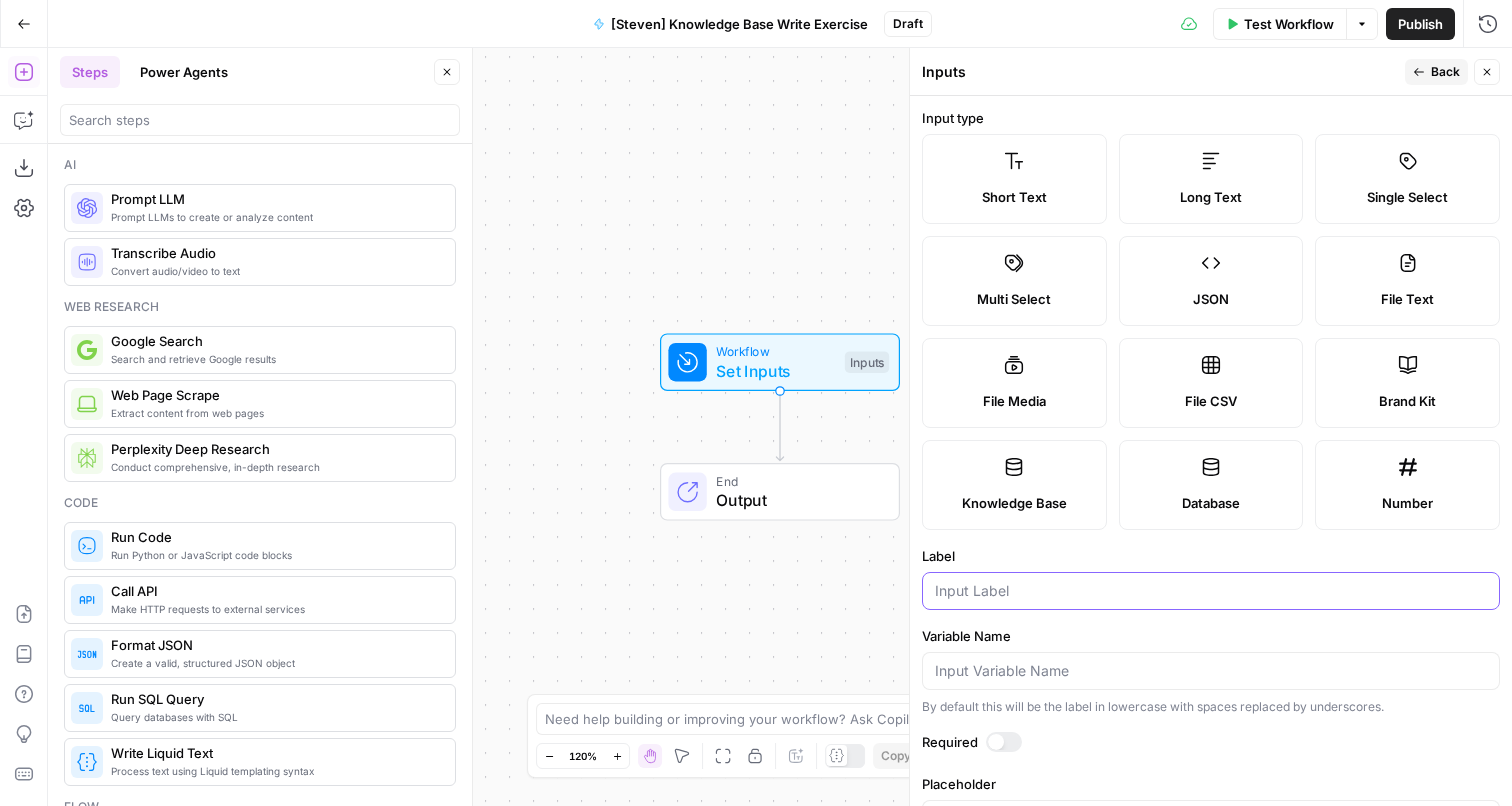 click on "Label" at bounding box center (1211, 591) 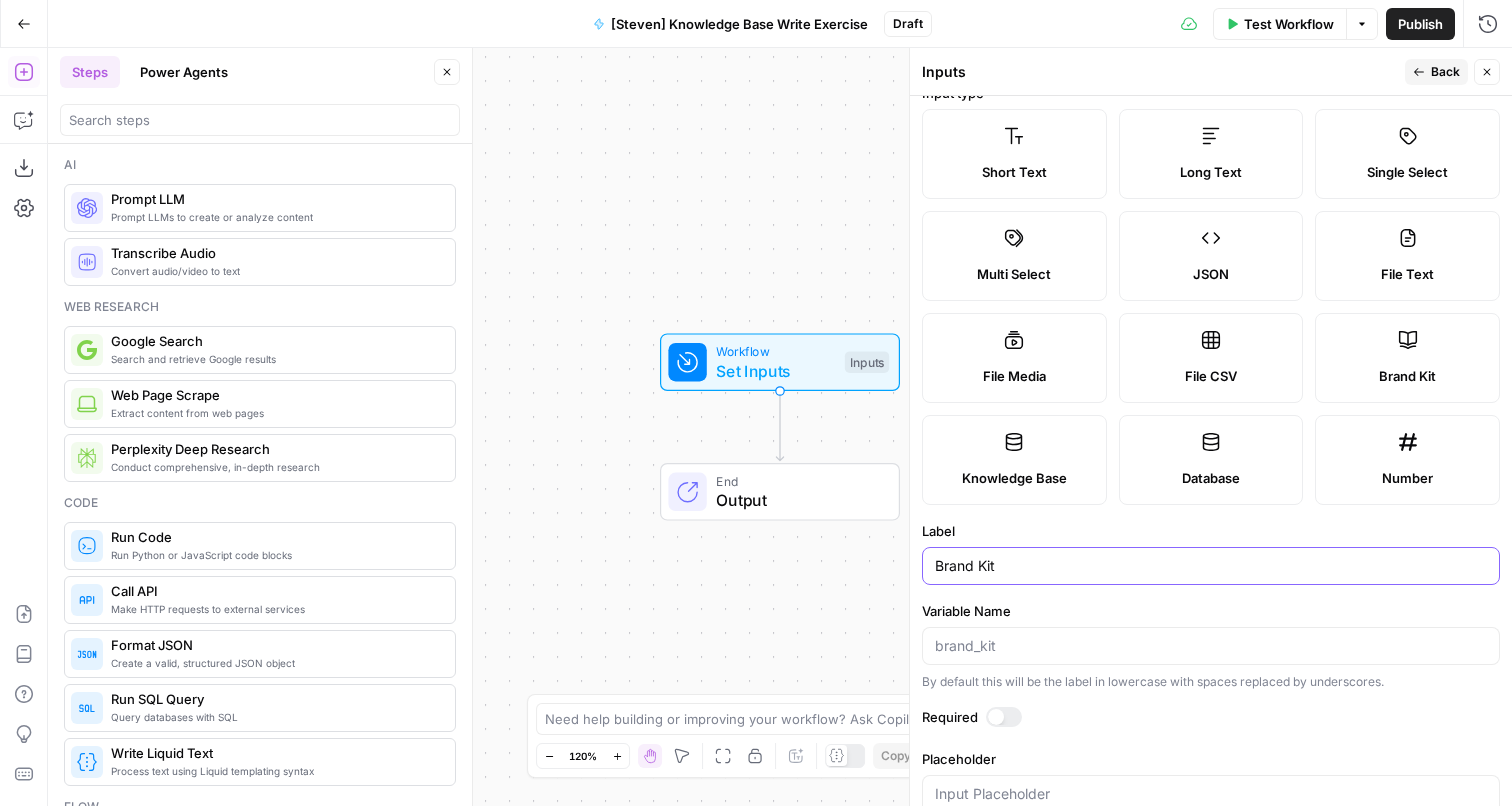 scroll, scrollTop: 62, scrollLeft: 0, axis: vertical 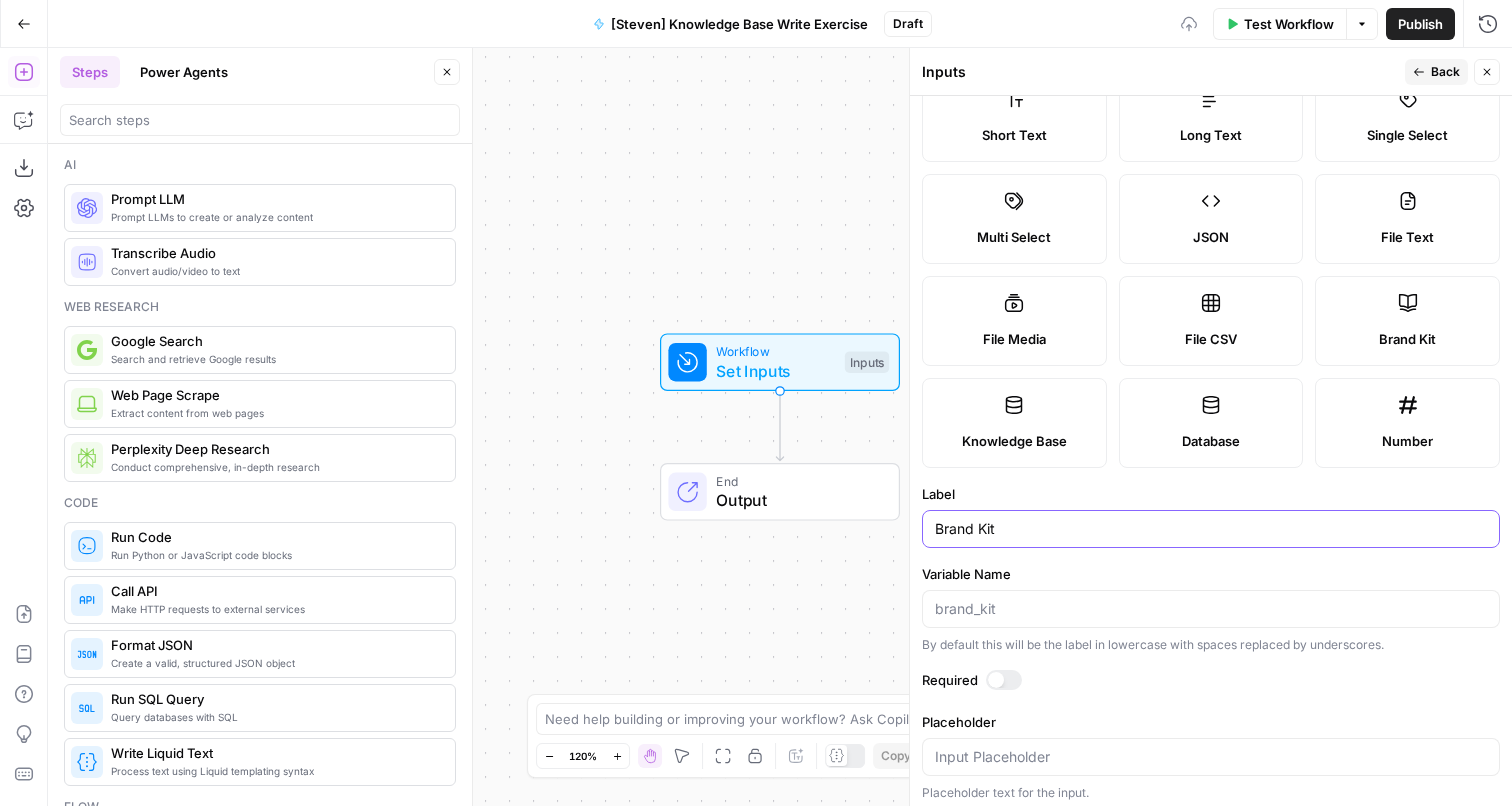 type on "Brand Kit" 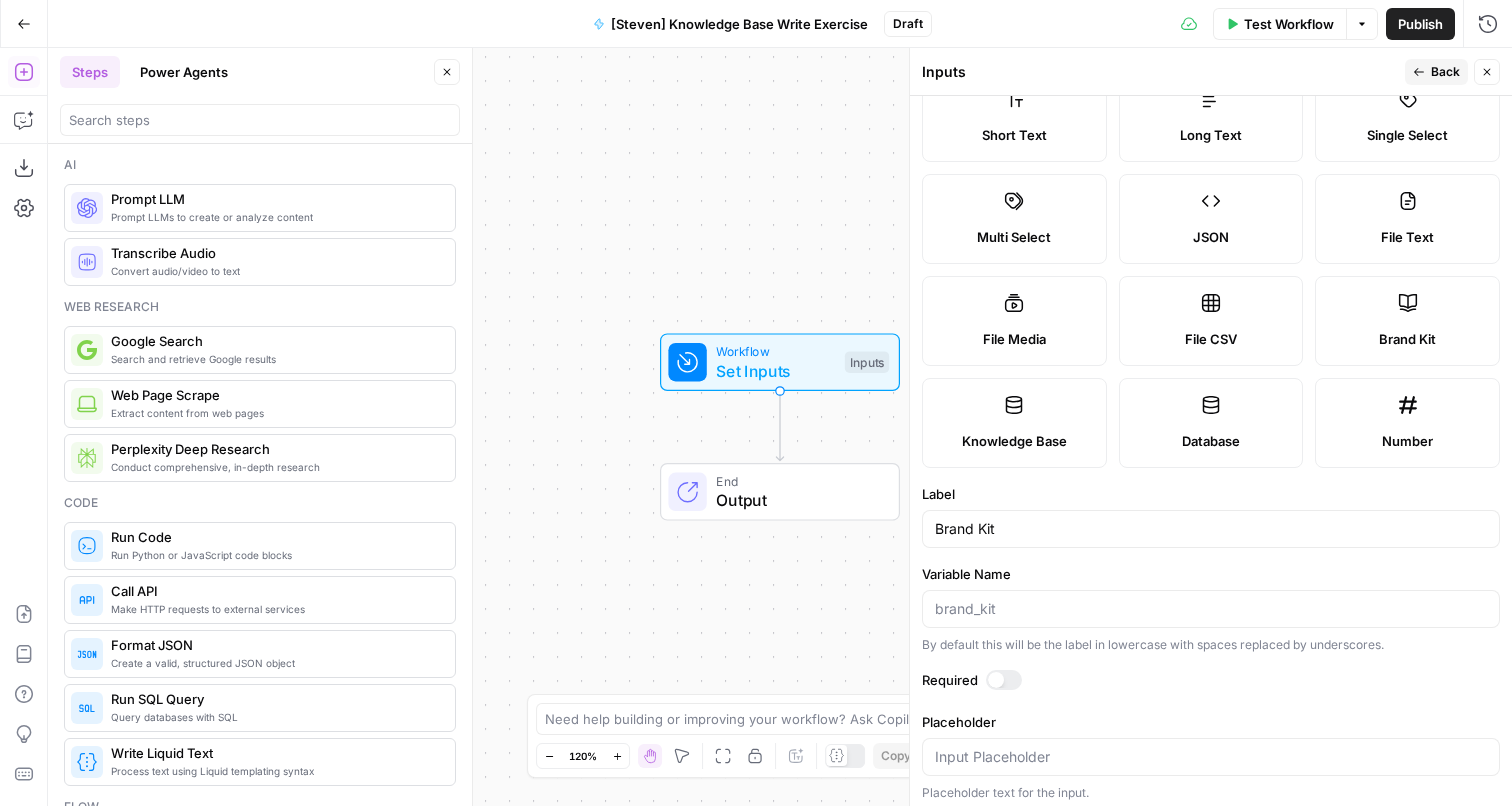 click on "Publish P" at bounding box center [1419, 67] 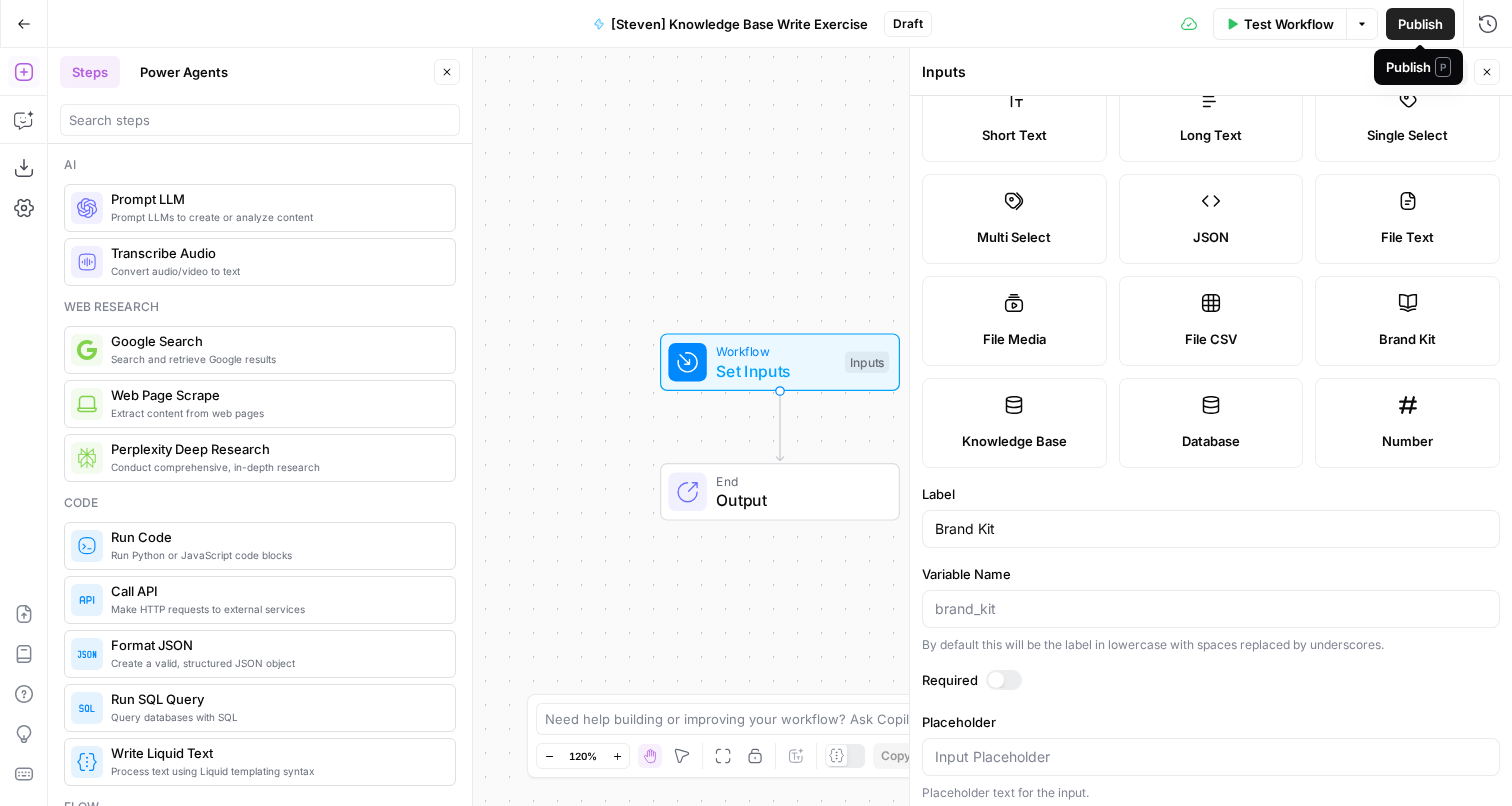 click on "Publish P" at bounding box center [1418, 67] 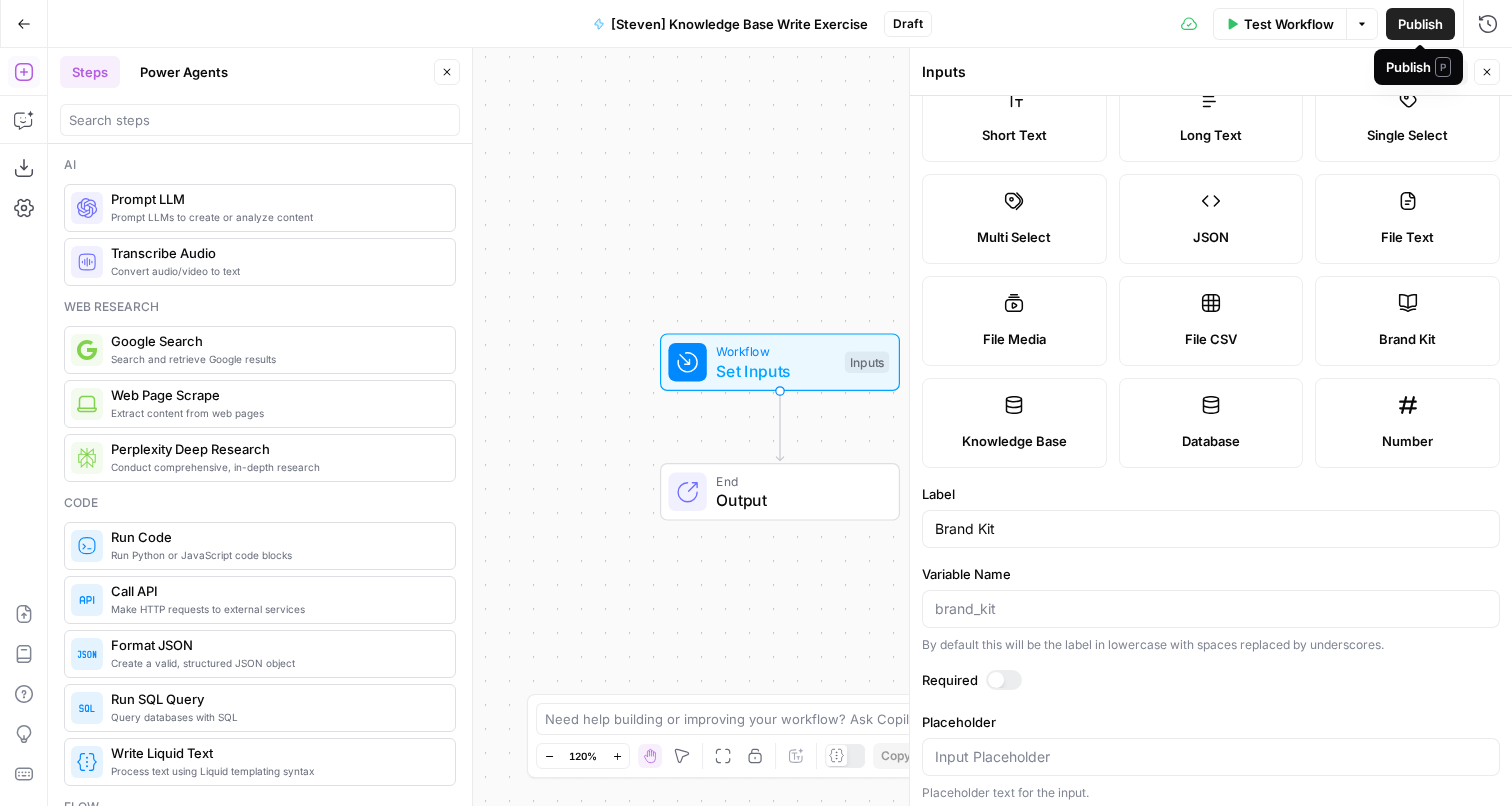 click on "Inputs" at bounding box center (1160, 72) 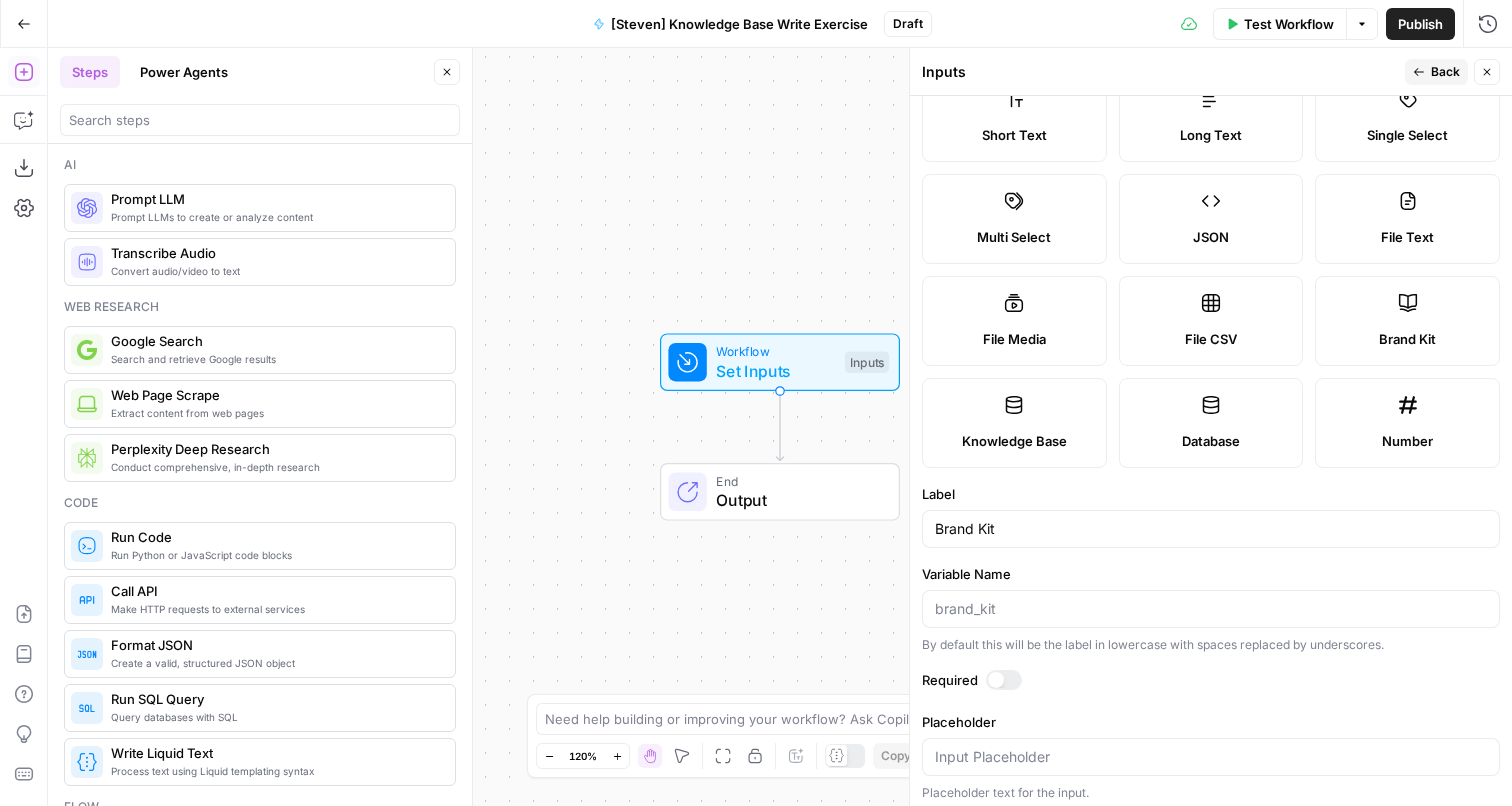 click 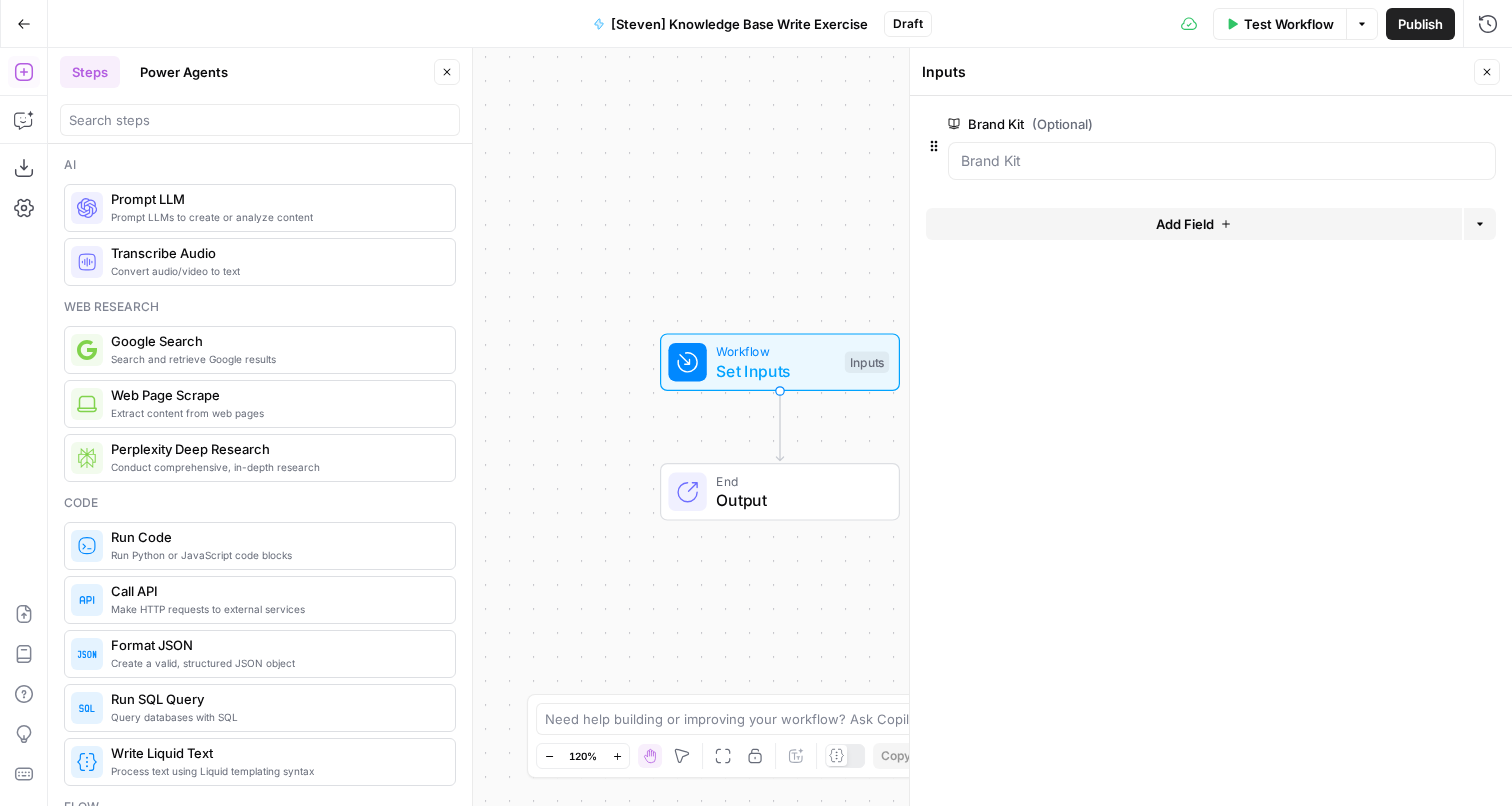 click on "Add Field" at bounding box center (1194, 224) 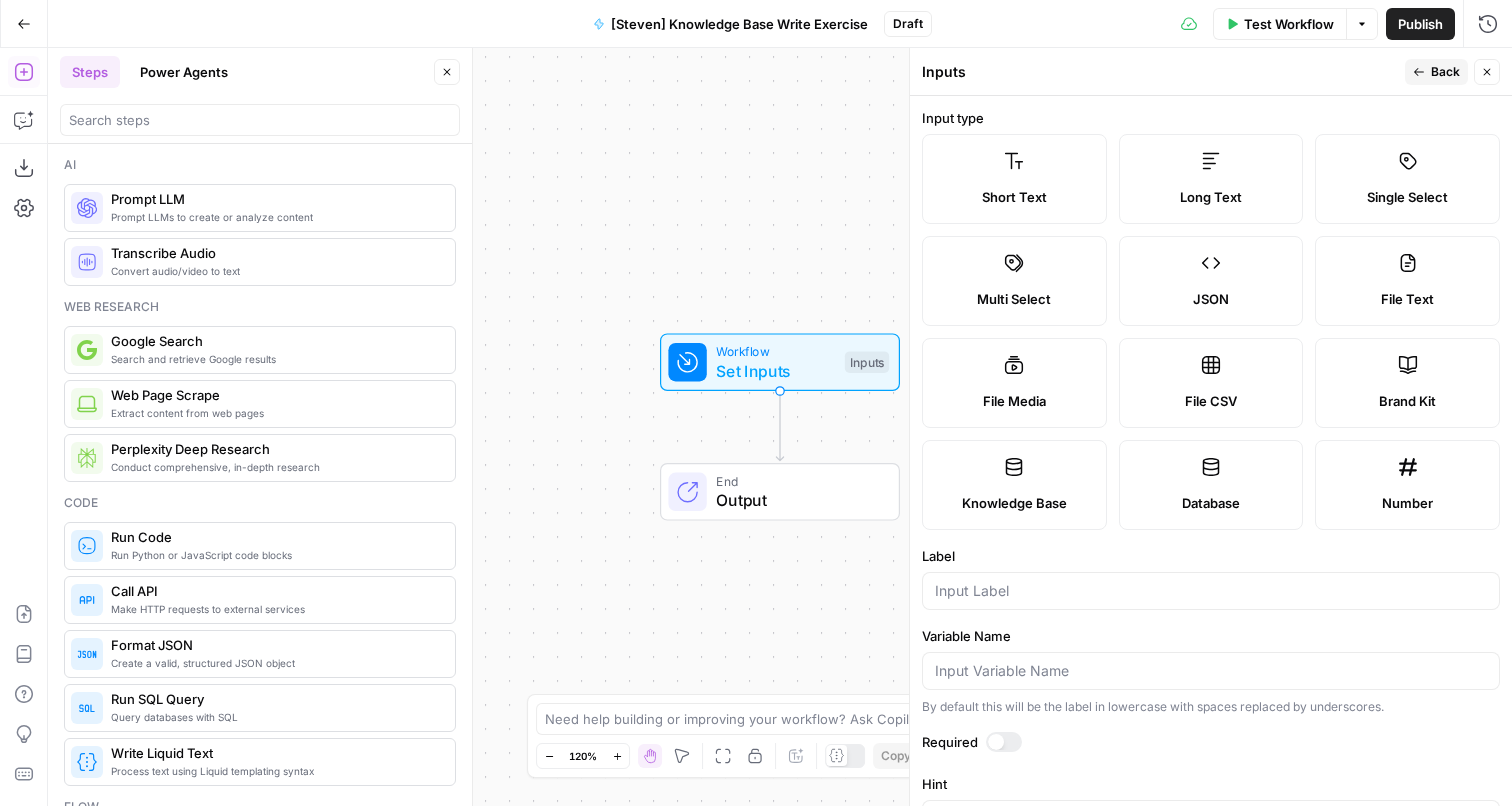 click at bounding box center (1211, 591) 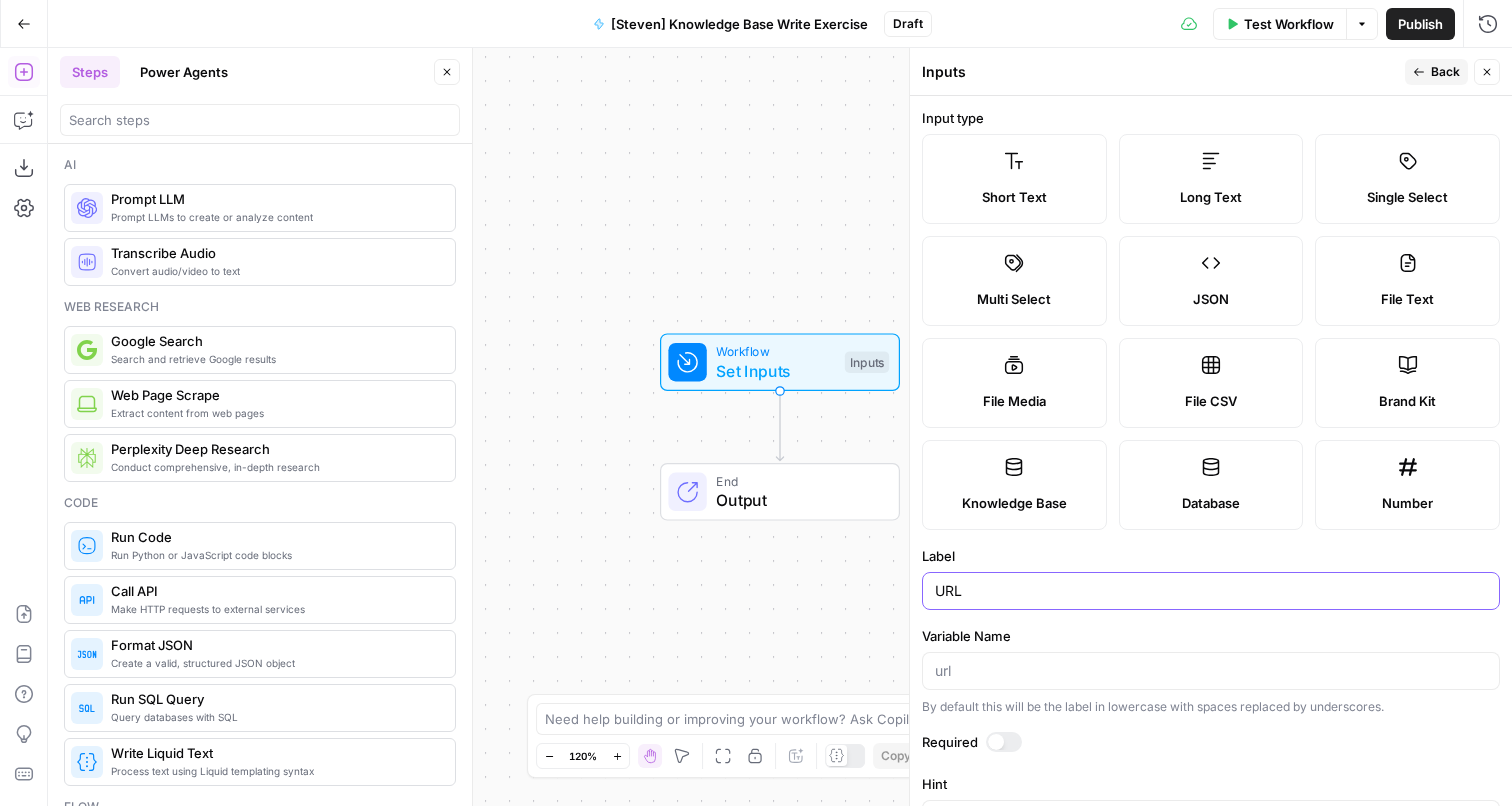 type on "URL" 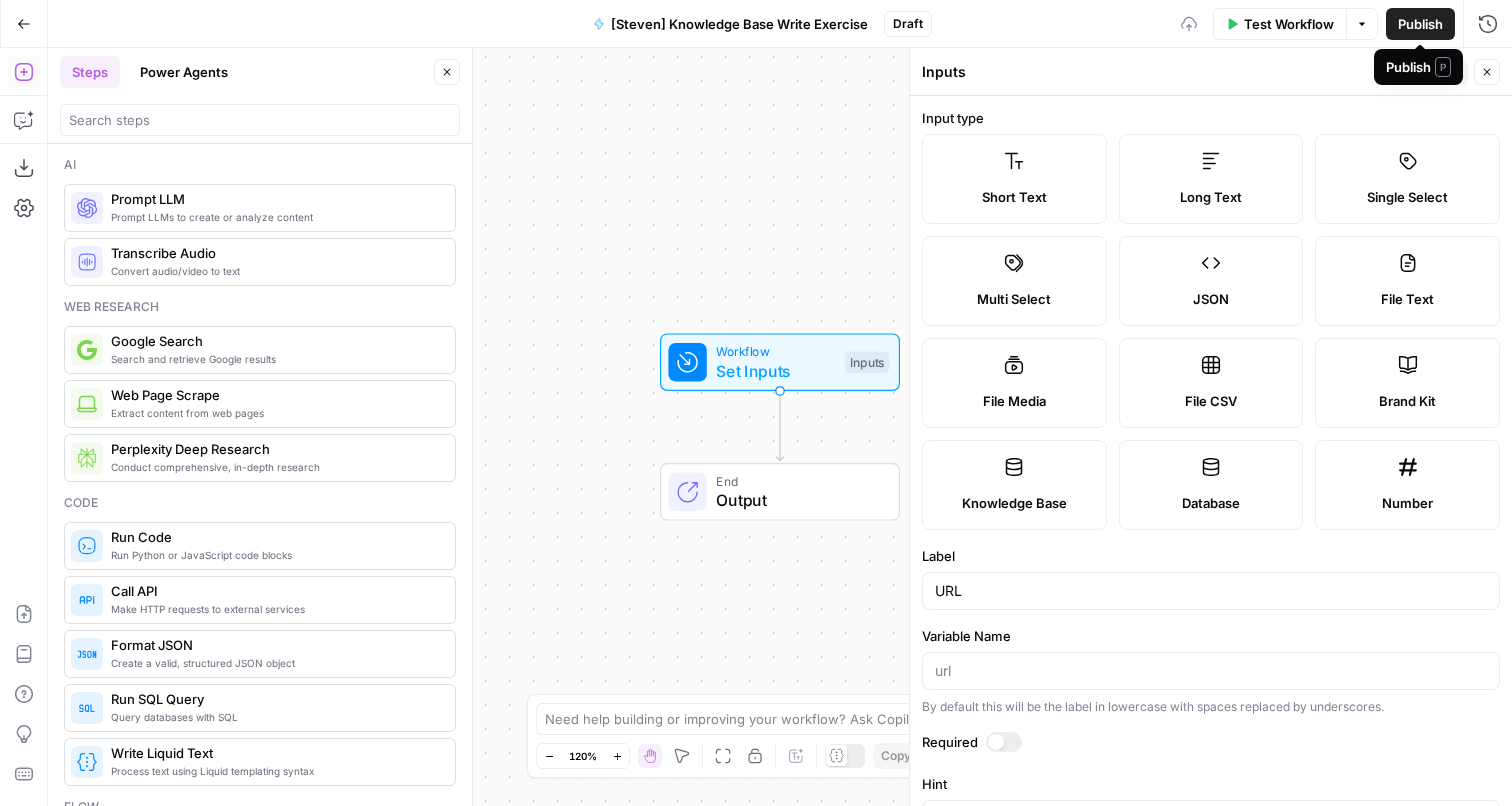 click on "Publish P" at bounding box center (1418, 67) 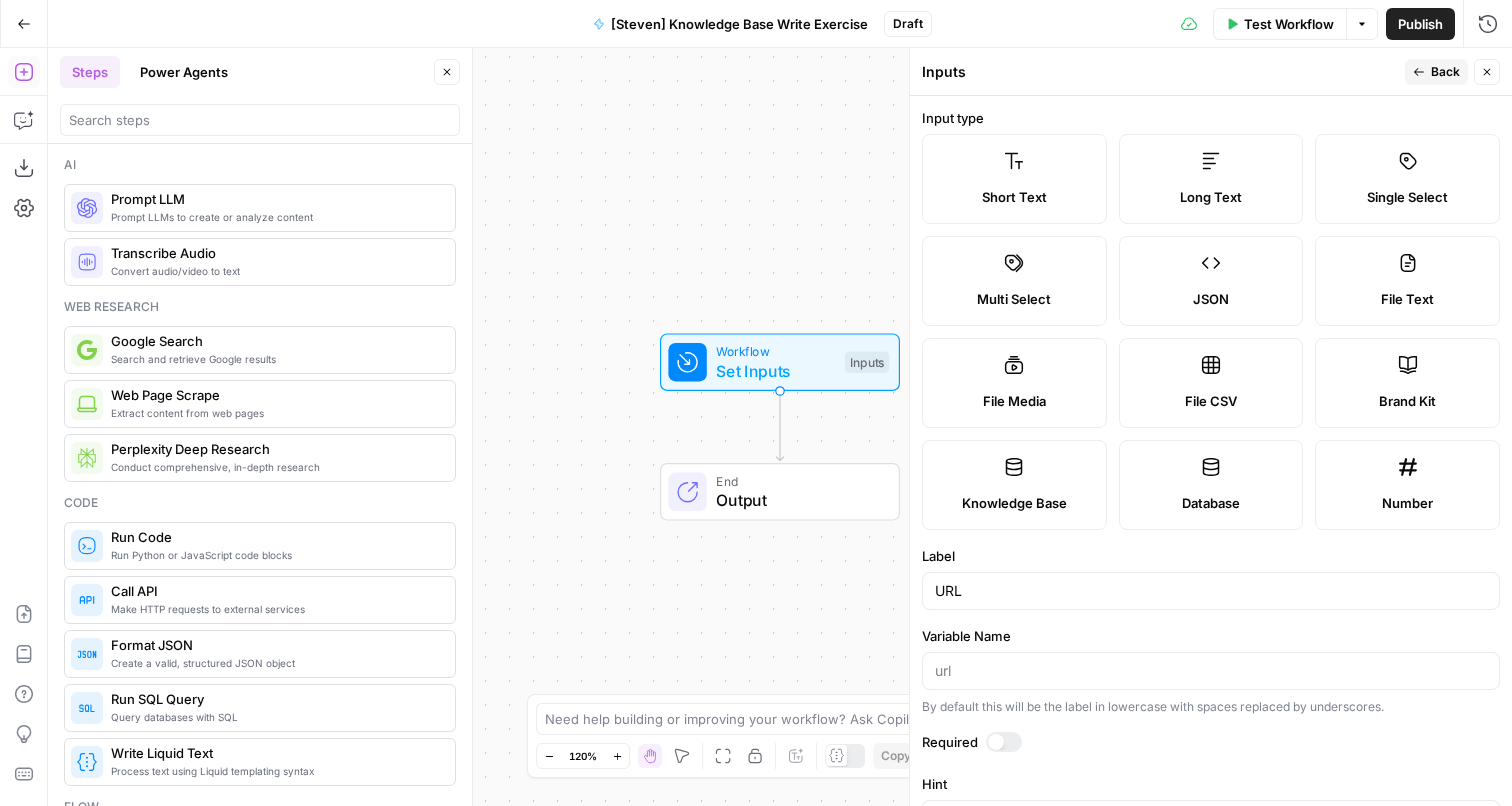 click on "Back" at bounding box center [1436, 72] 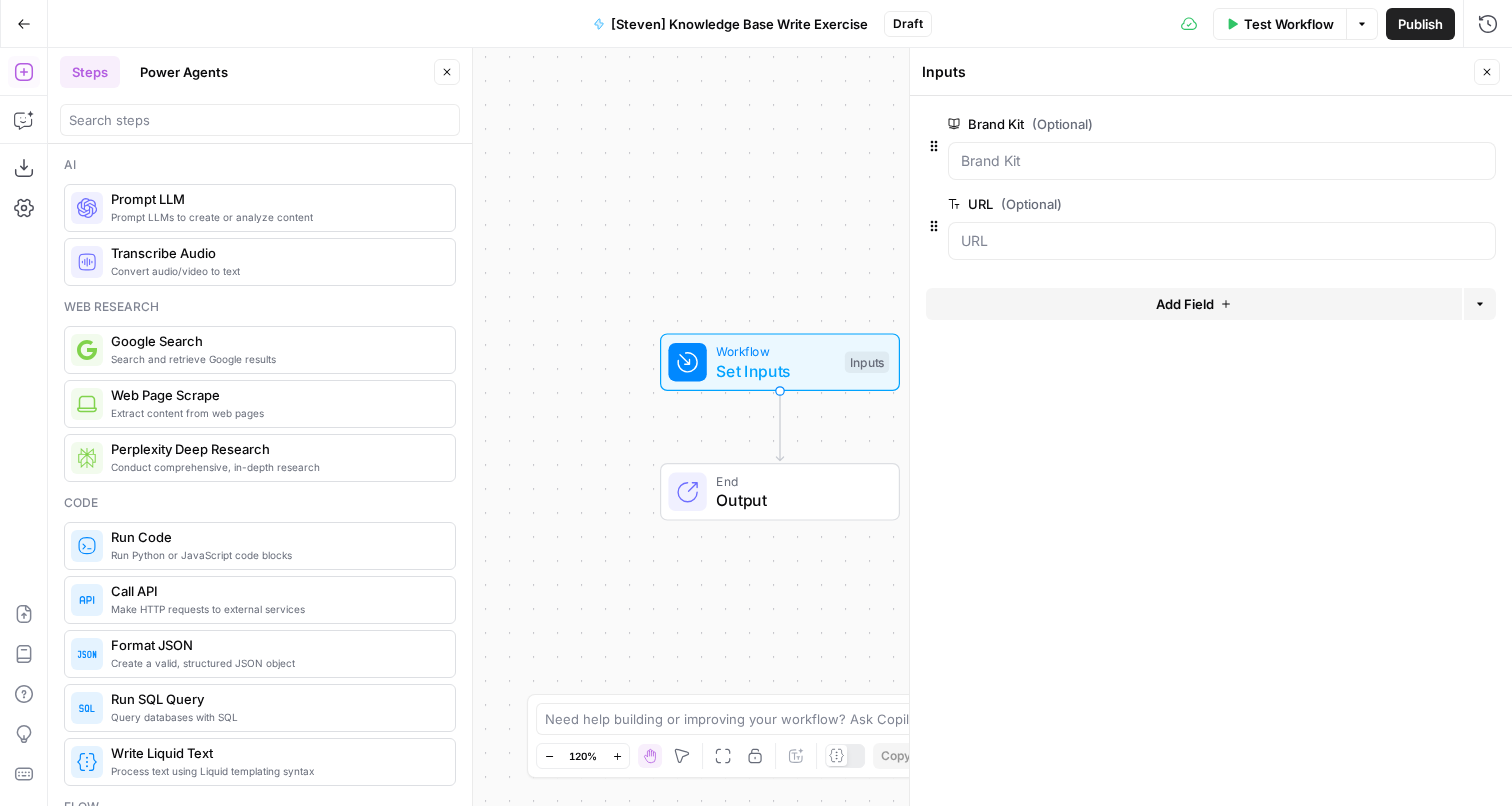 click on "Test Workflow" at bounding box center (1289, 24) 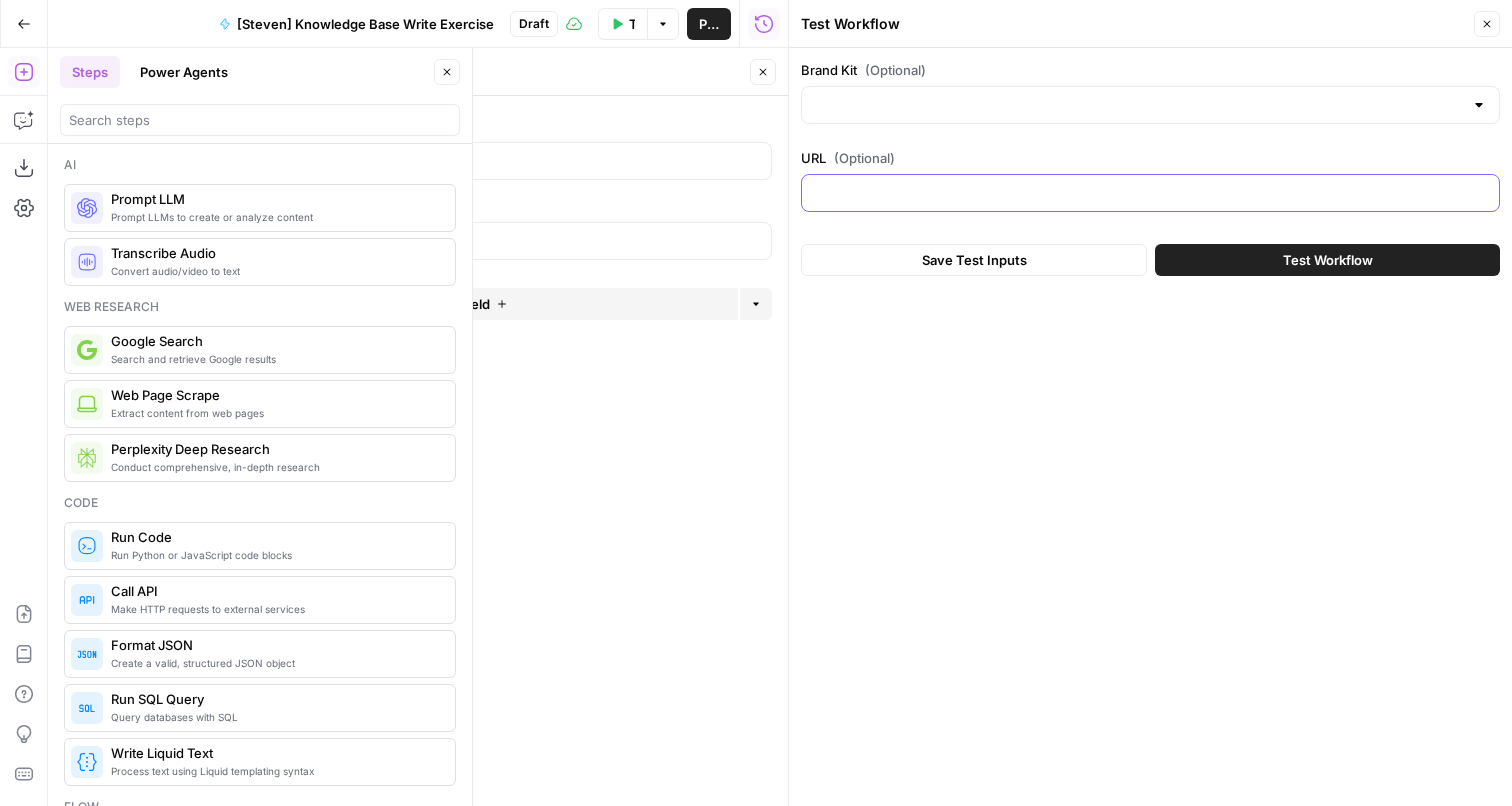 click on "URL   (Optional)" at bounding box center (1150, 193) 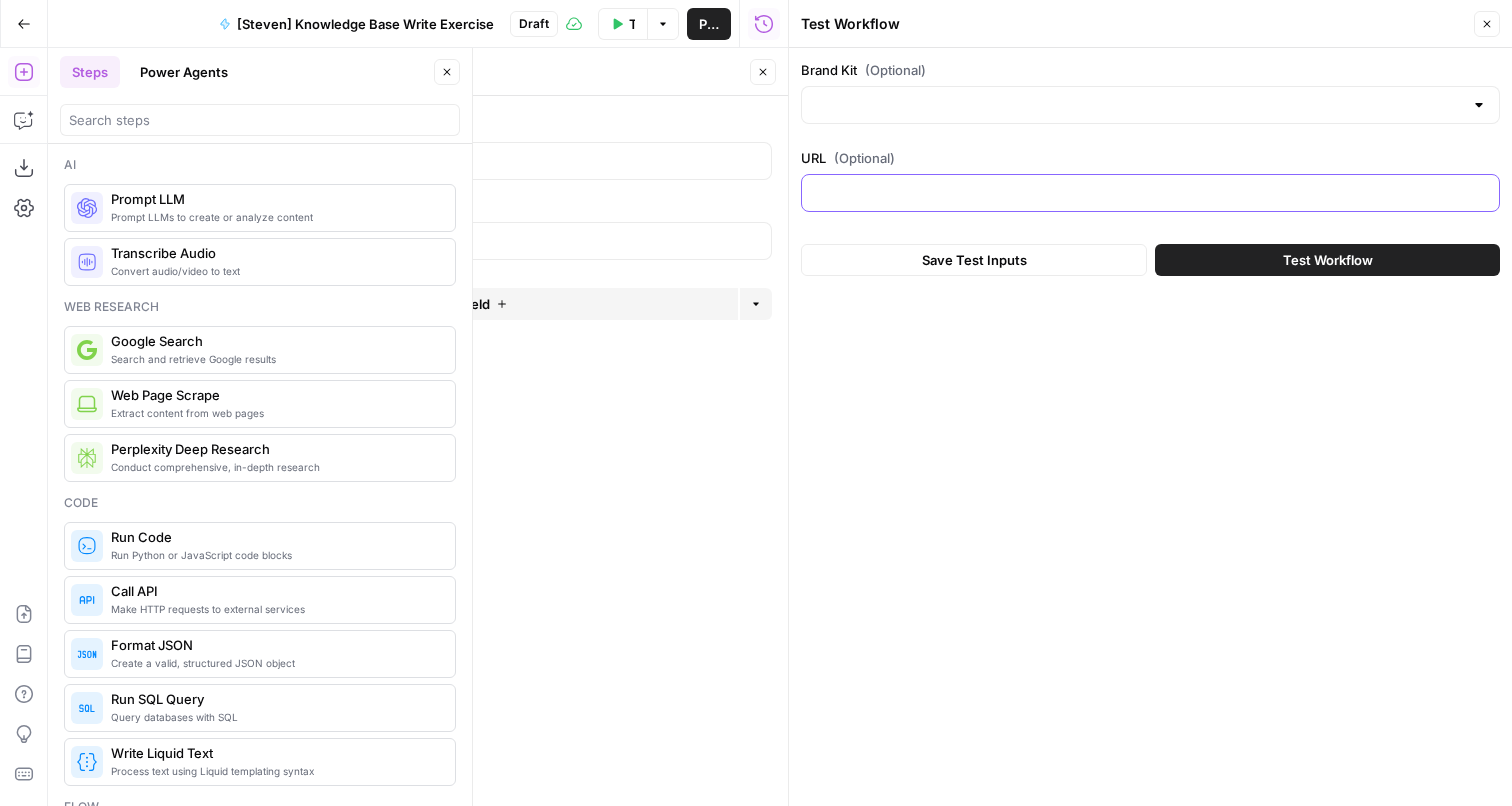 paste on "https://www.airops.com/academy/what-is-a-grid" 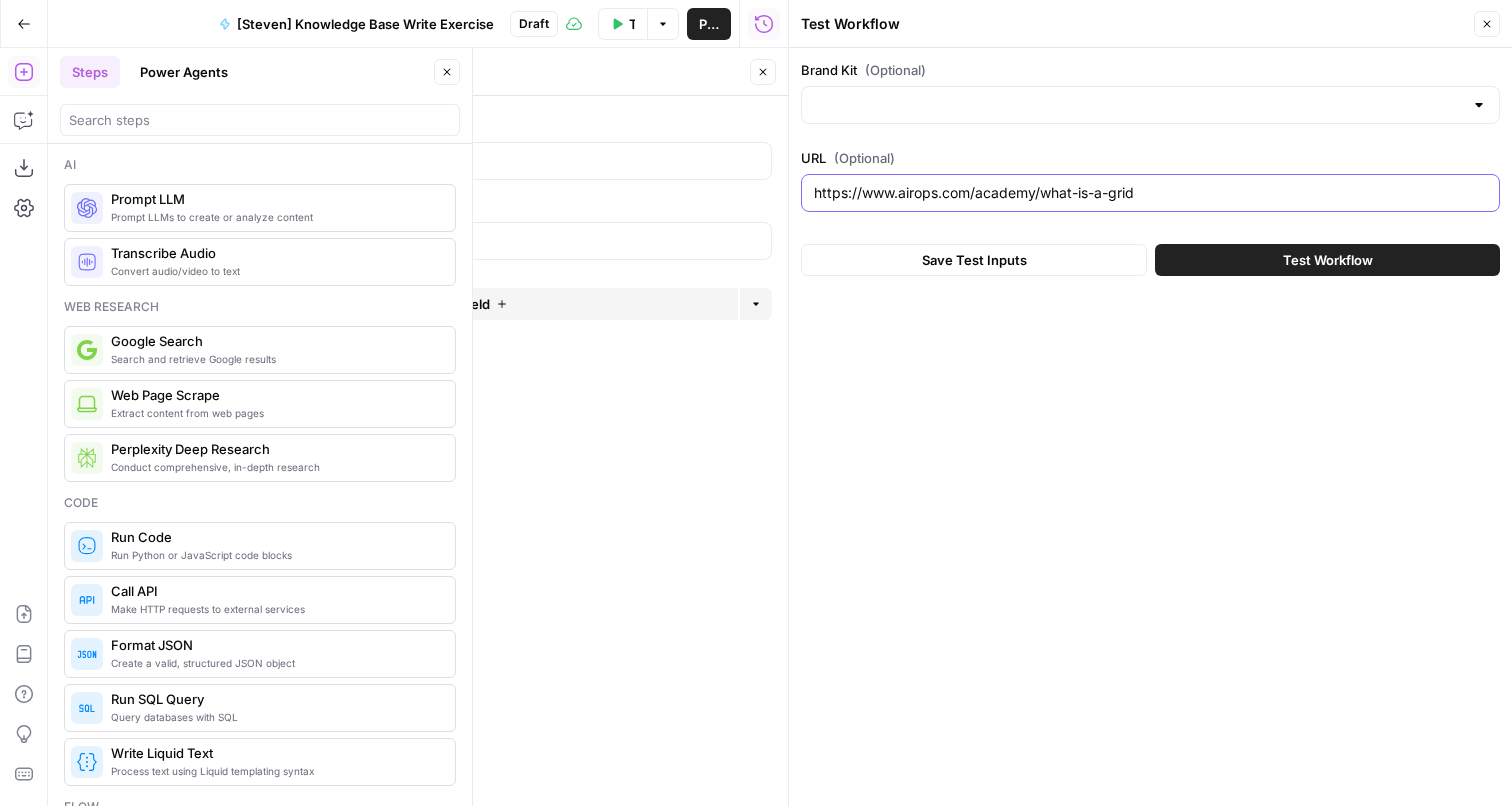 type on "https://www.airops.com/academy/what-is-a-grid" 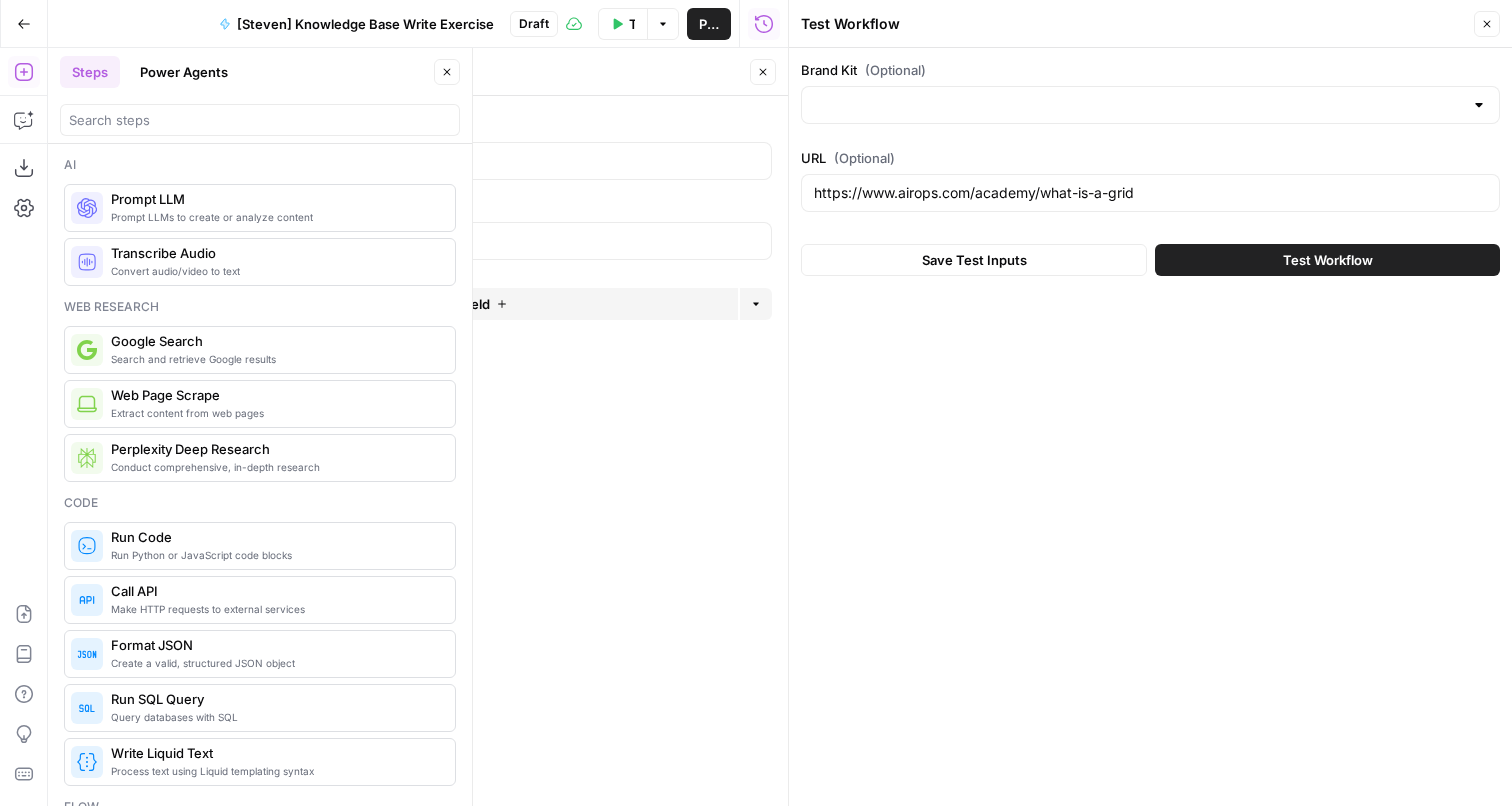 click on "edit field" at bounding box center [697, 204] 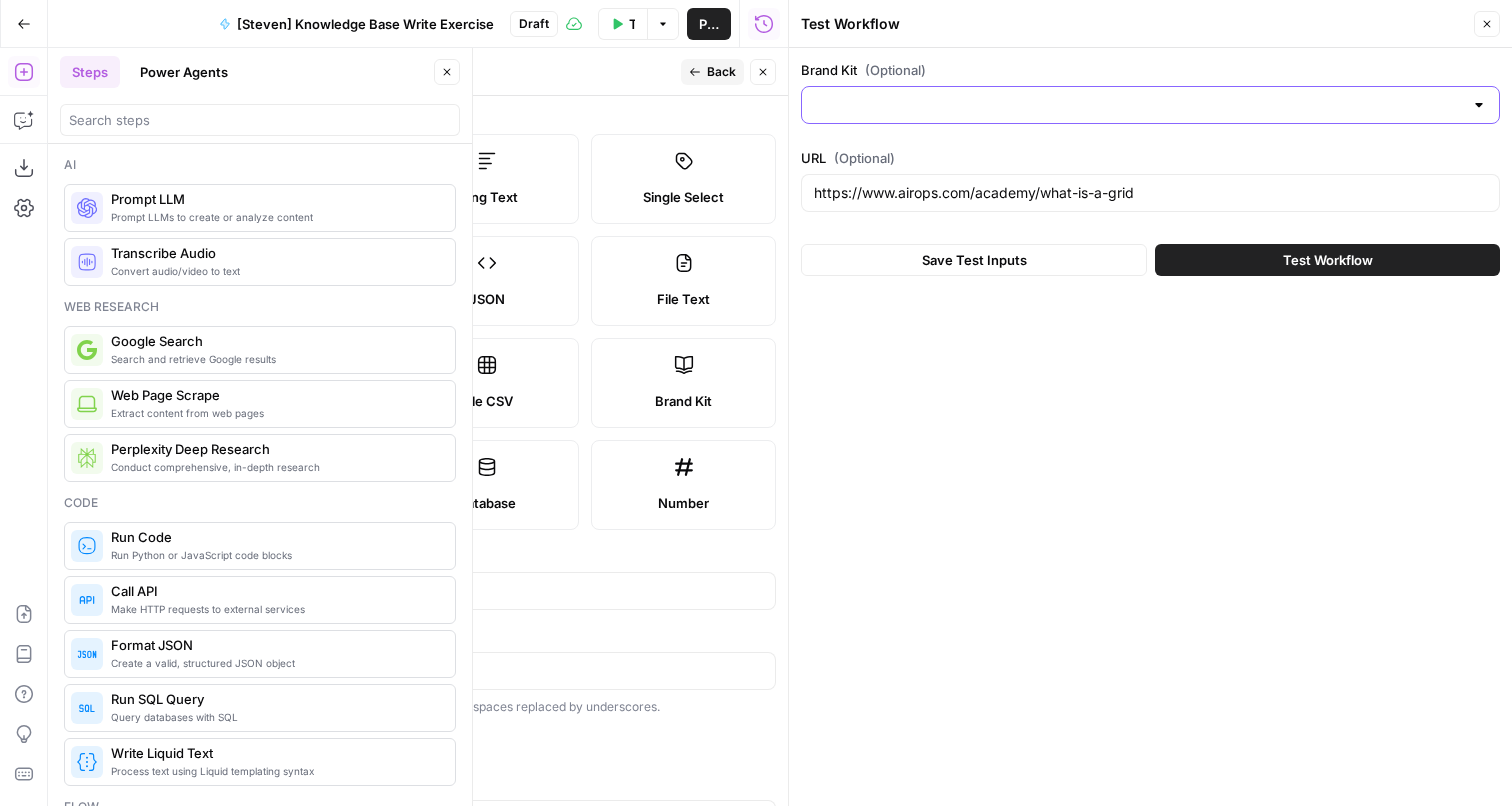 click on "Brand Kit   (Optional)" at bounding box center (1138, 105) 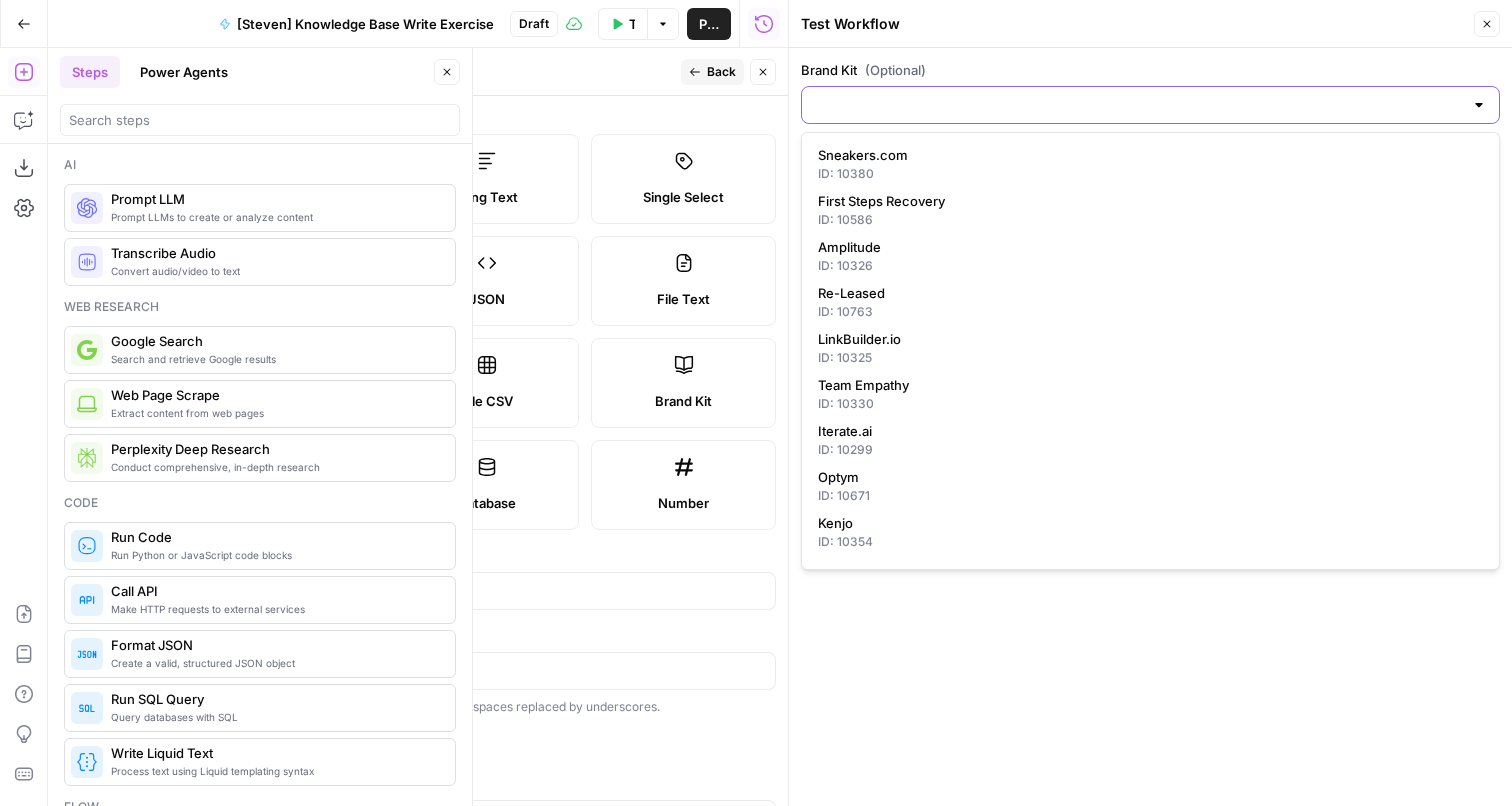 click on "a" at bounding box center [1138, 105] 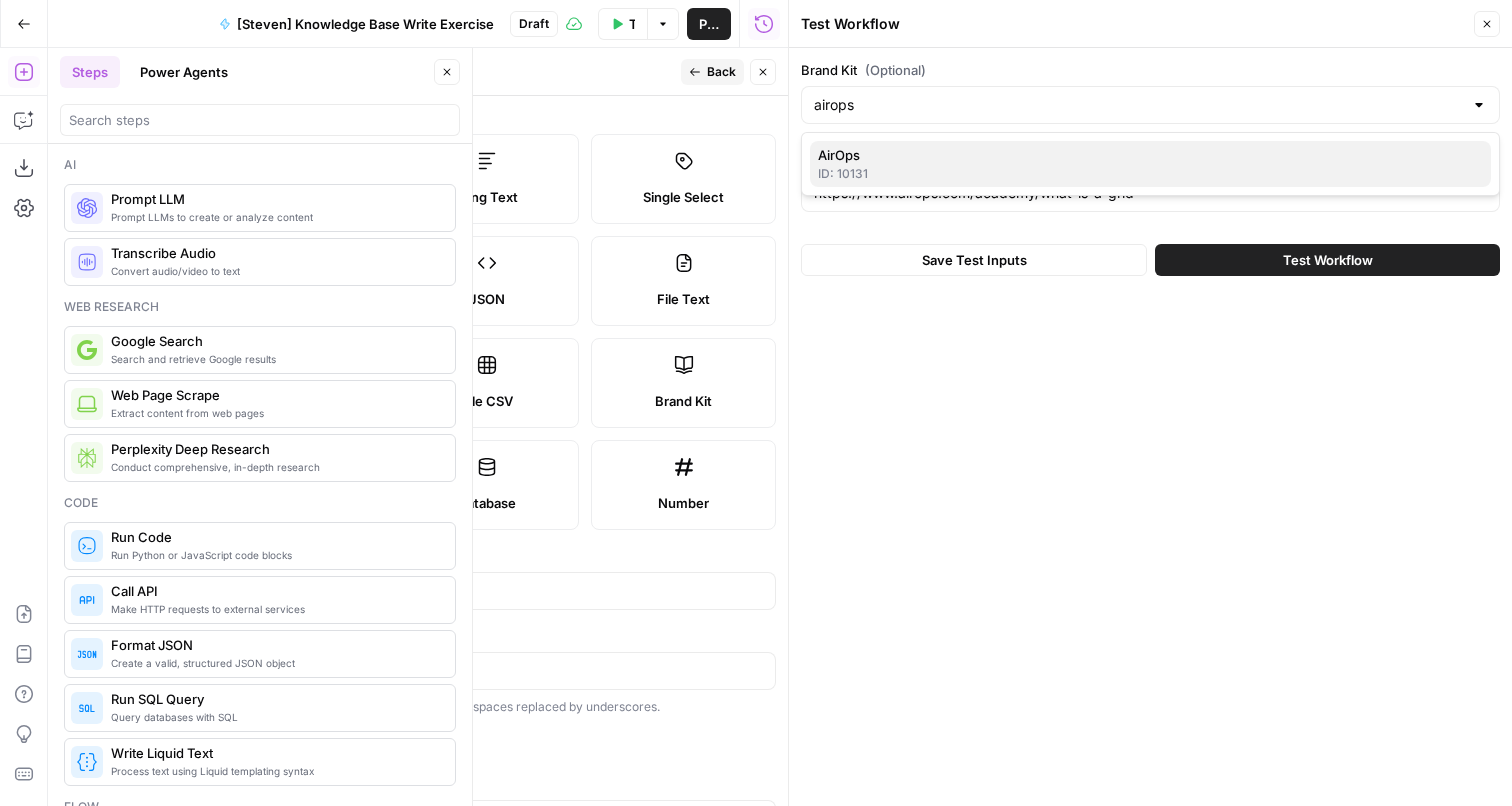 click on "AirOps" at bounding box center [1146, 155] 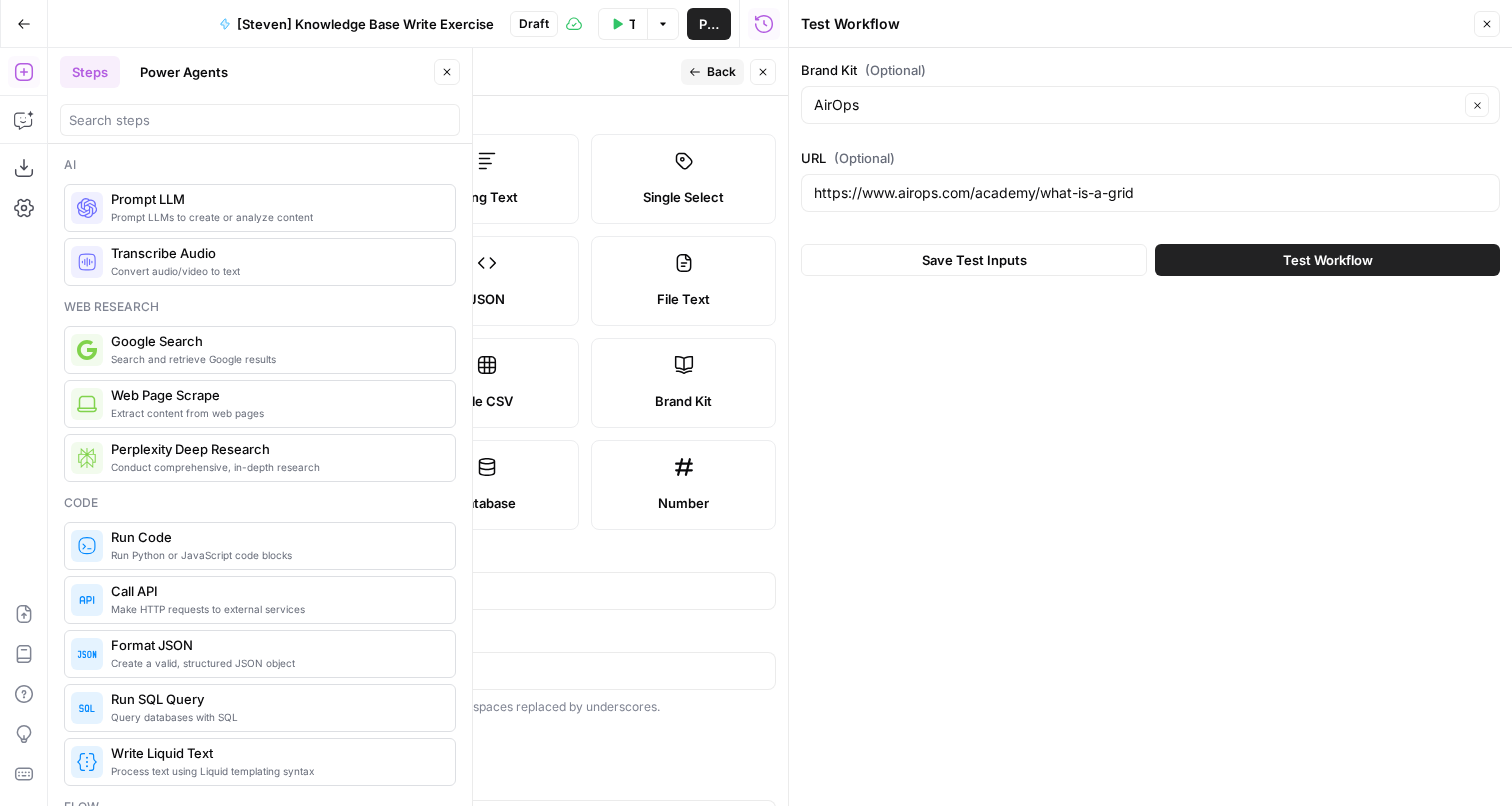 click 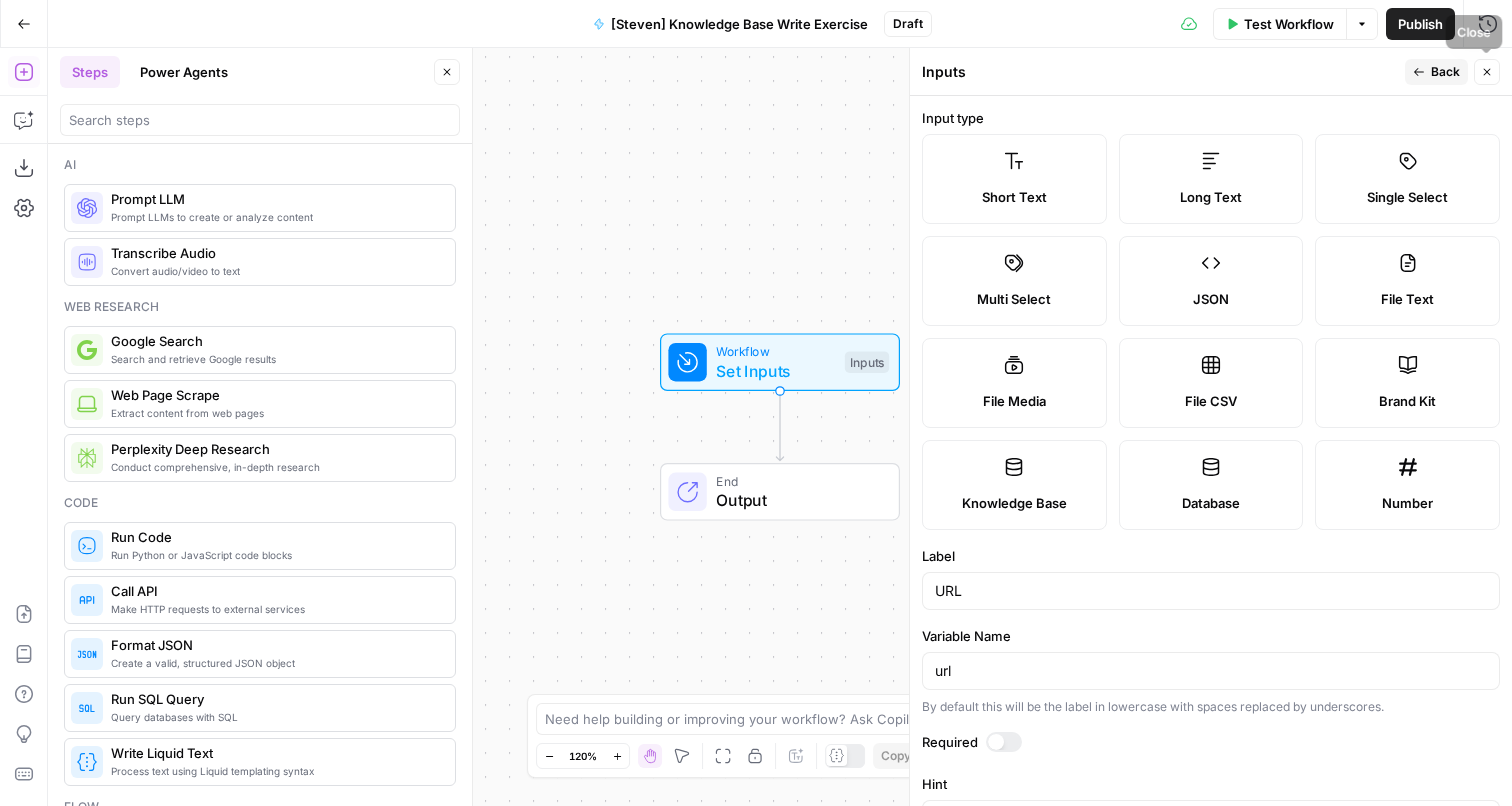 click 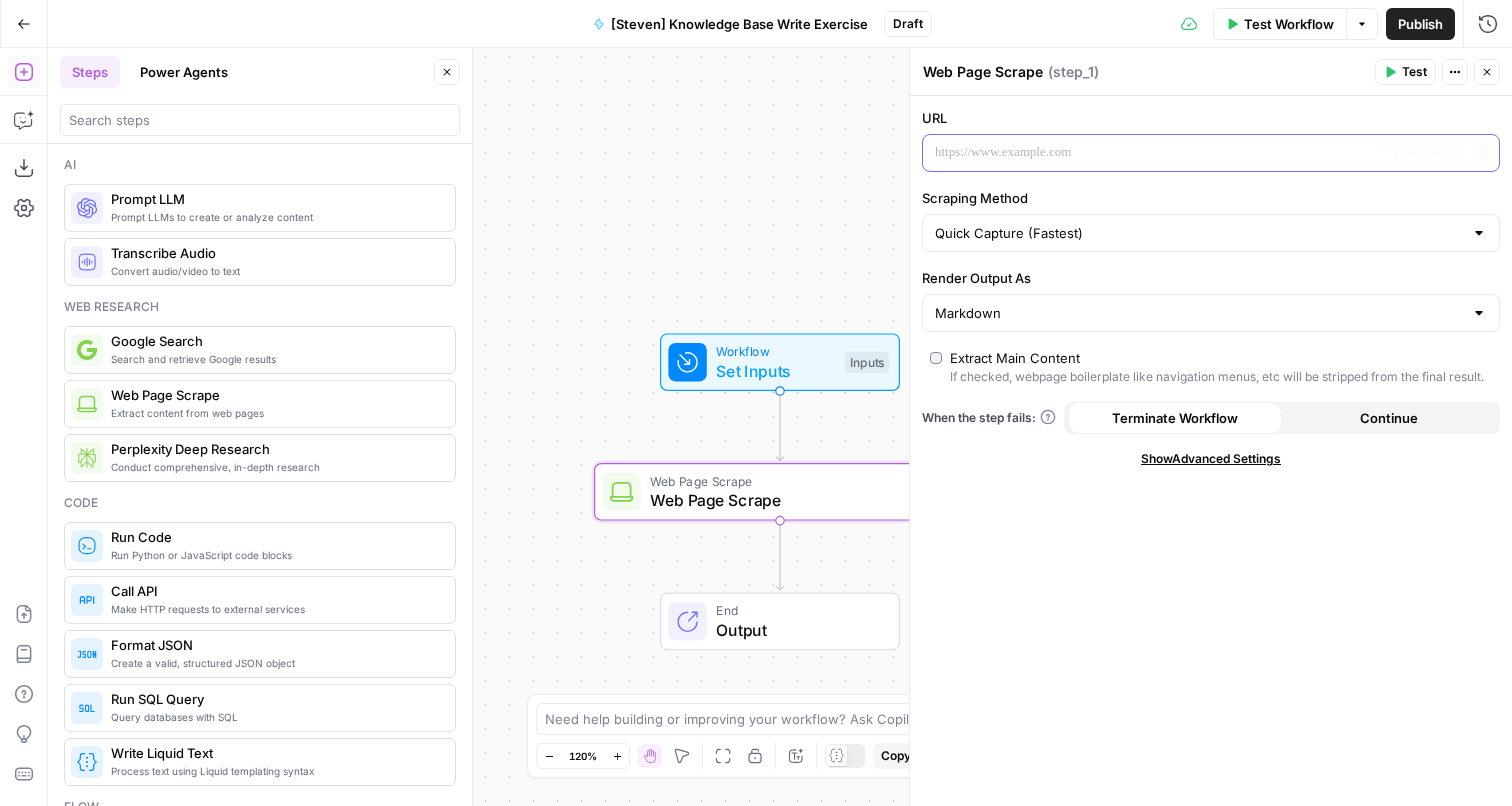 click at bounding box center [1195, 153] 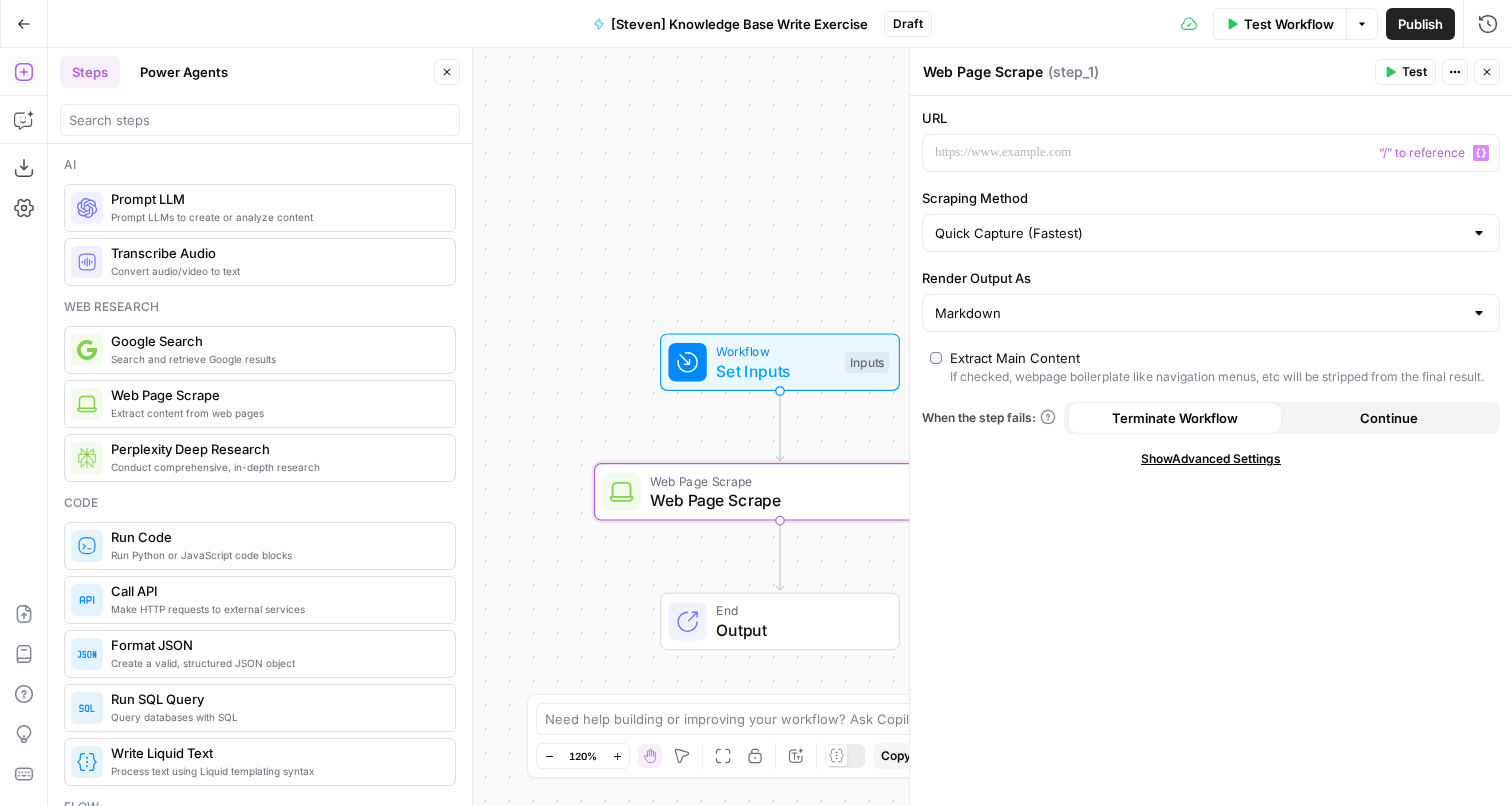 click on "Variables Menu" at bounding box center (1481, 153) 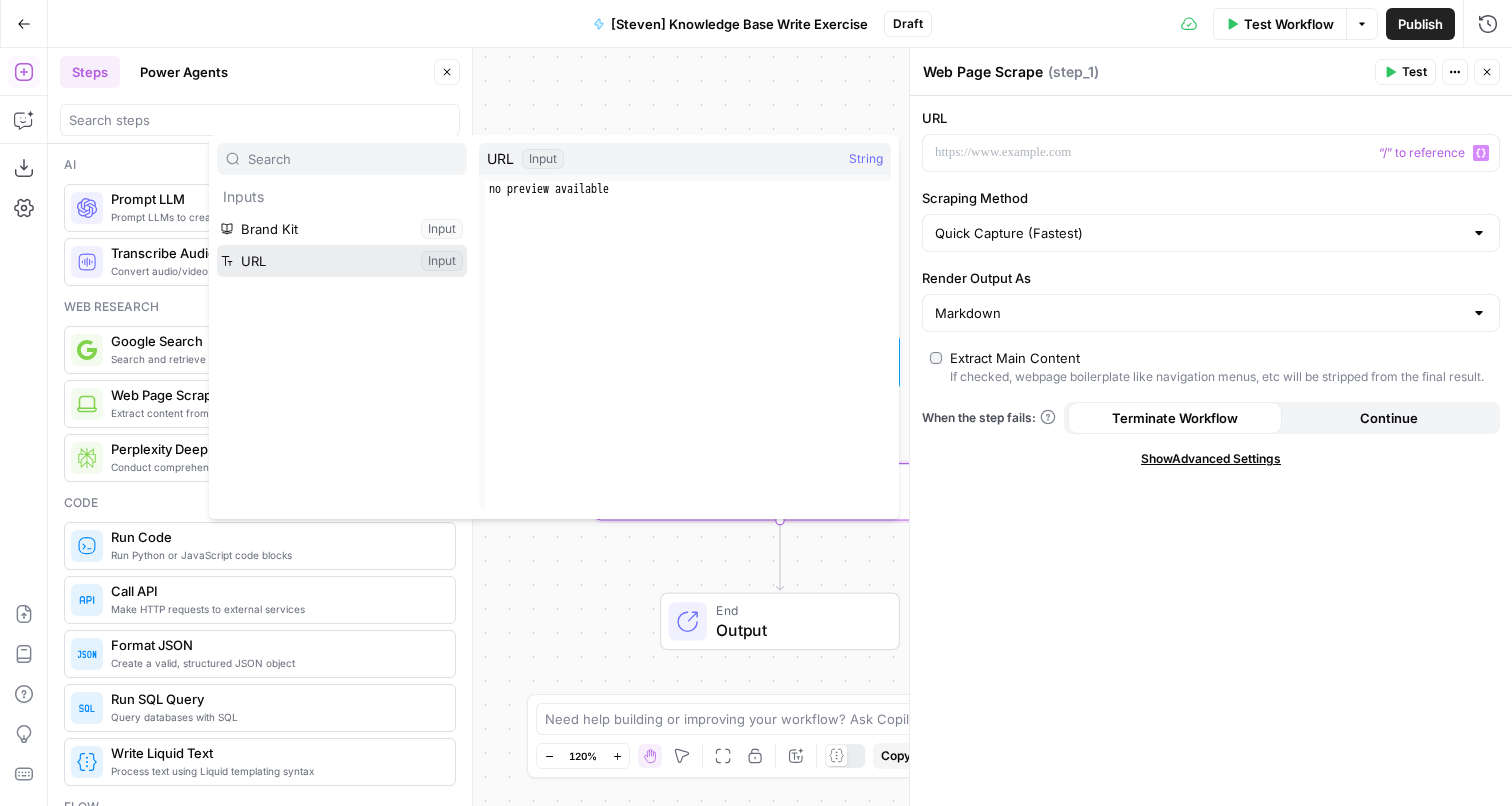 click at bounding box center (342, 261) 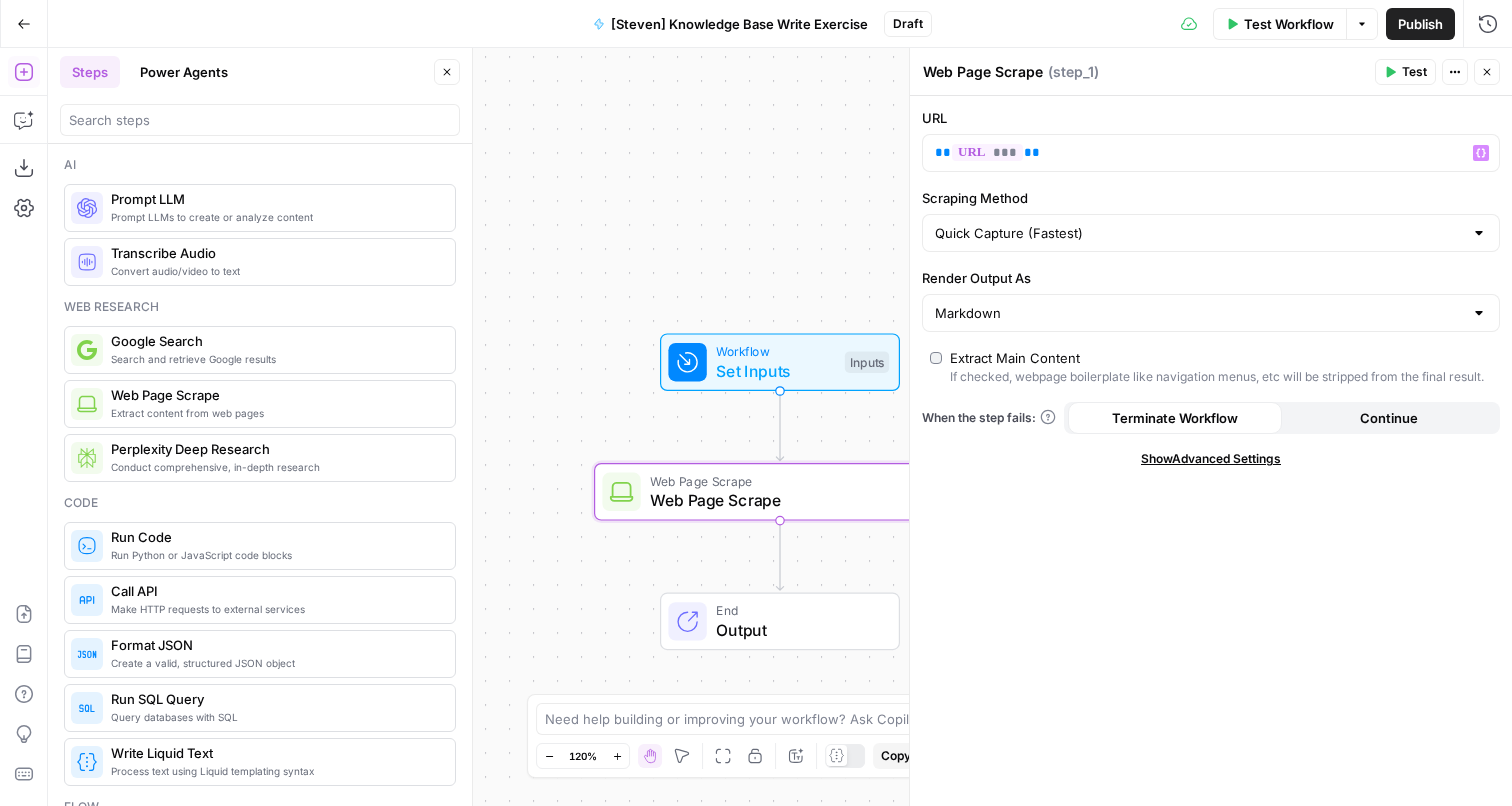 click on "Set Inputs" at bounding box center (775, 371) 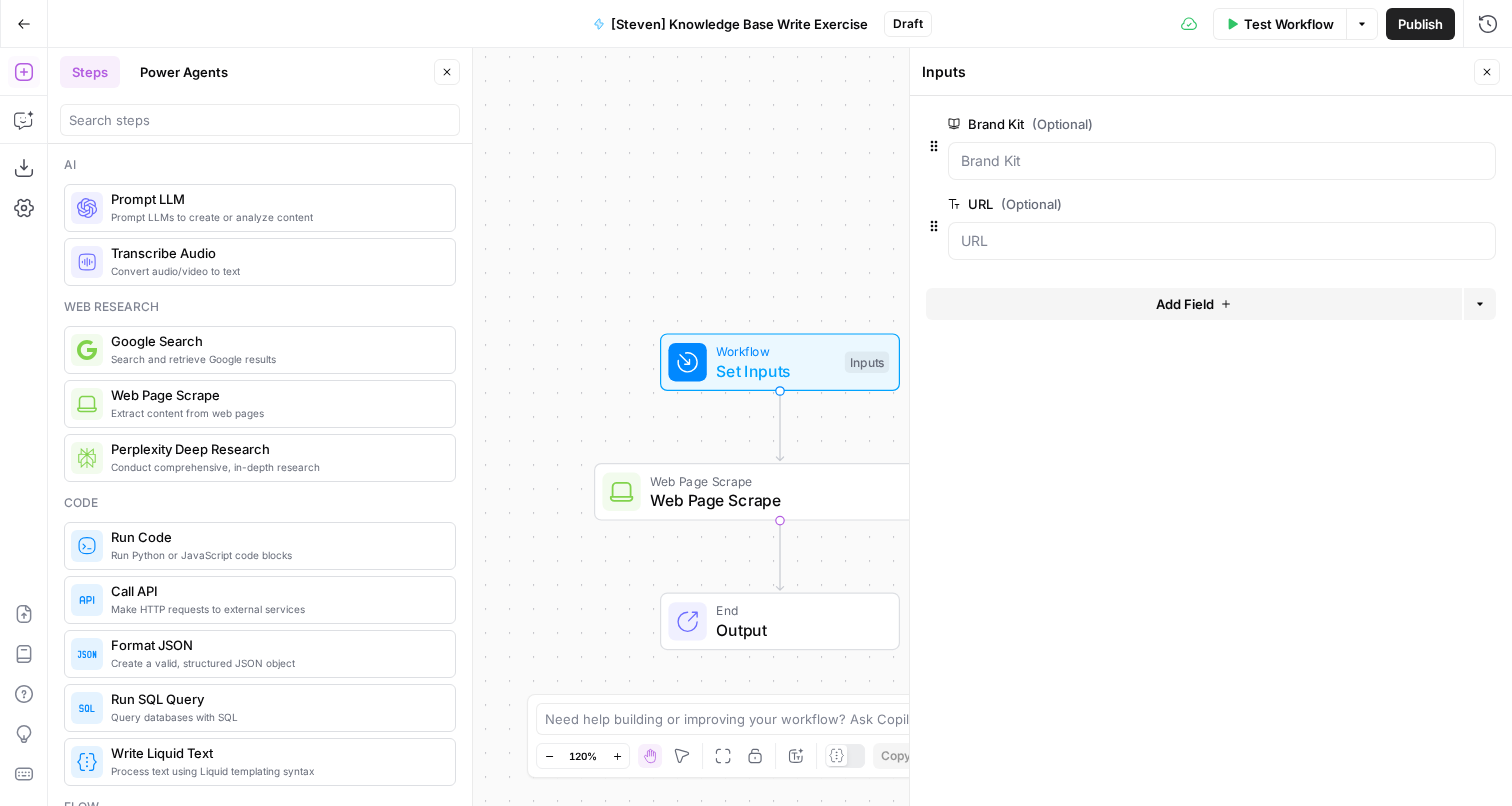 click on "Add Field" at bounding box center (1194, 304) 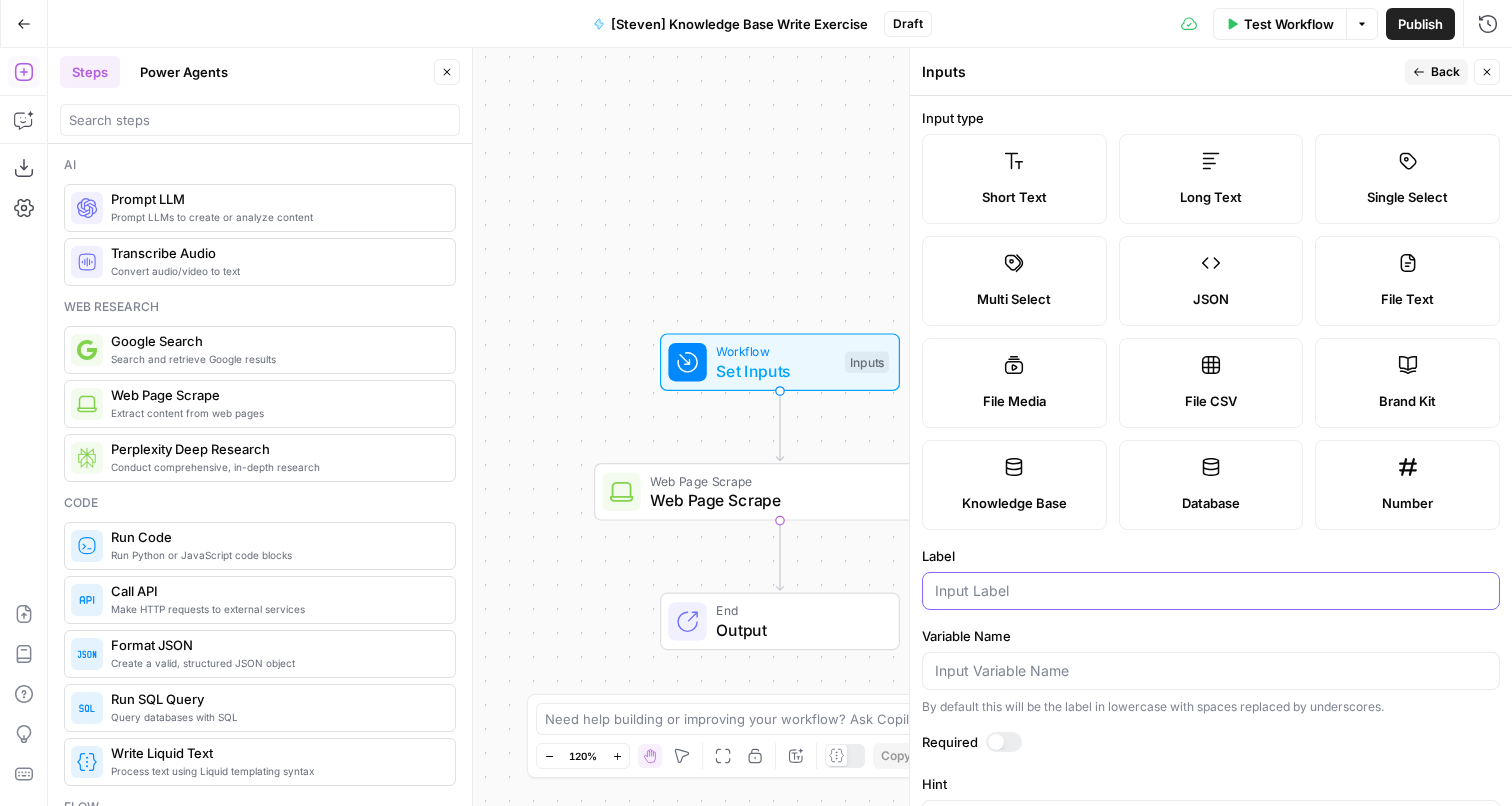 click on "Label" at bounding box center (1211, 591) 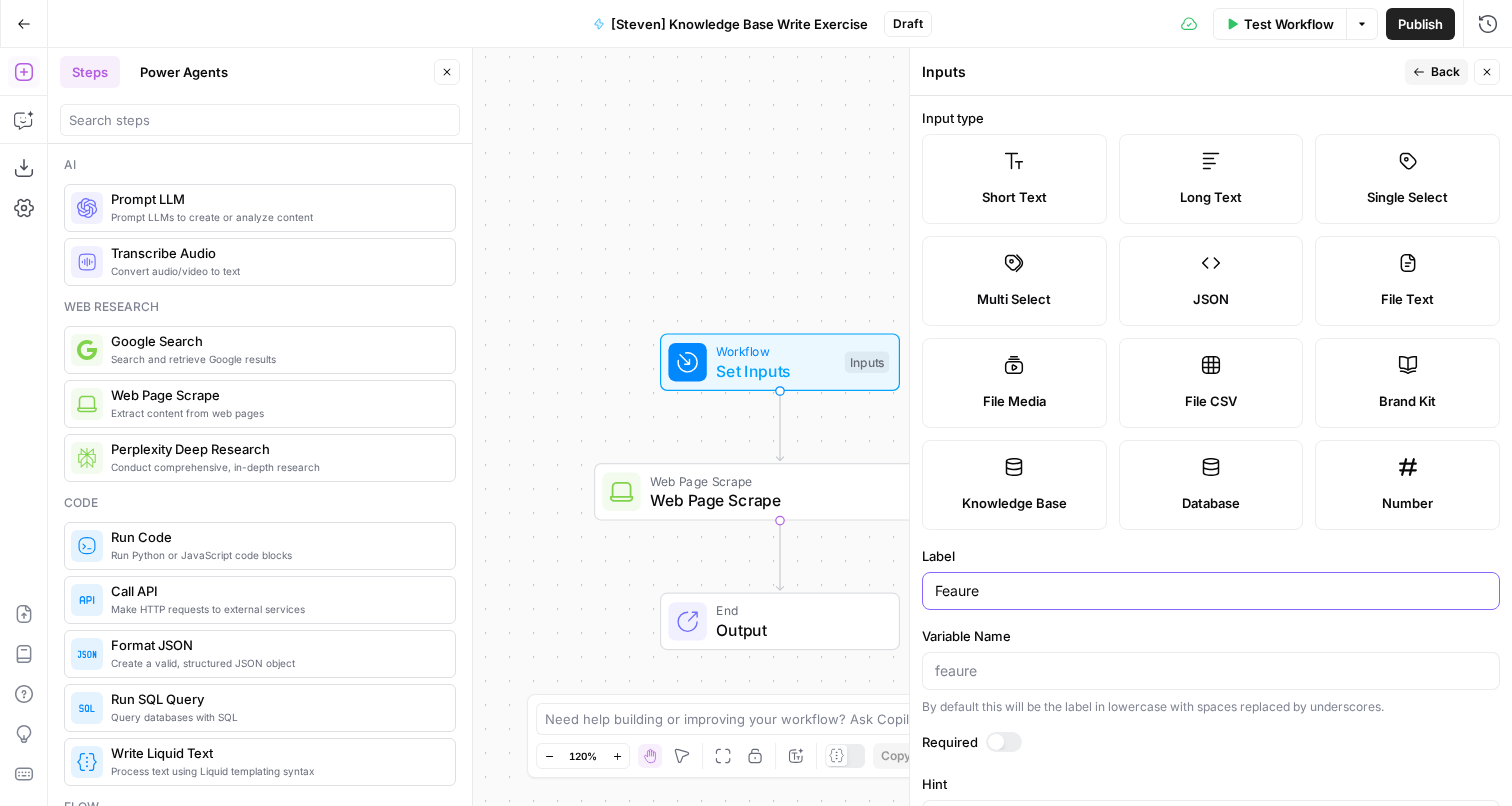 type on "Feaure" 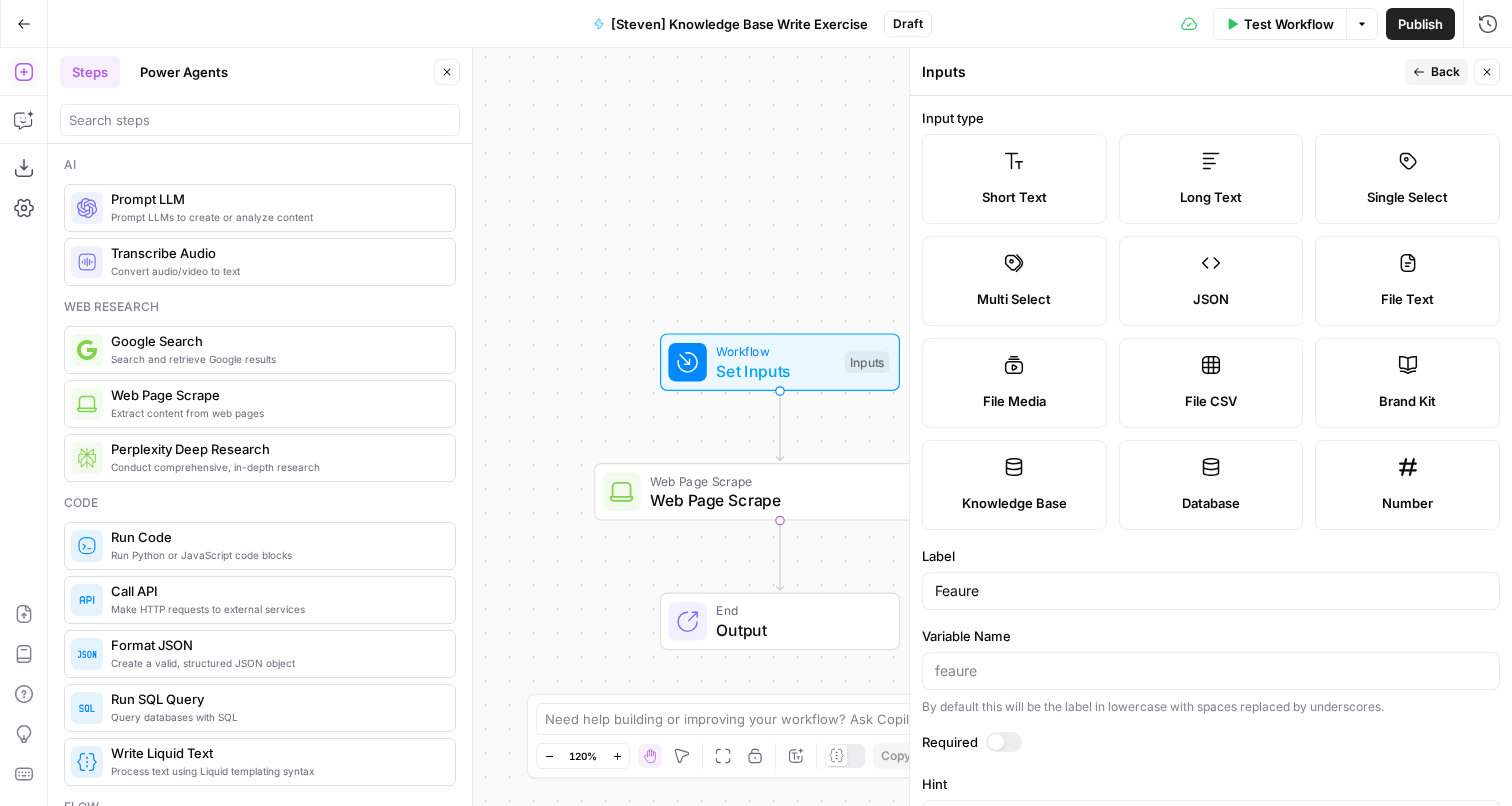 click on "Test Workflow" at bounding box center (1289, 24) 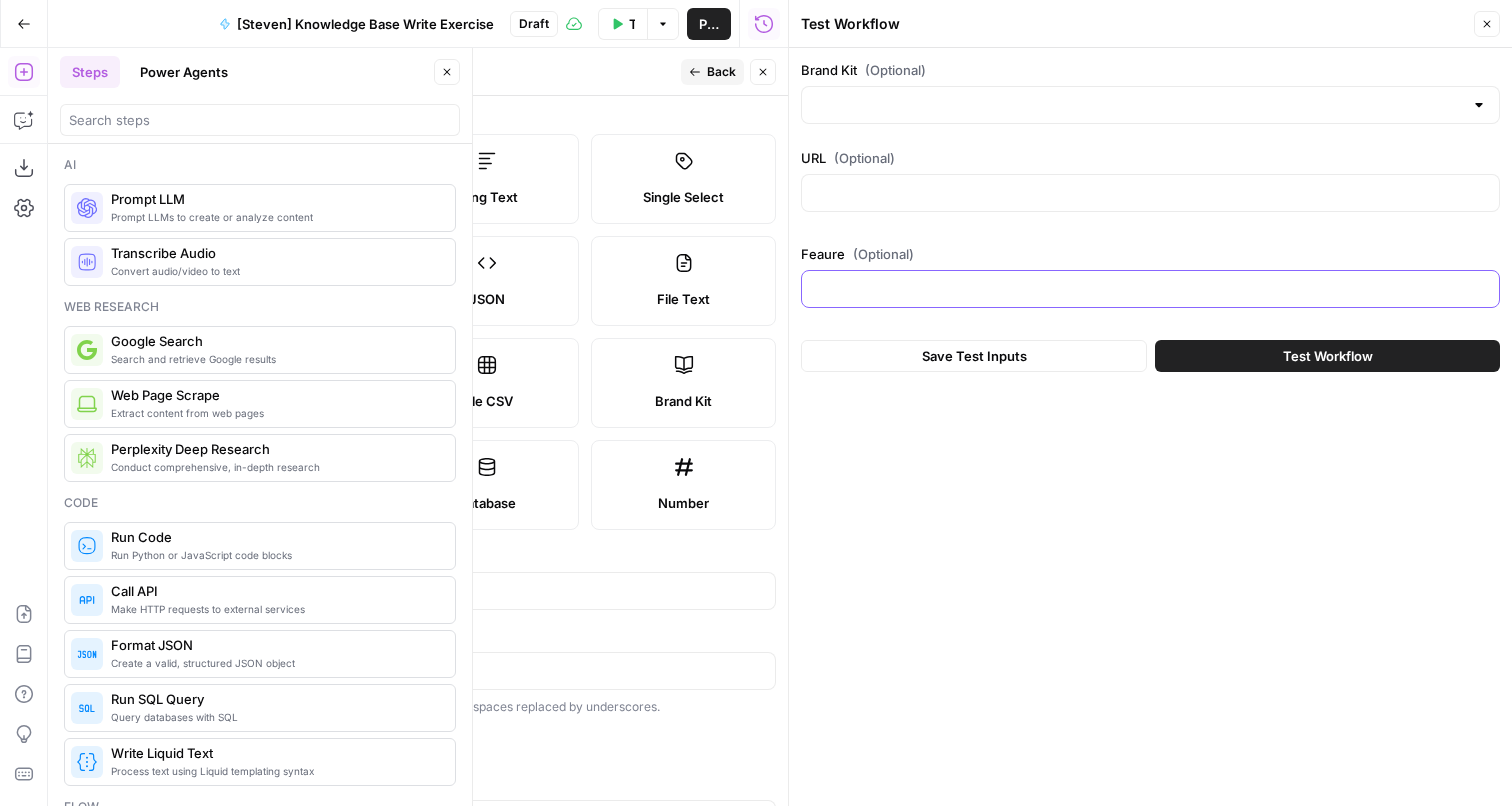 click on "Feaure   (Optional)" at bounding box center [1150, 289] 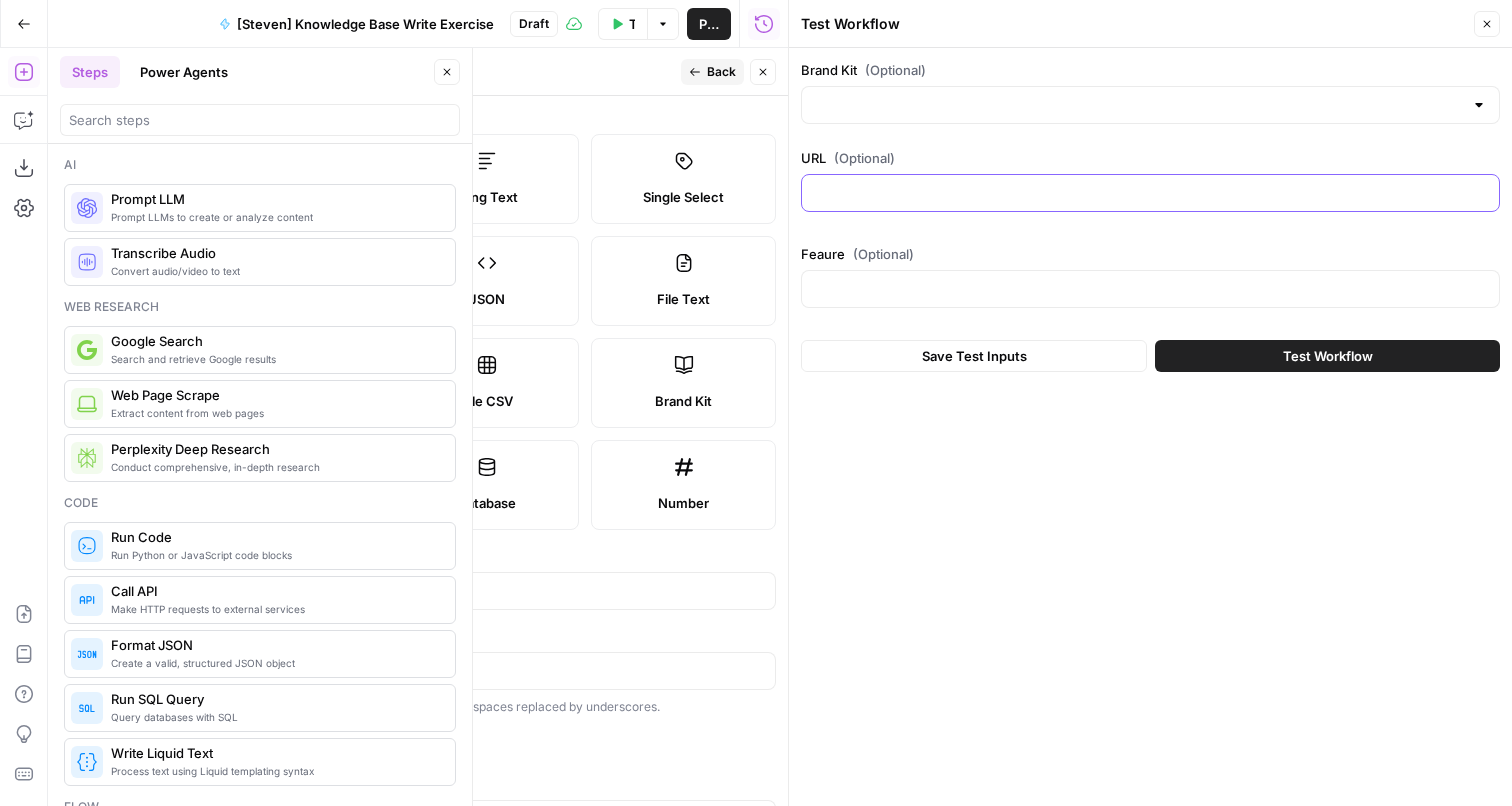 click on "URL   (Optional)" at bounding box center [1150, 193] 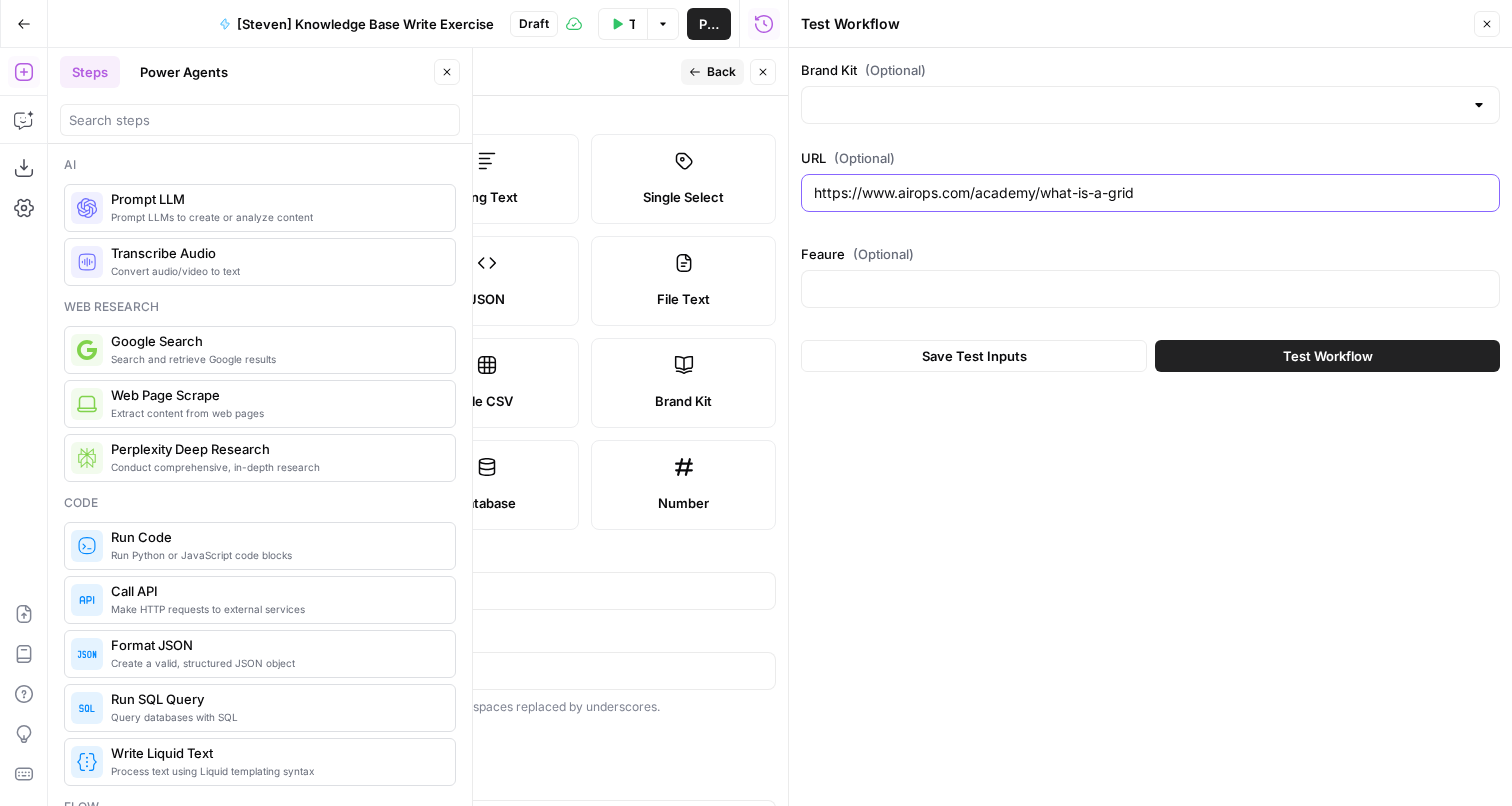 type on "https://www.airops.com/academy/what-is-a-grid" 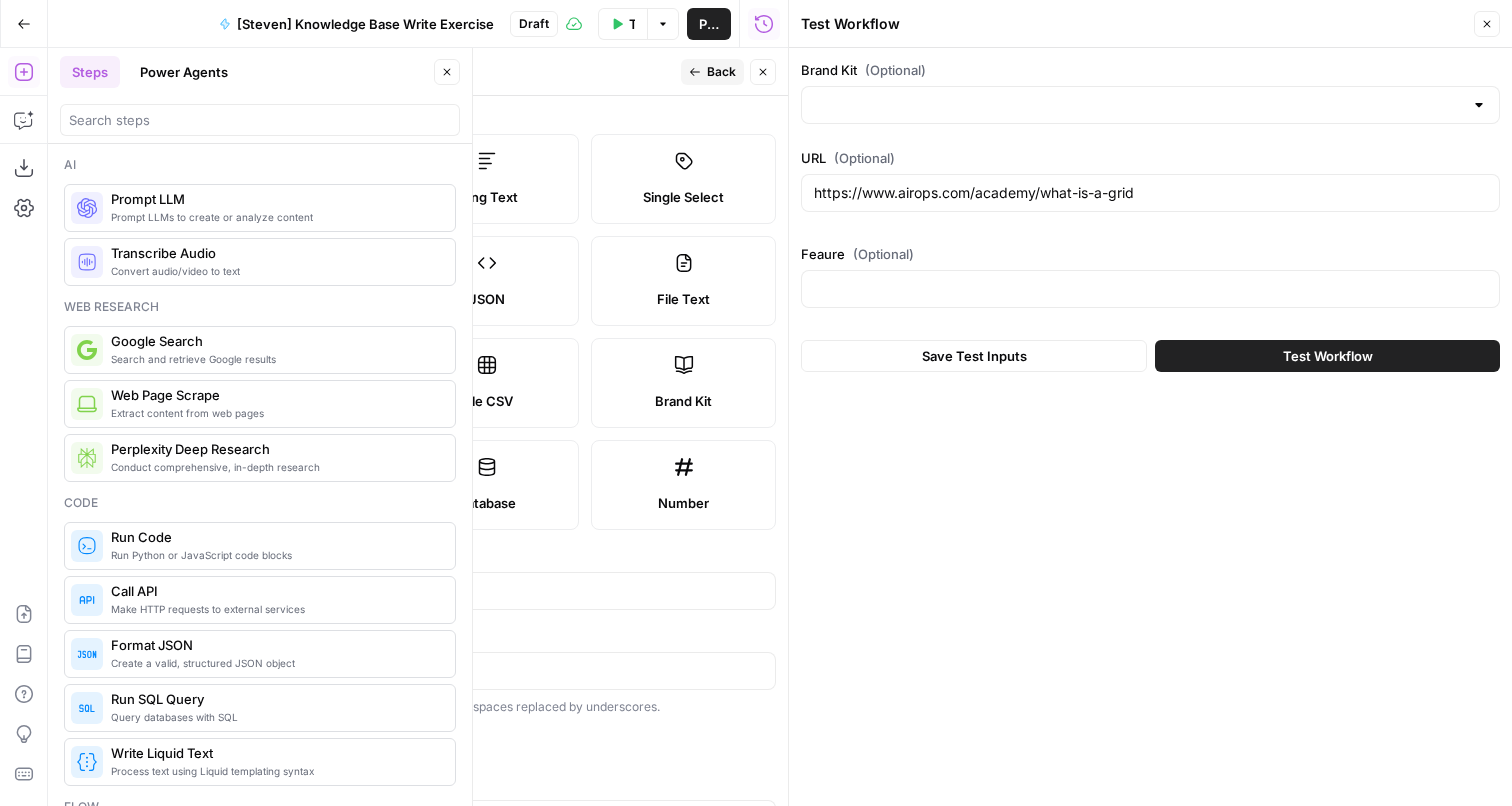 click at bounding box center (1150, 105) 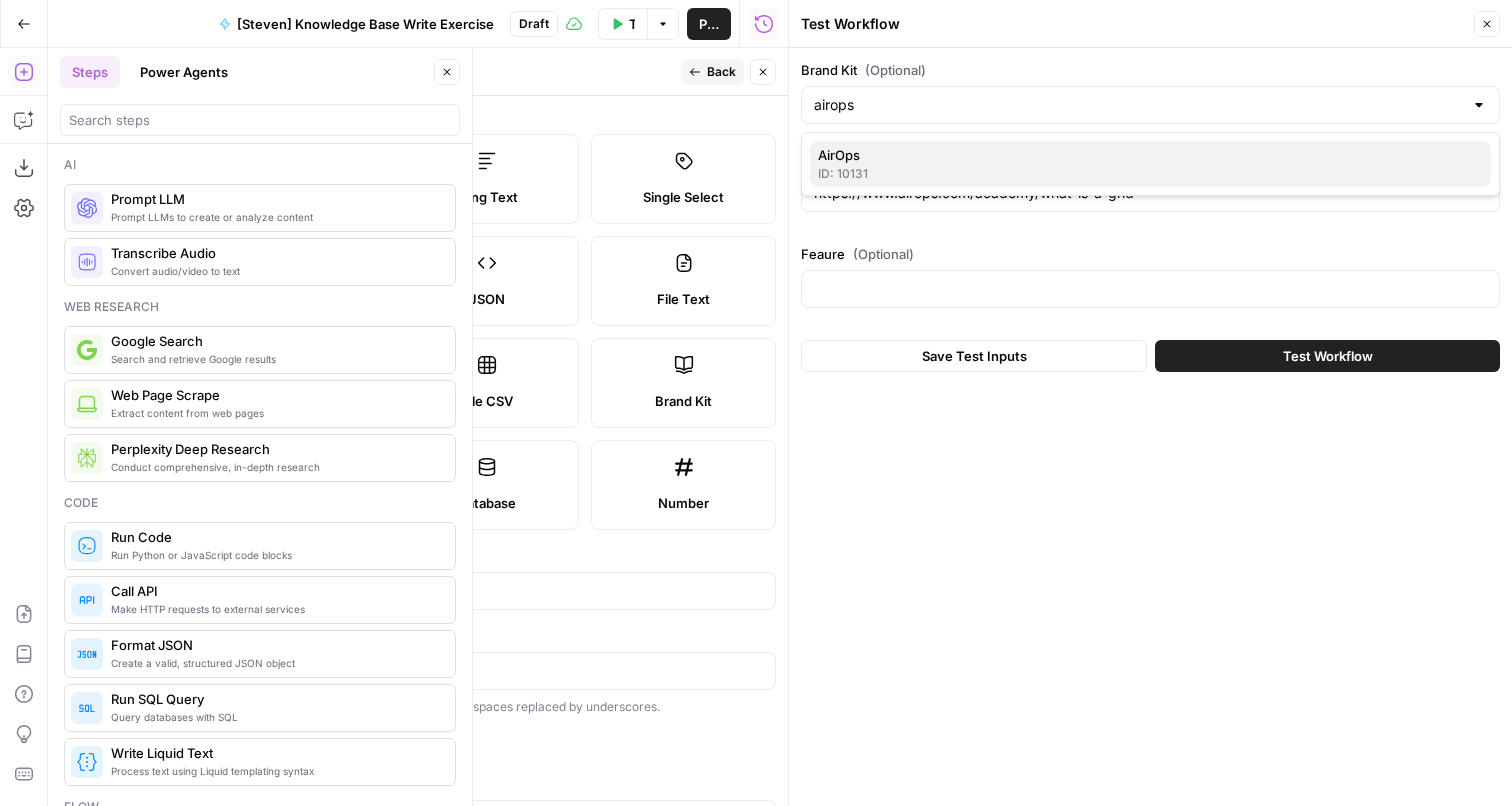click on "ID: 10131" at bounding box center [1150, 174] 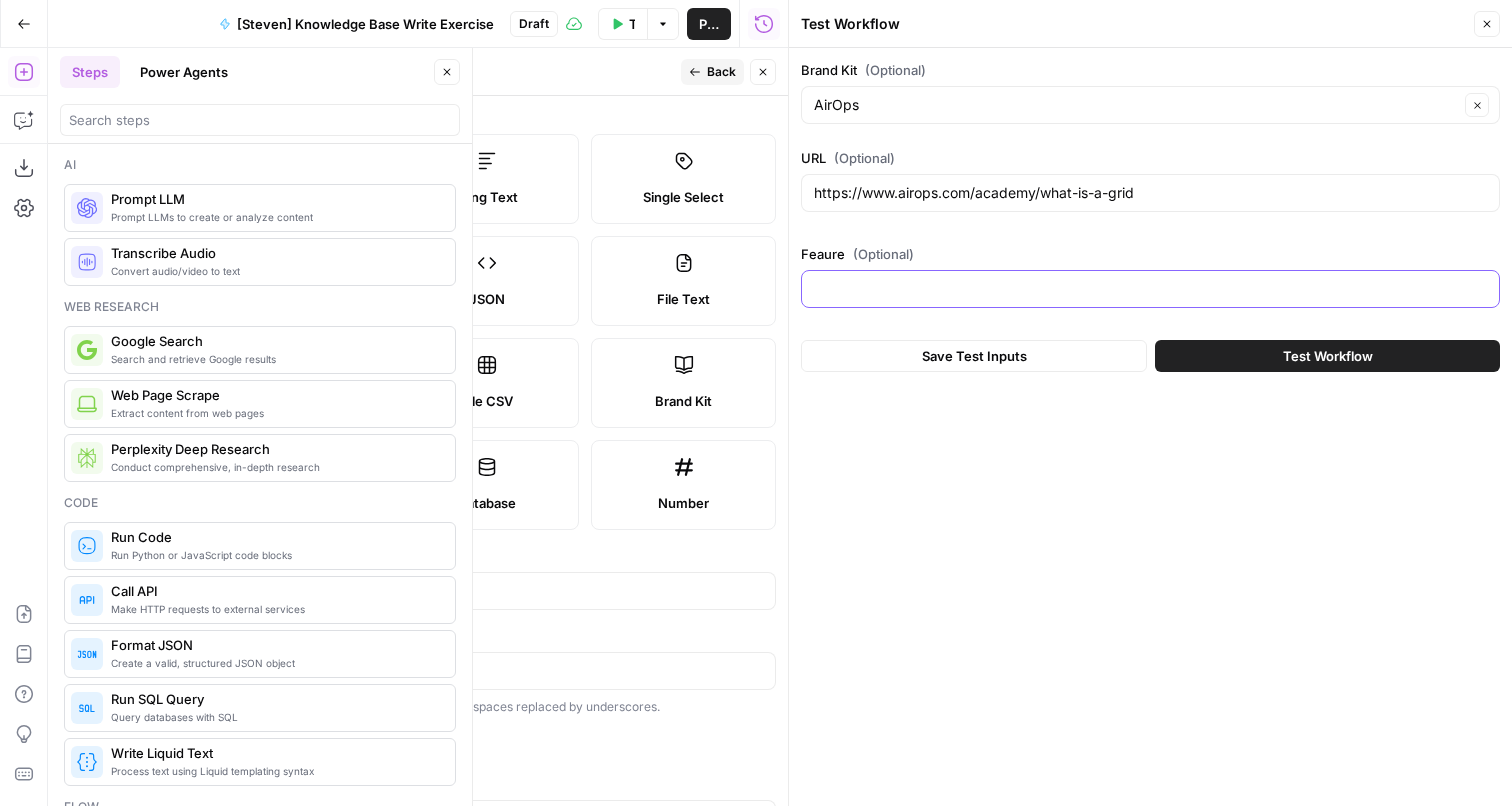 click on "Feaure   (Optional)" at bounding box center [1150, 289] 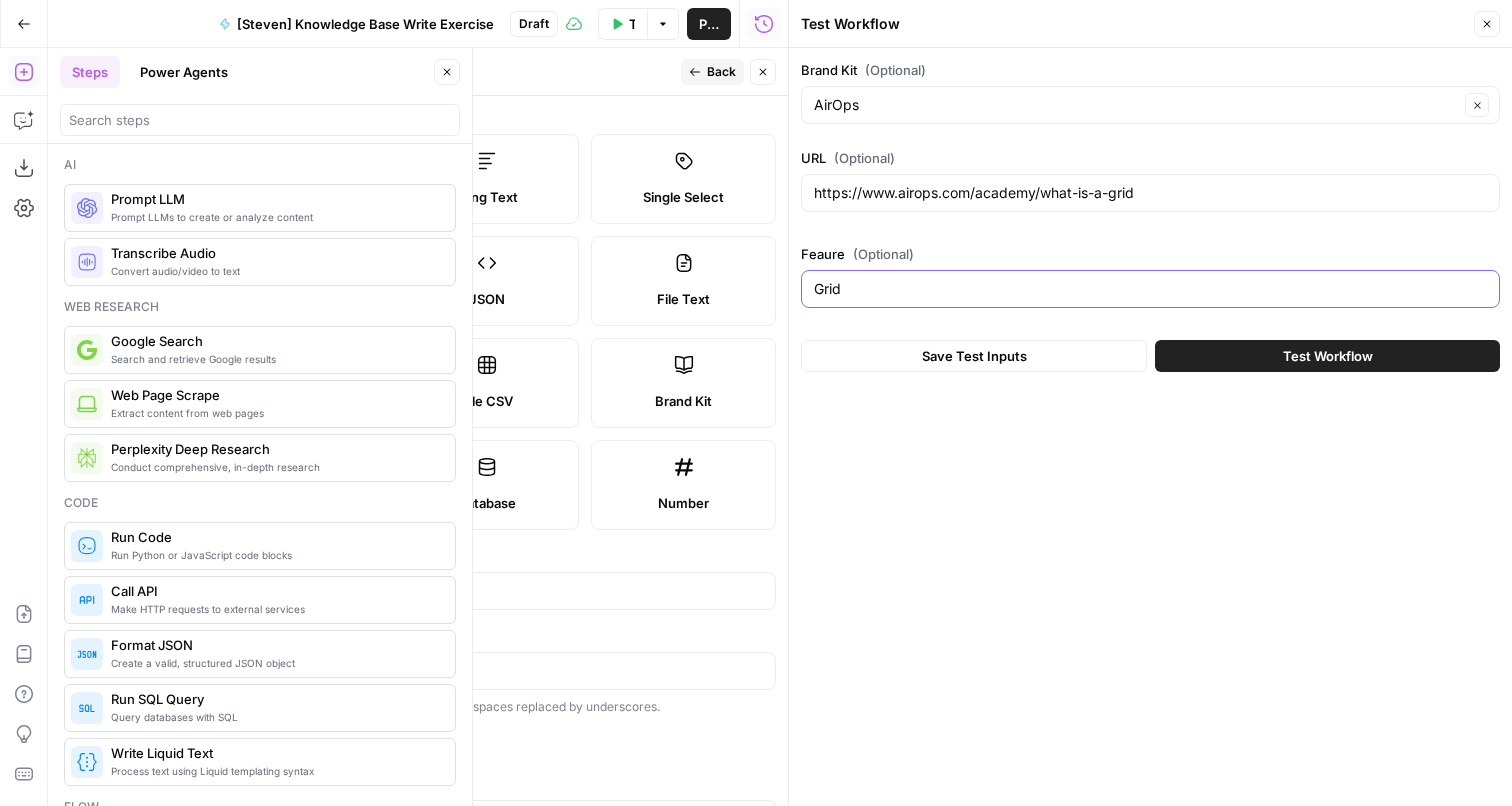 type on "Grid" 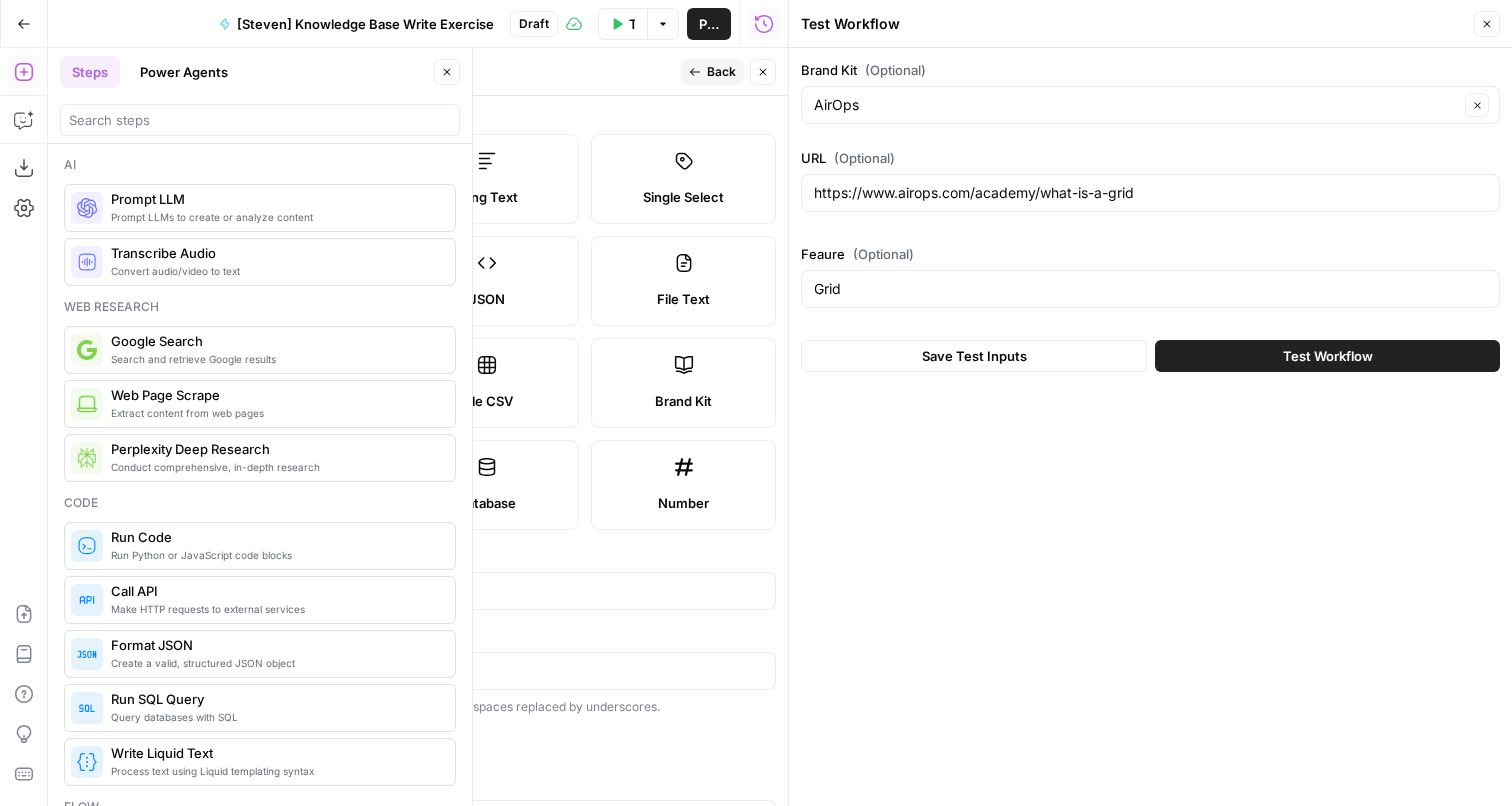 click on "Save Test Inputs" at bounding box center (974, 356) 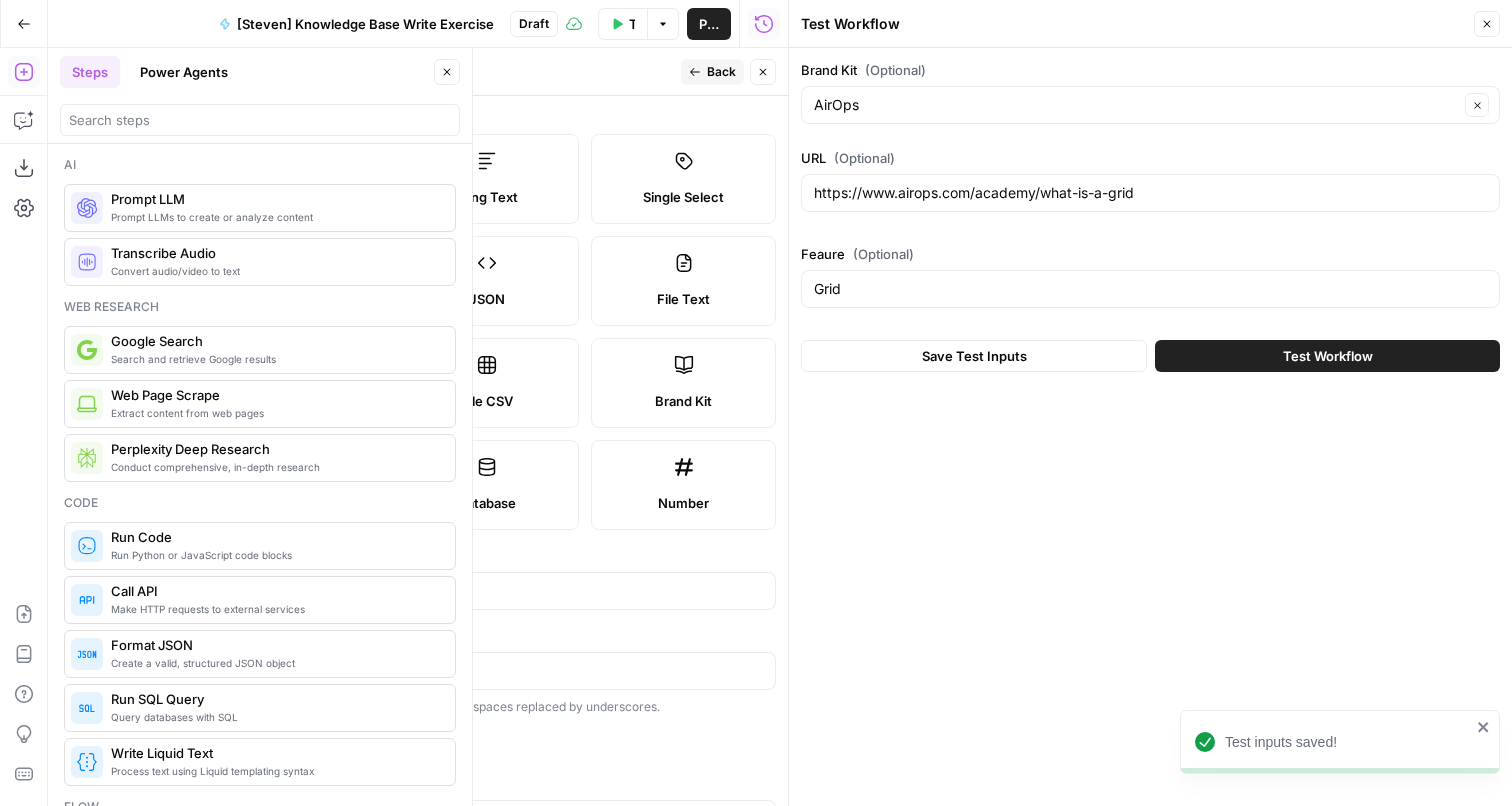 click on "Test Workflow" at bounding box center (1328, 356) 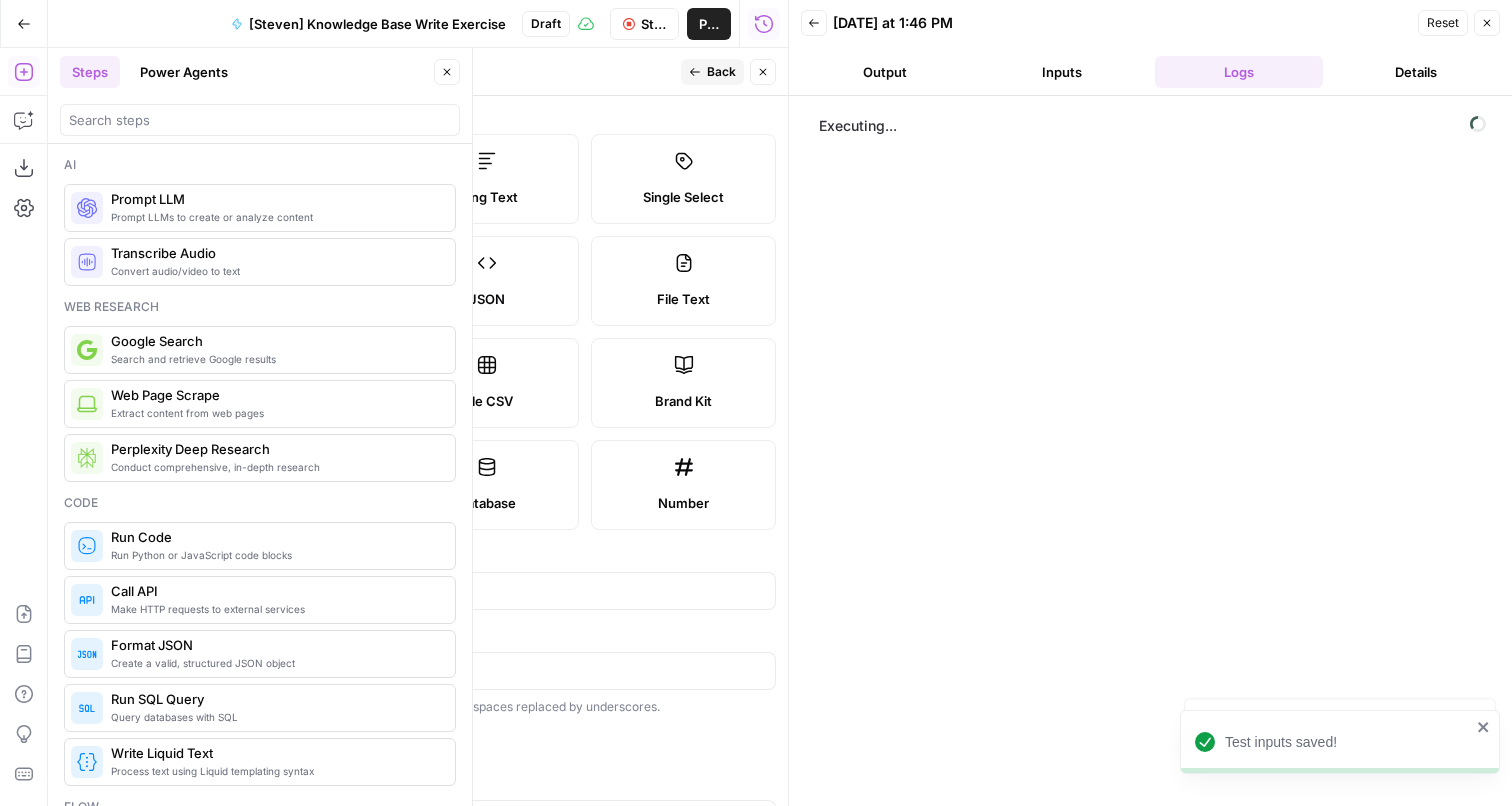 click on "Close" at bounding box center [763, 72] 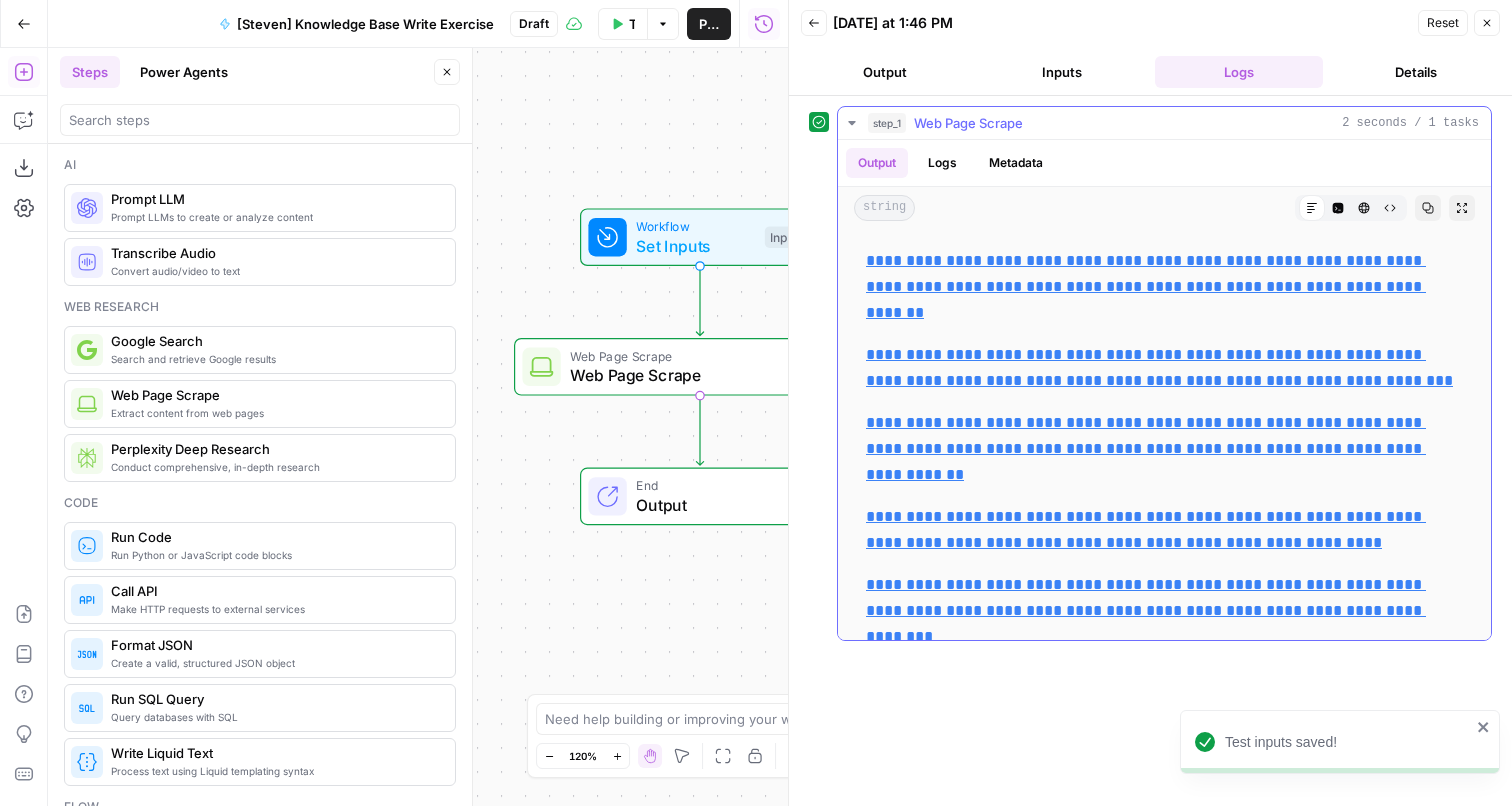 scroll, scrollTop: 4280, scrollLeft: 0, axis: vertical 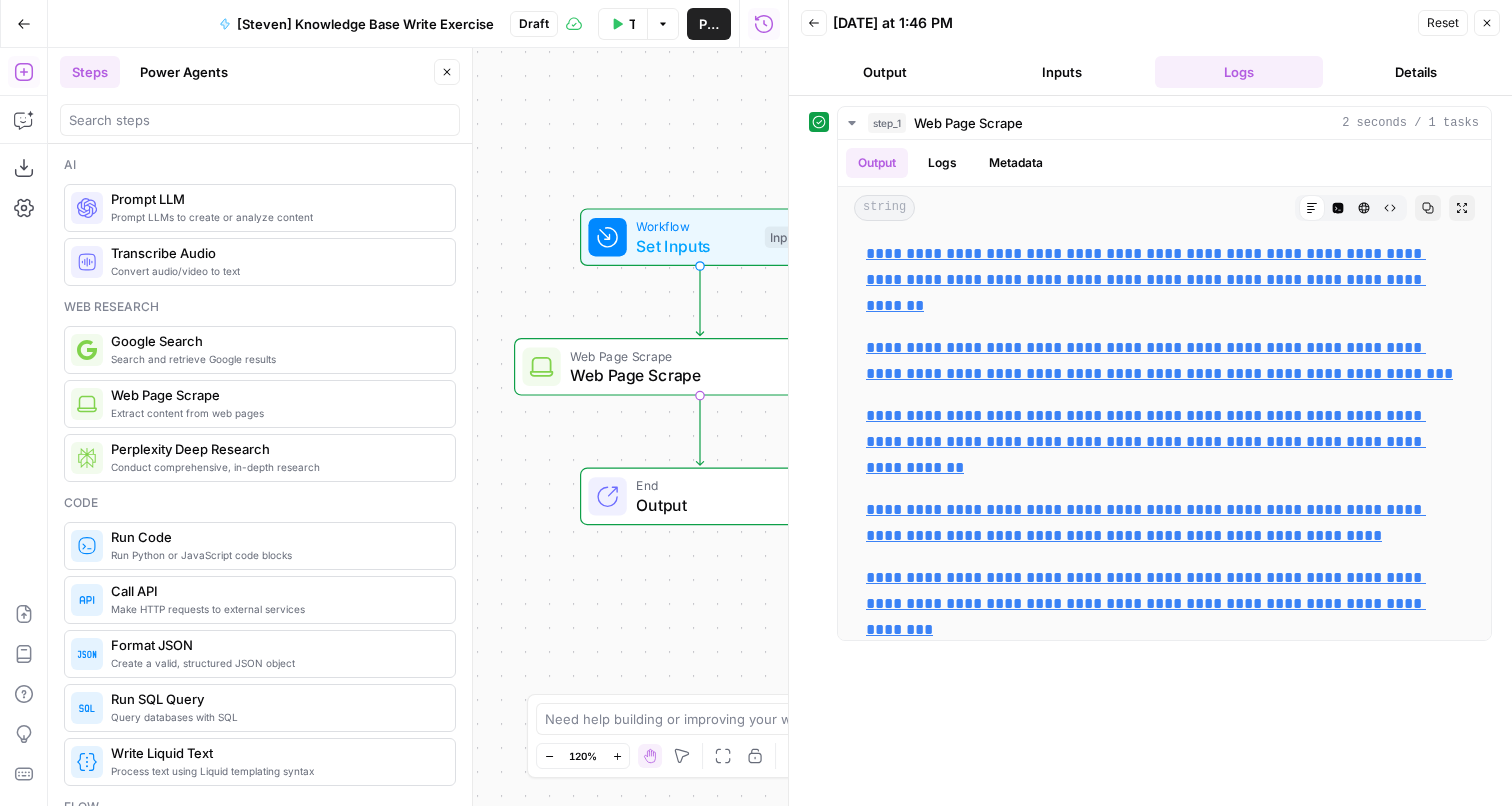 click on "Close" at bounding box center (1487, 23) 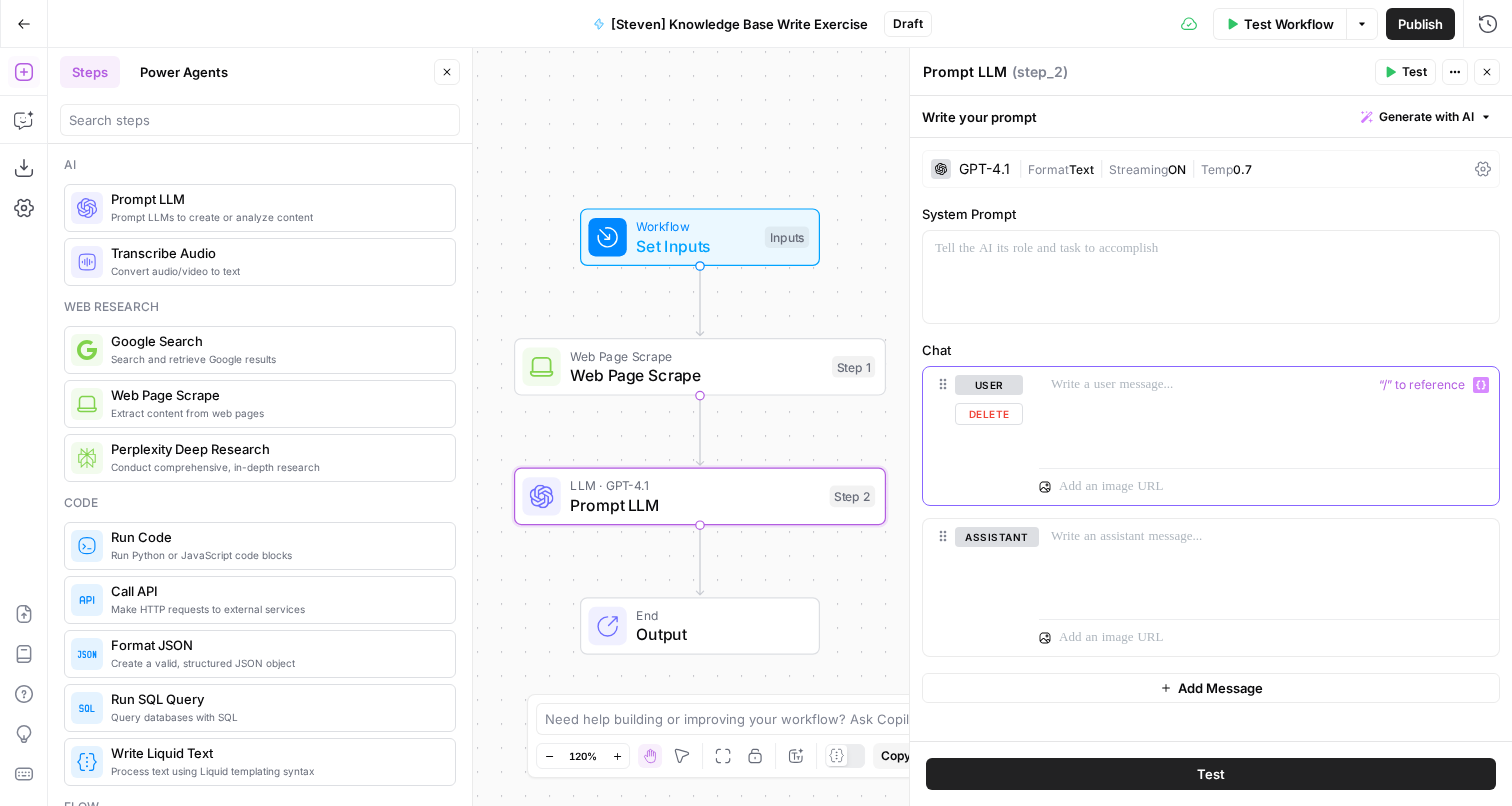 click at bounding box center [1269, 413] 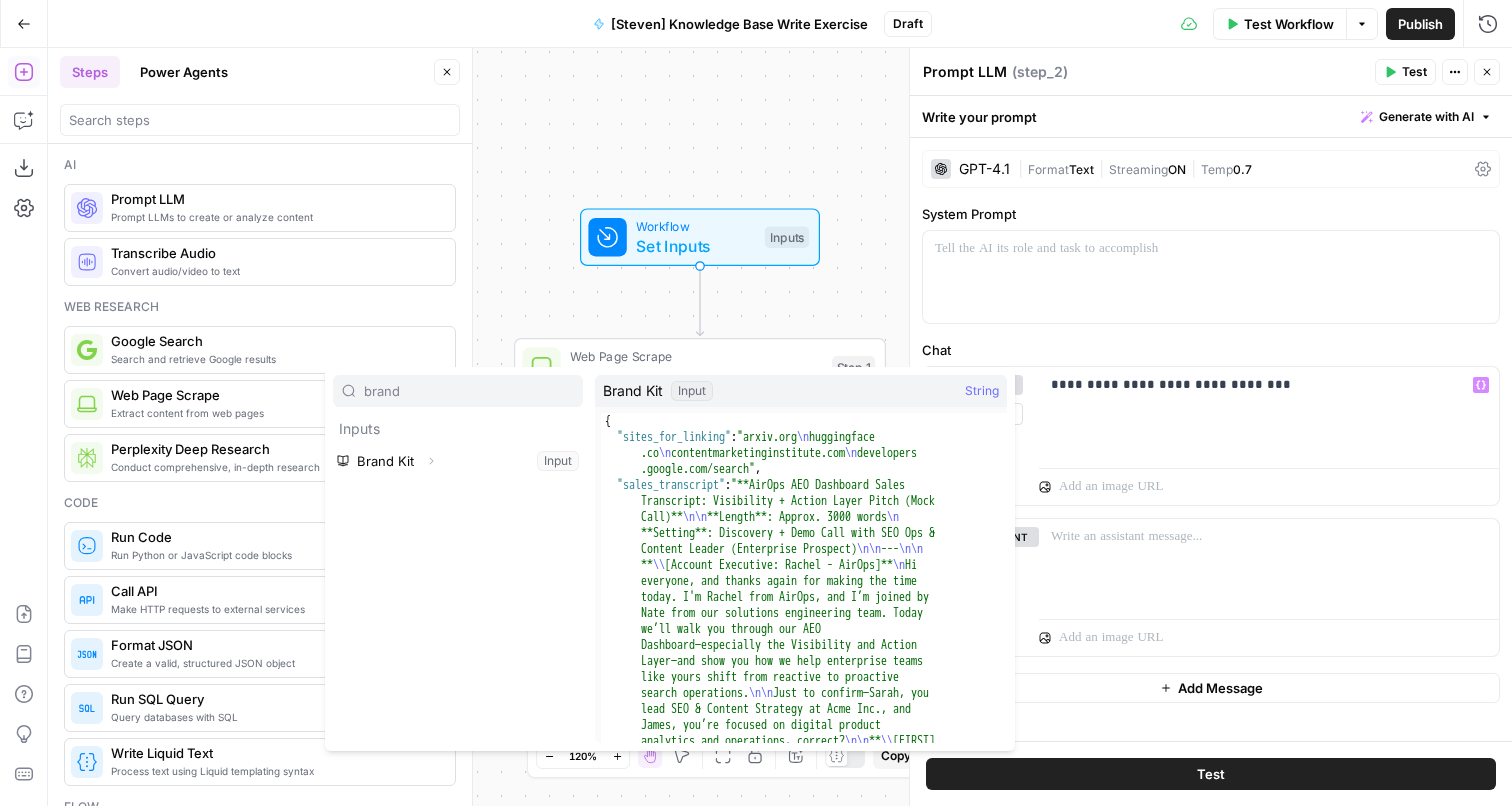 type on "brand" 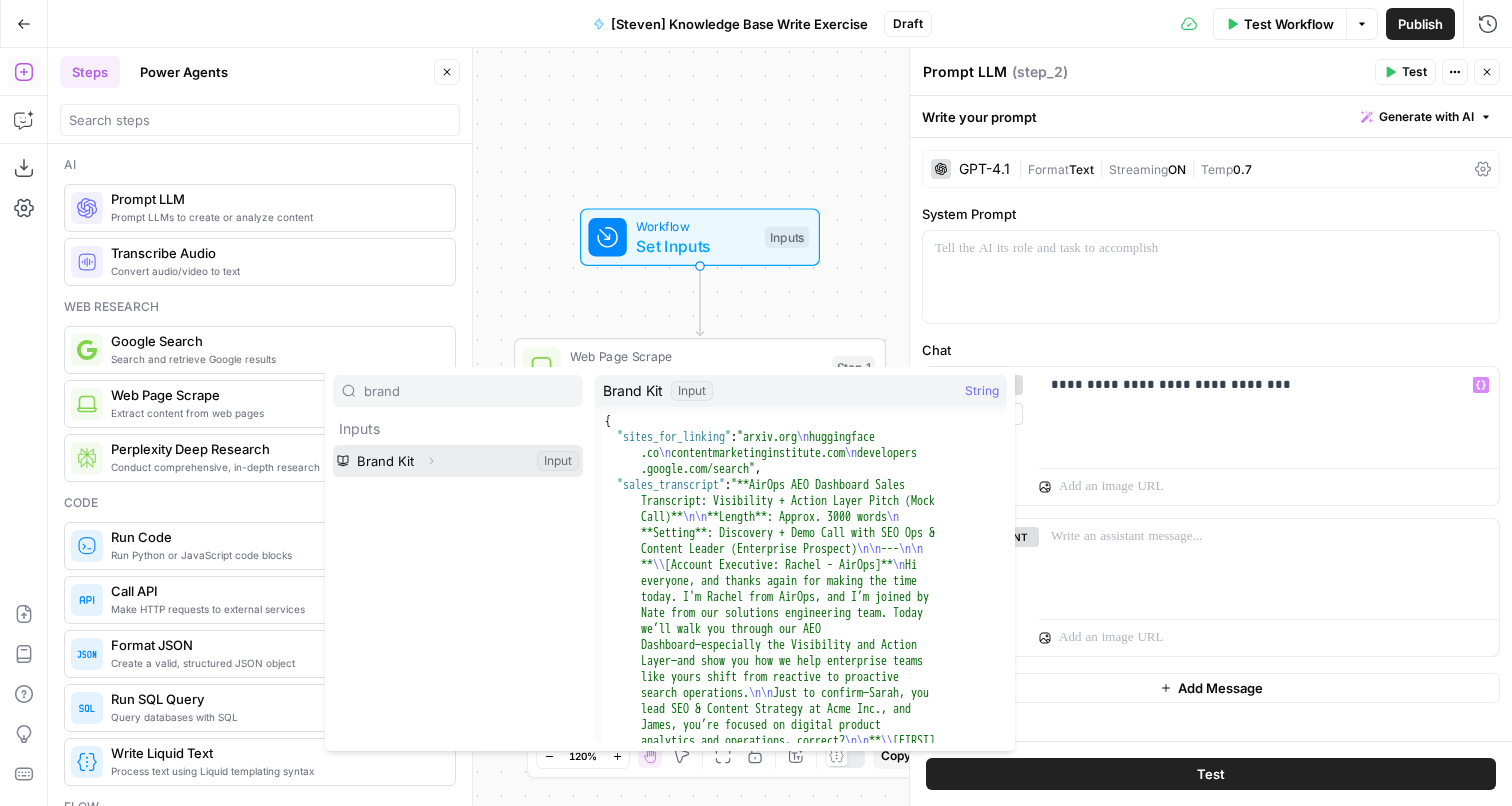 click 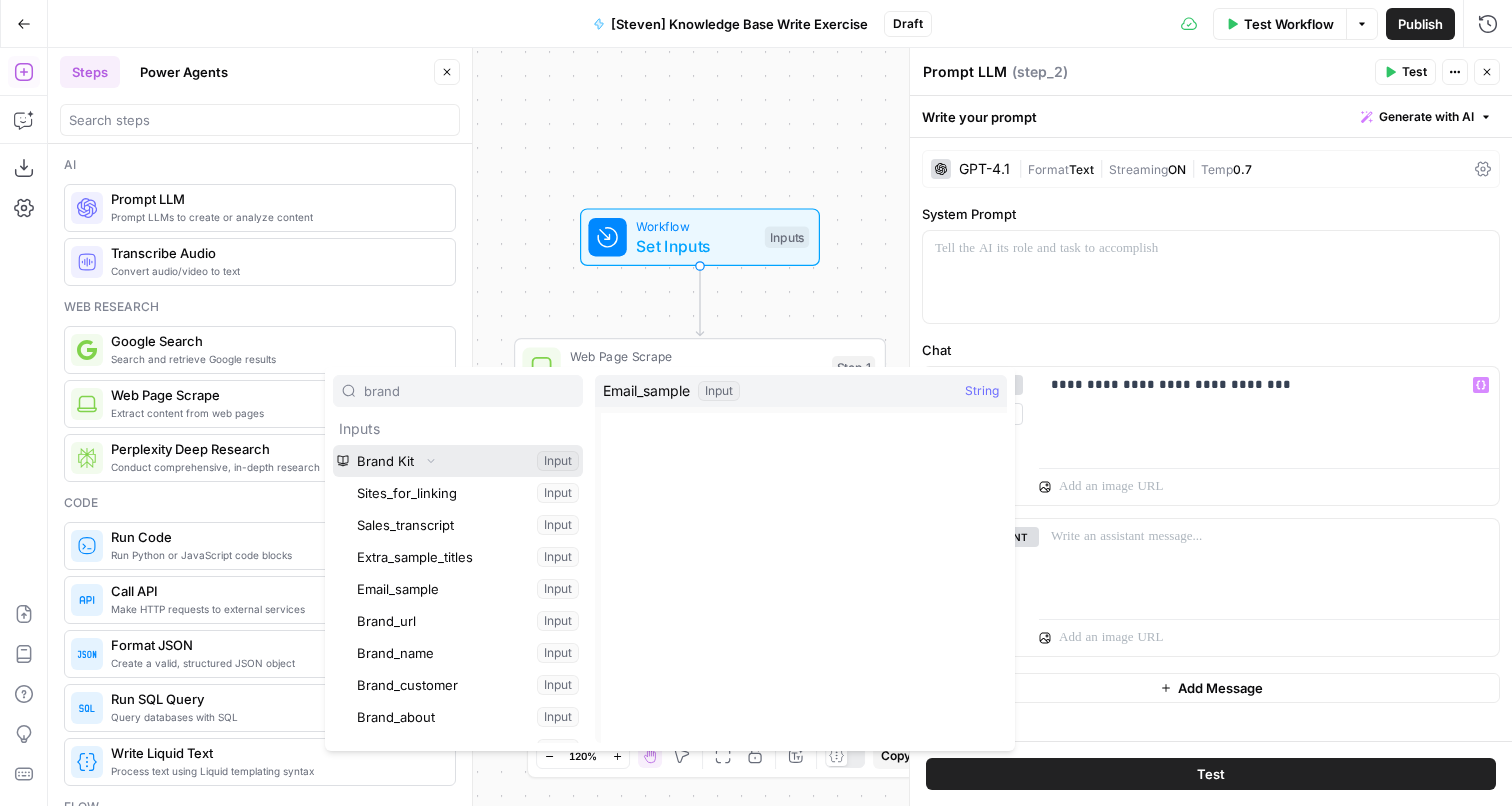 scroll, scrollTop: 24, scrollLeft: 0, axis: vertical 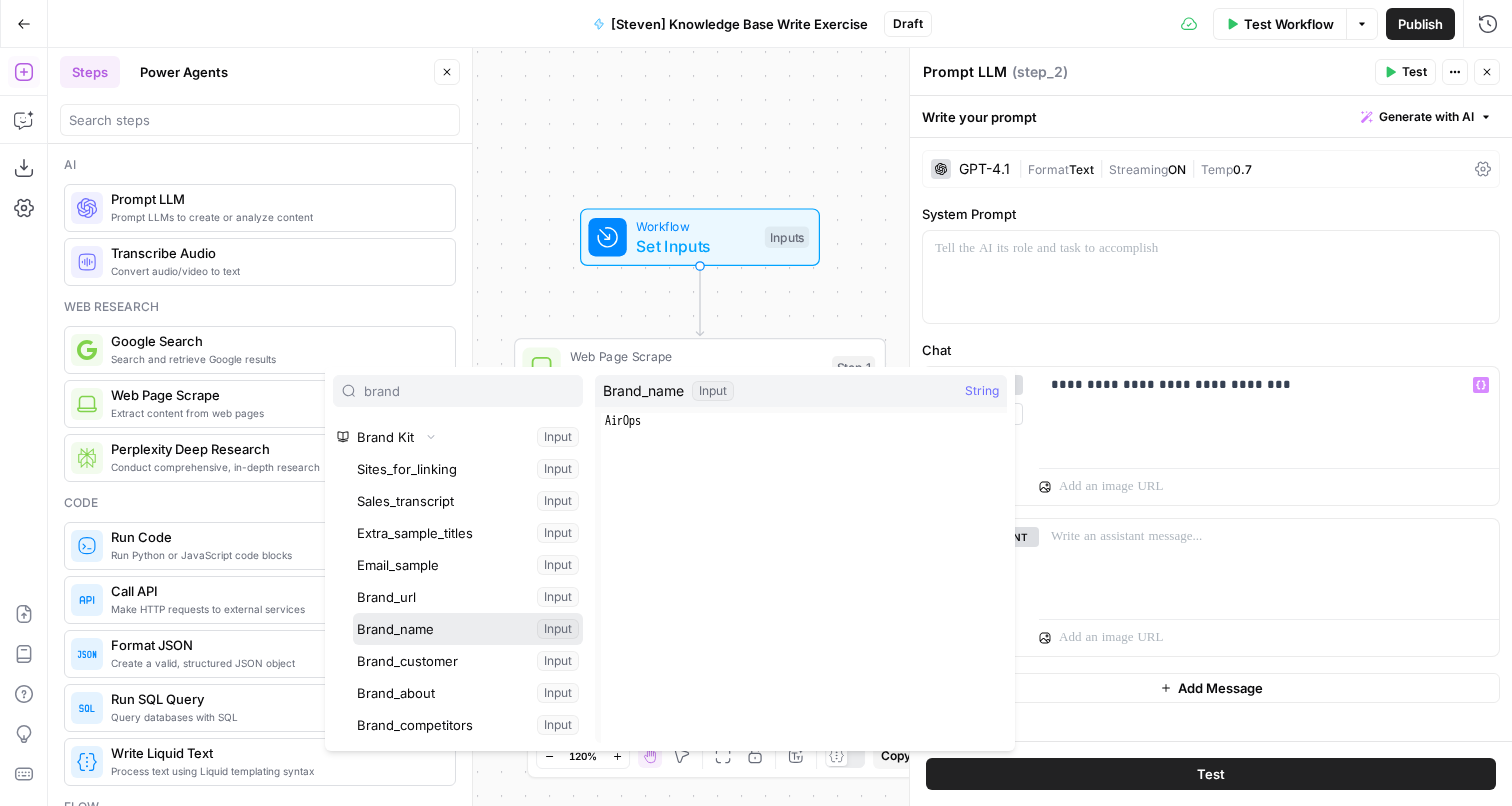 click at bounding box center (468, 629) 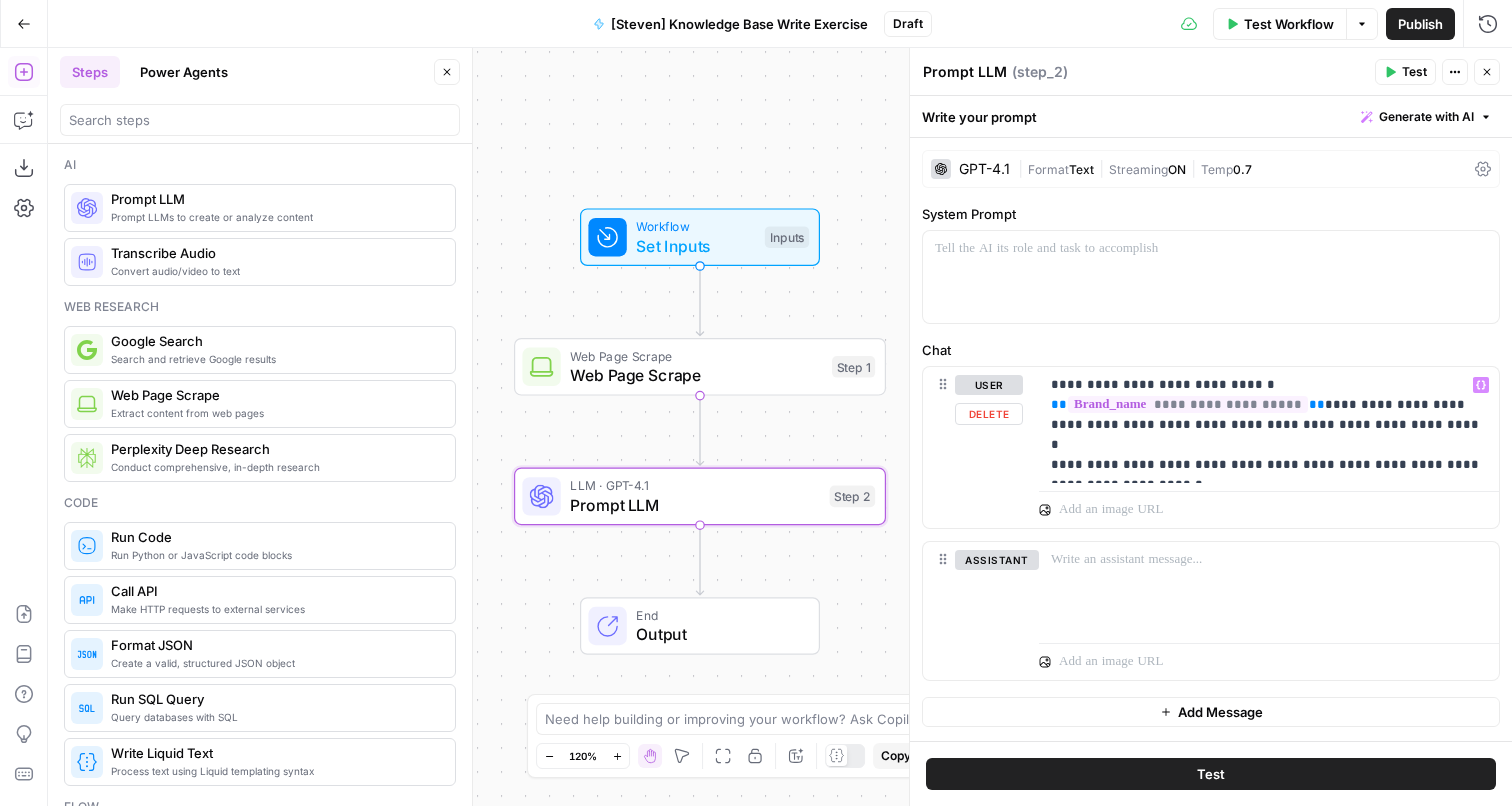 click on "Go Back [FIRST] Knowledge Base Write Exercise Draft Test Workflow Options Publish Run History" at bounding box center [756, 23] 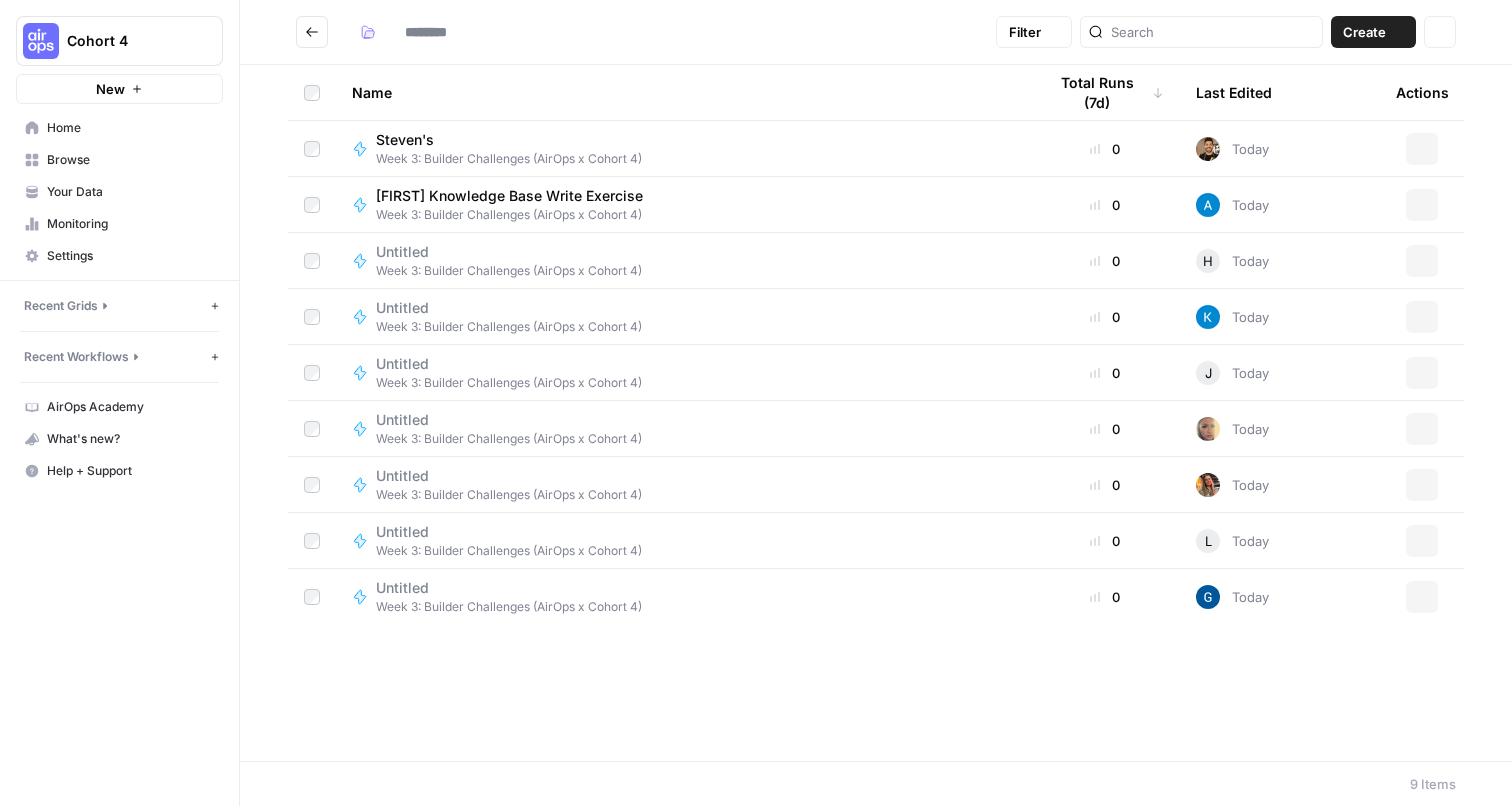 type on "**********" 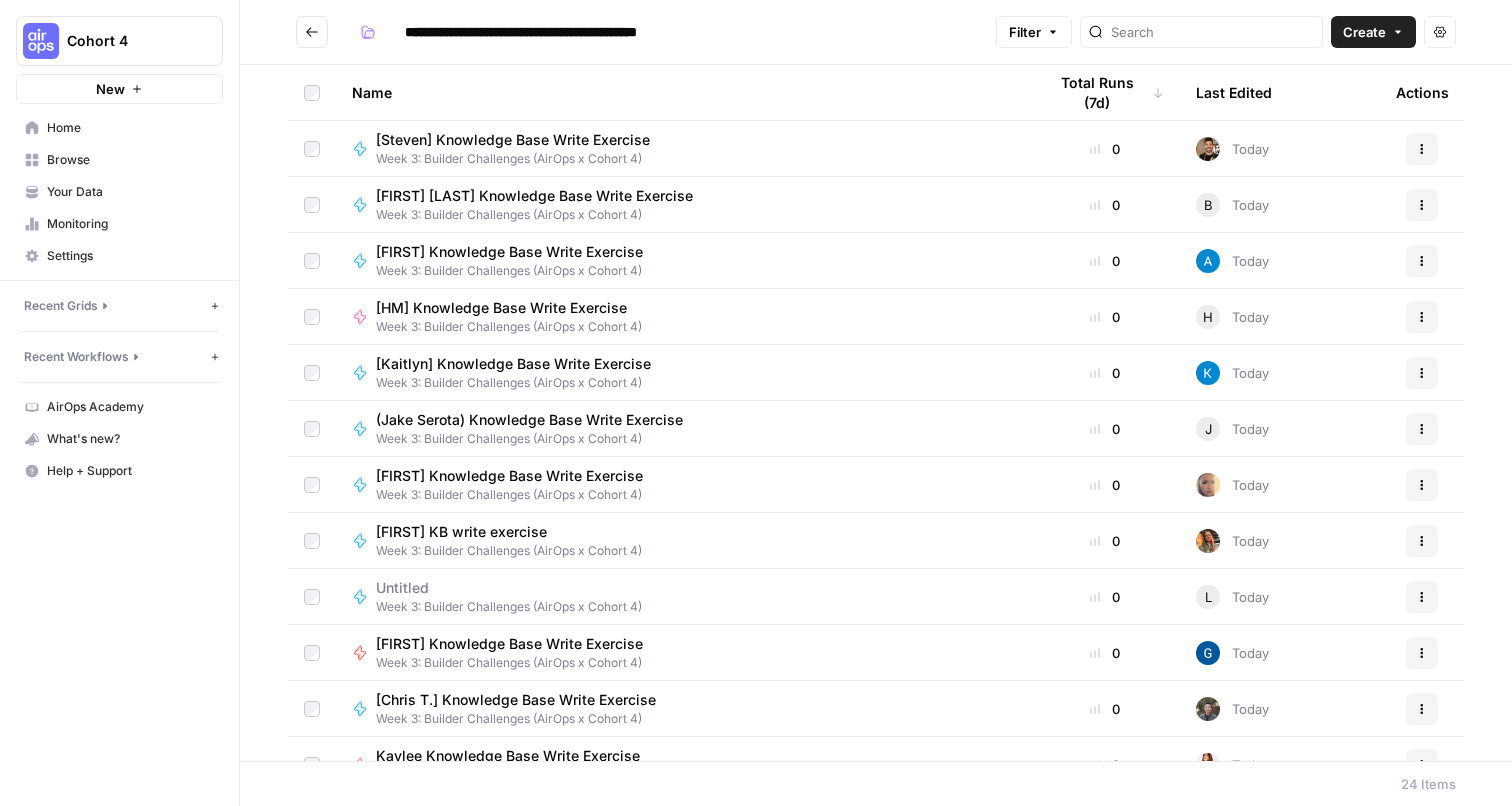 click on "[FIRST] Knowledge Base Write Exercise" at bounding box center [509, 252] 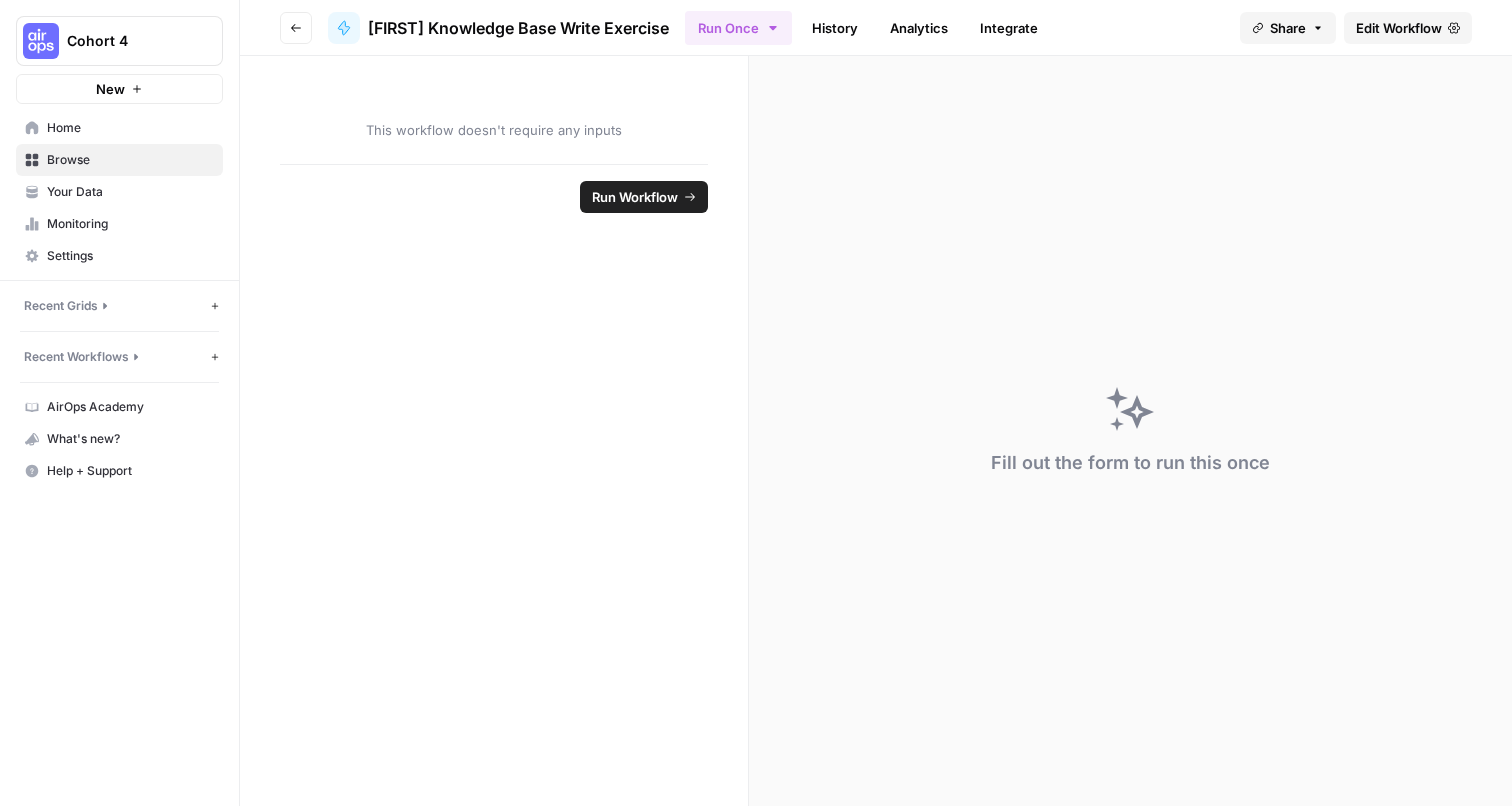 click on "Edit Workflow" at bounding box center [1399, 28] 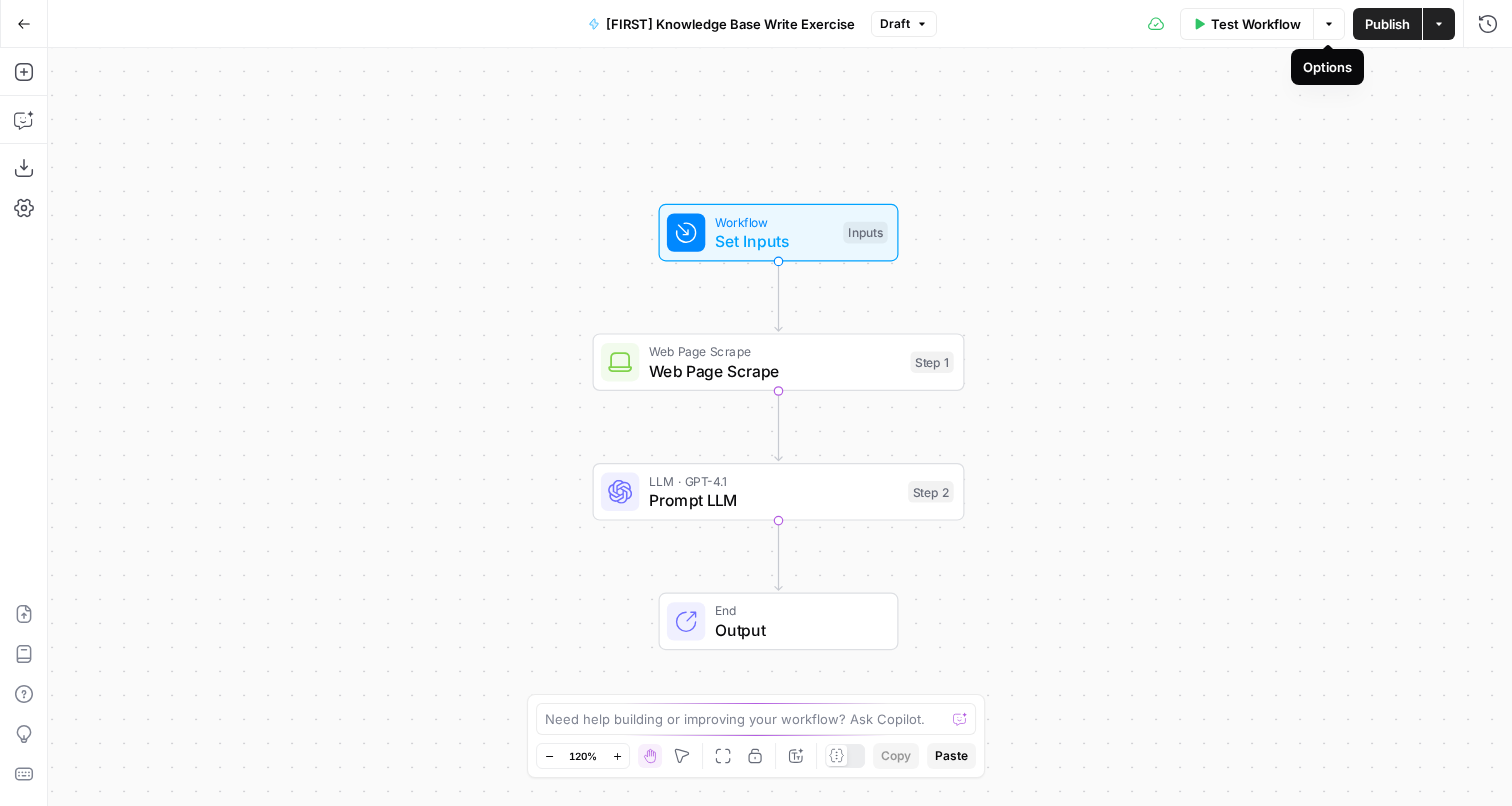 click on "Prompt LLM" at bounding box center [774, 500] 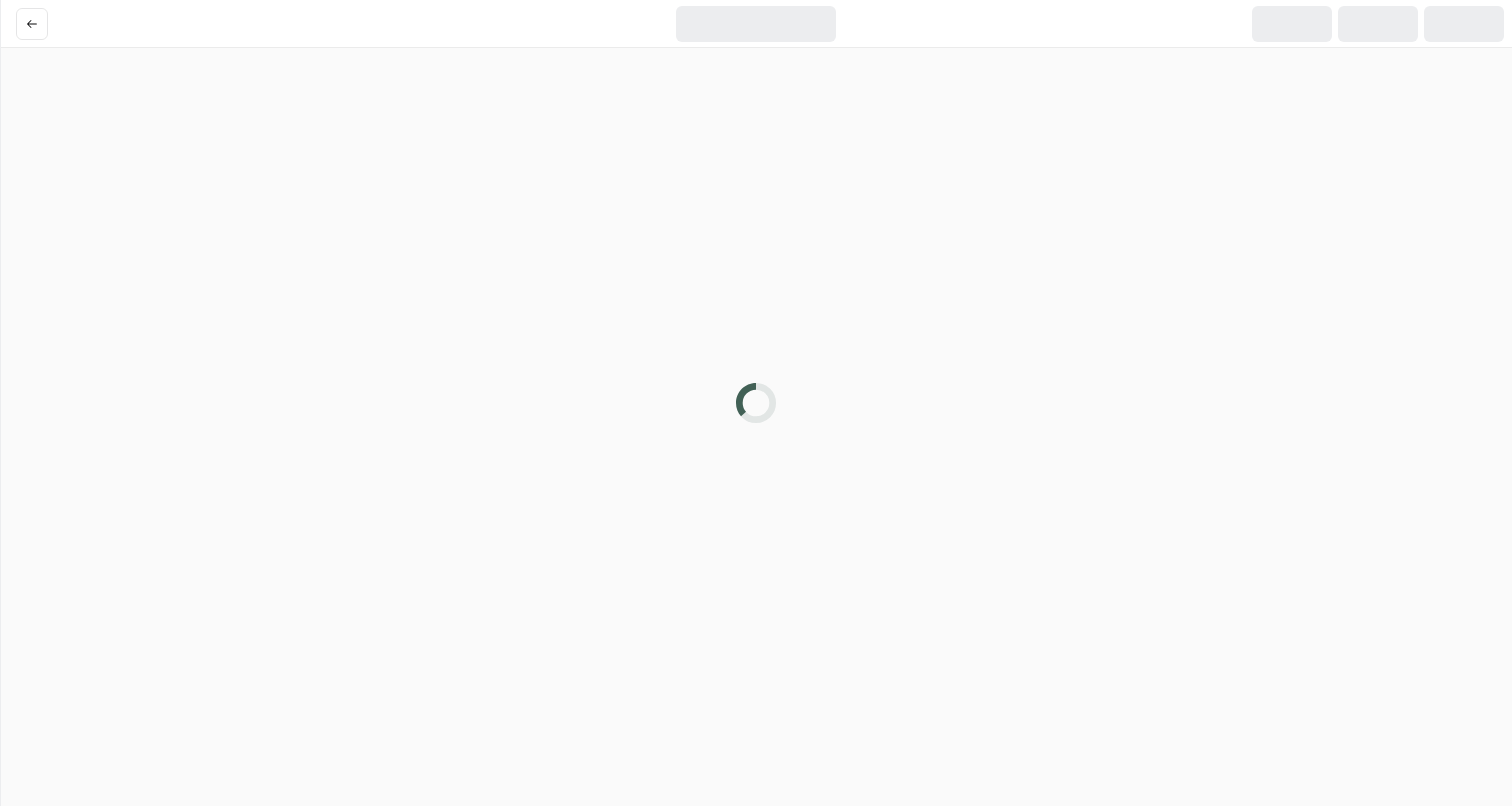 scroll, scrollTop: 0, scrollLeft: 0, axis: both 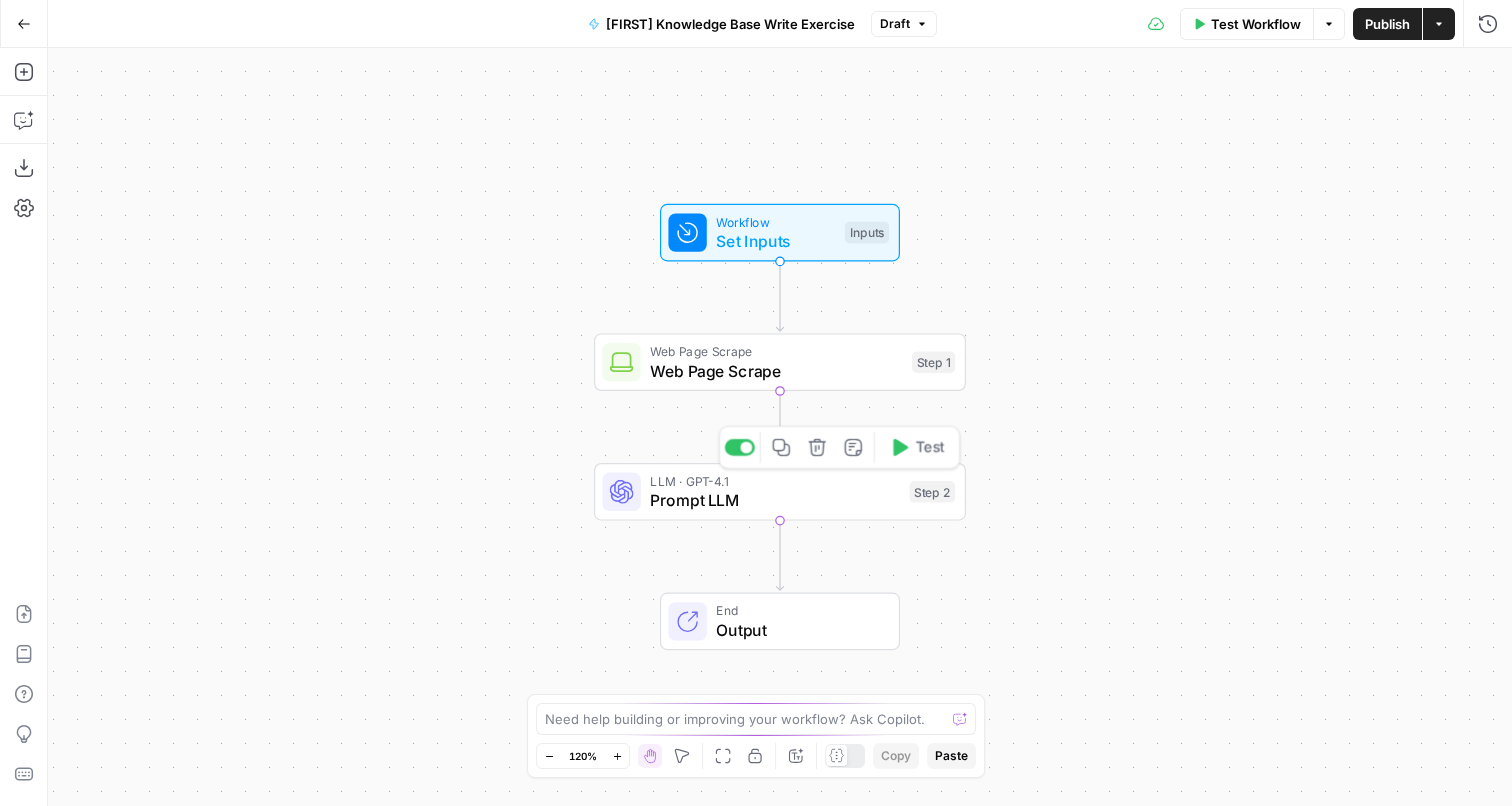 click on "LLM · GPT-4.1 Prompt LLM Step 2 Copy step Delete step Add Note Test" at bounding box center (778, 491) 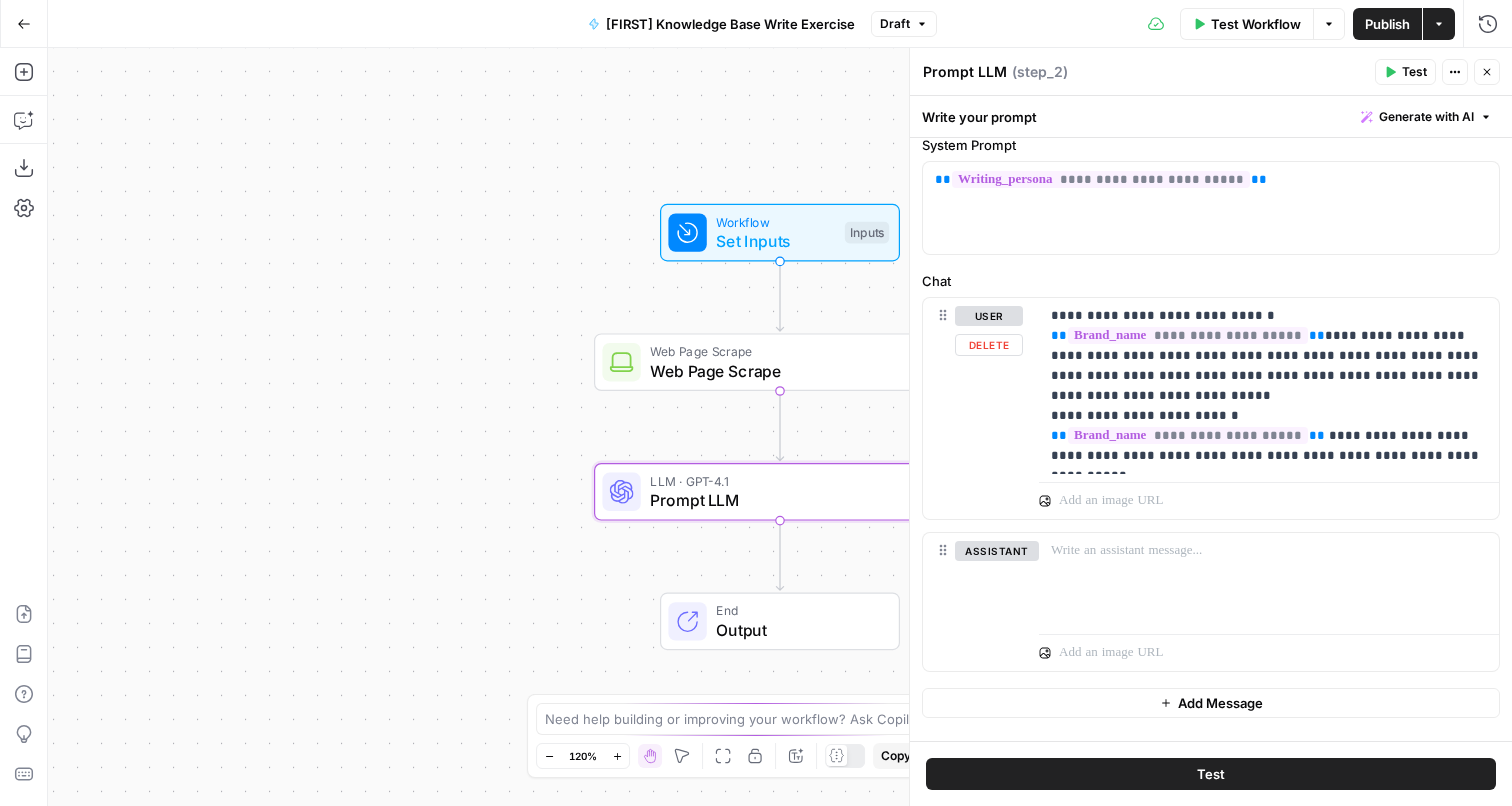 scroll, scrollTop: 92, scrollLeft: 0, axis: vertical 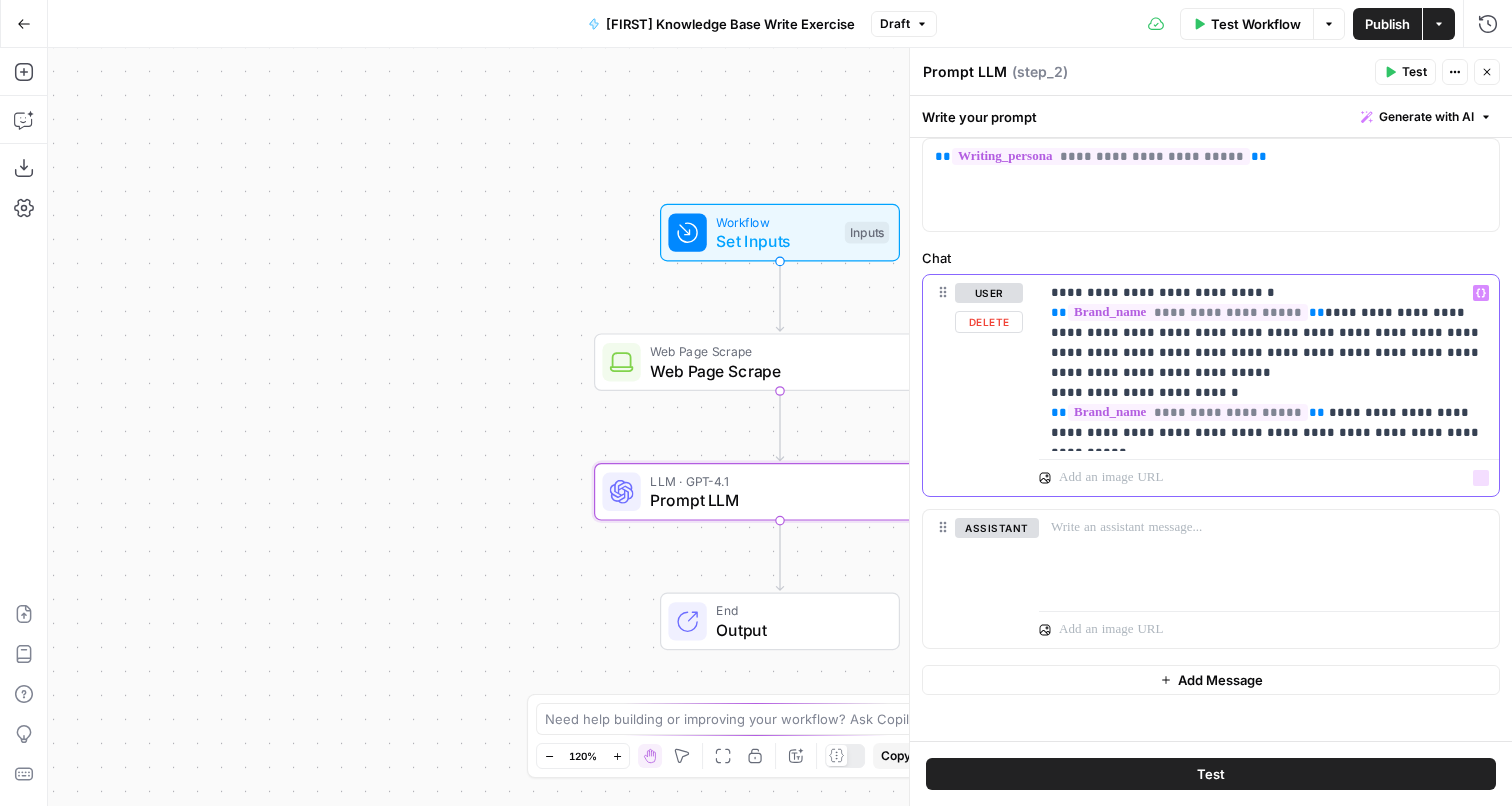 click on "**********" at bounding box center (1269, 363) 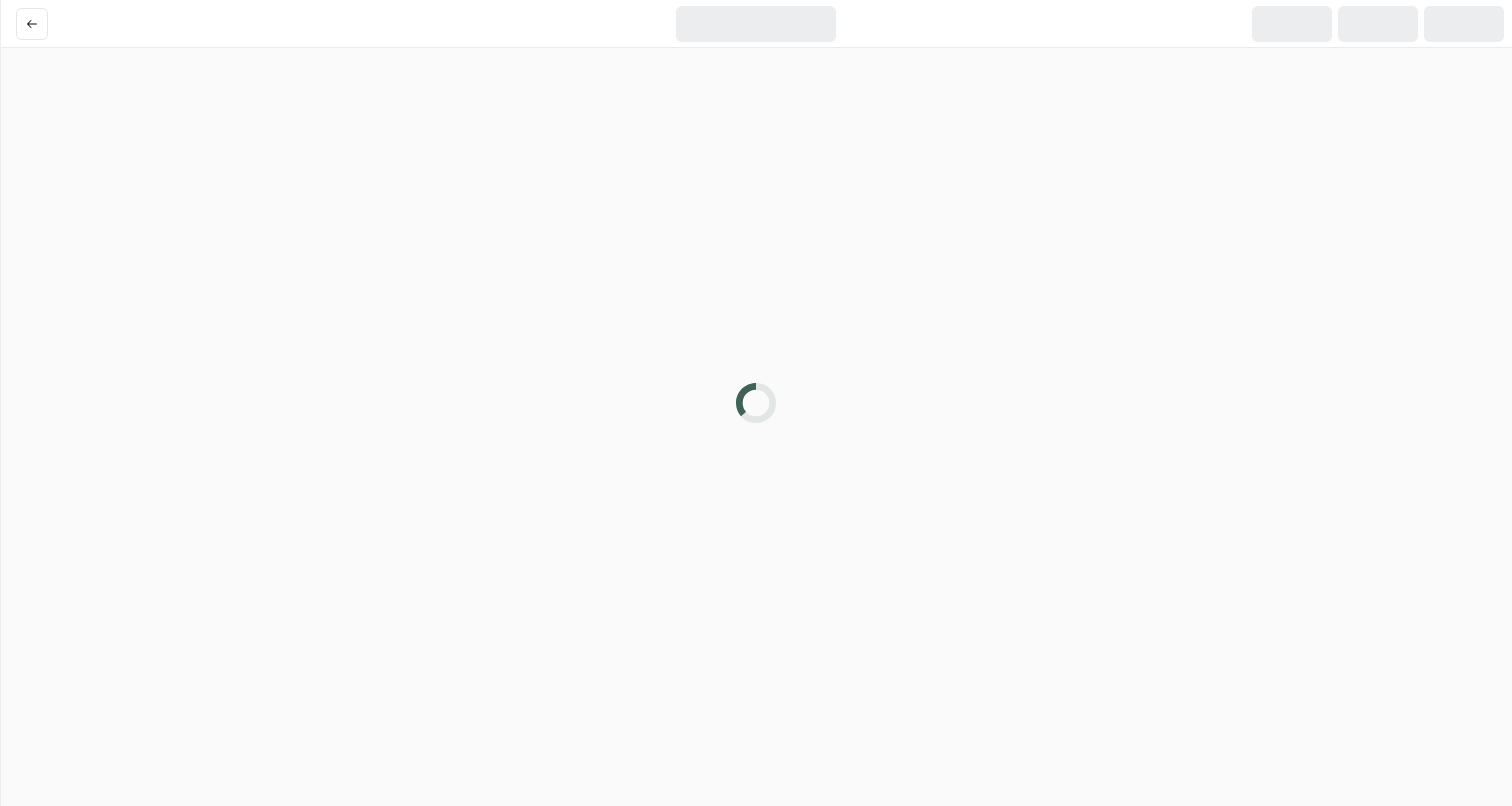 scroll, scrollTop: 0, scrollLeft: 0, axis: both 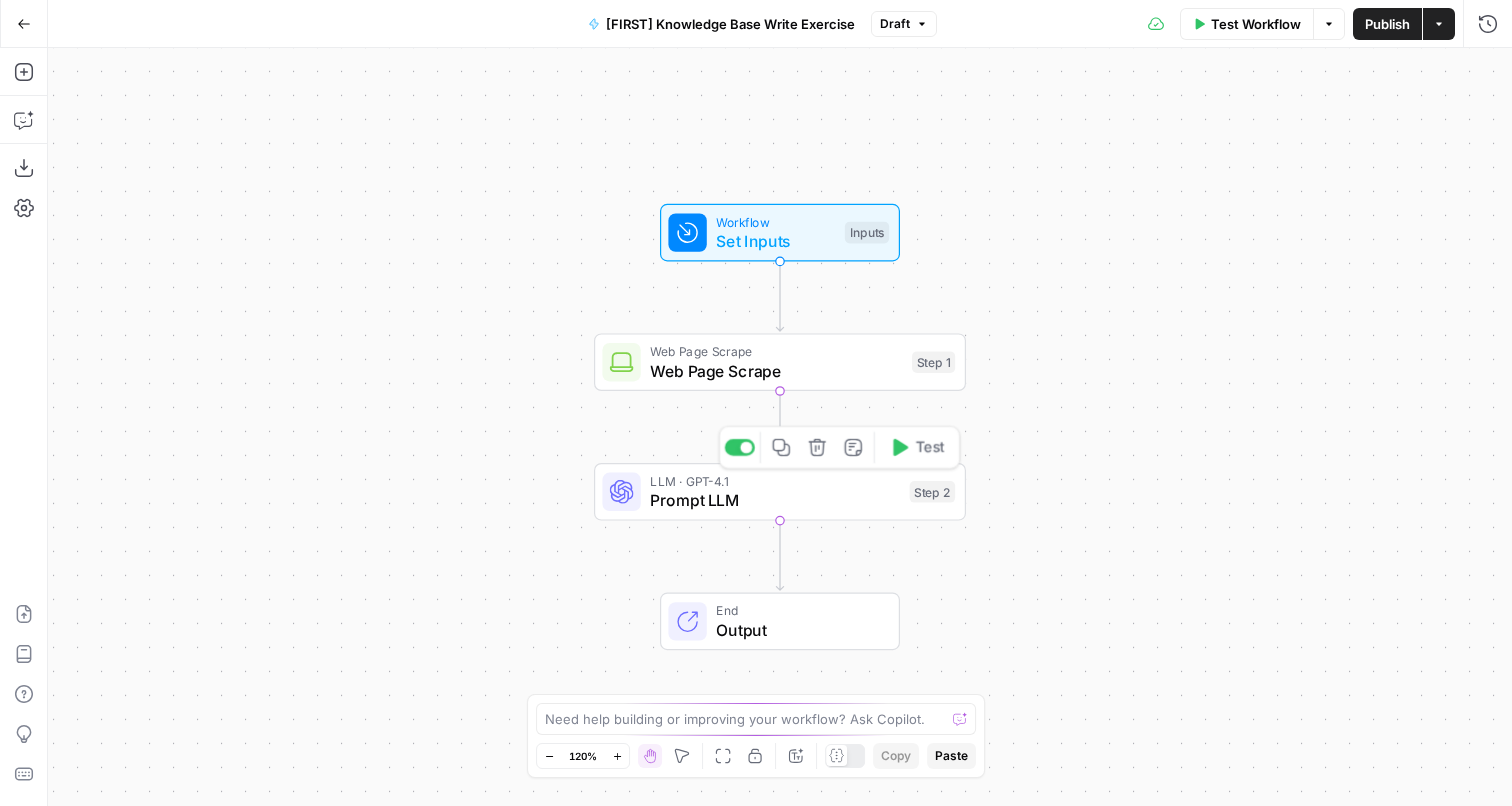 click on "Prompt LLM" at bounding box center [775, 500] 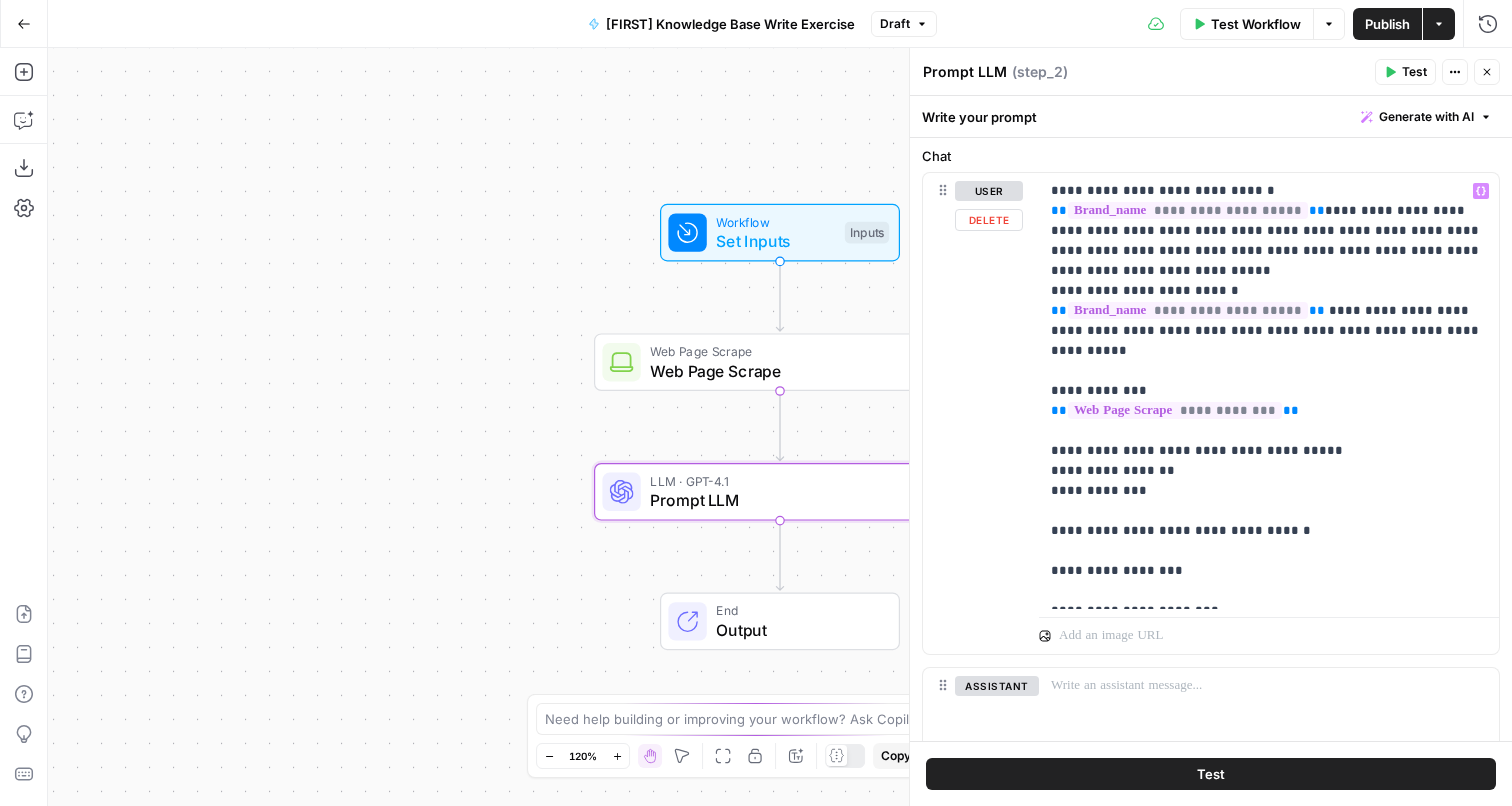 scroll, scrollTop: 258, scrollLeft: 0, axis: vertical 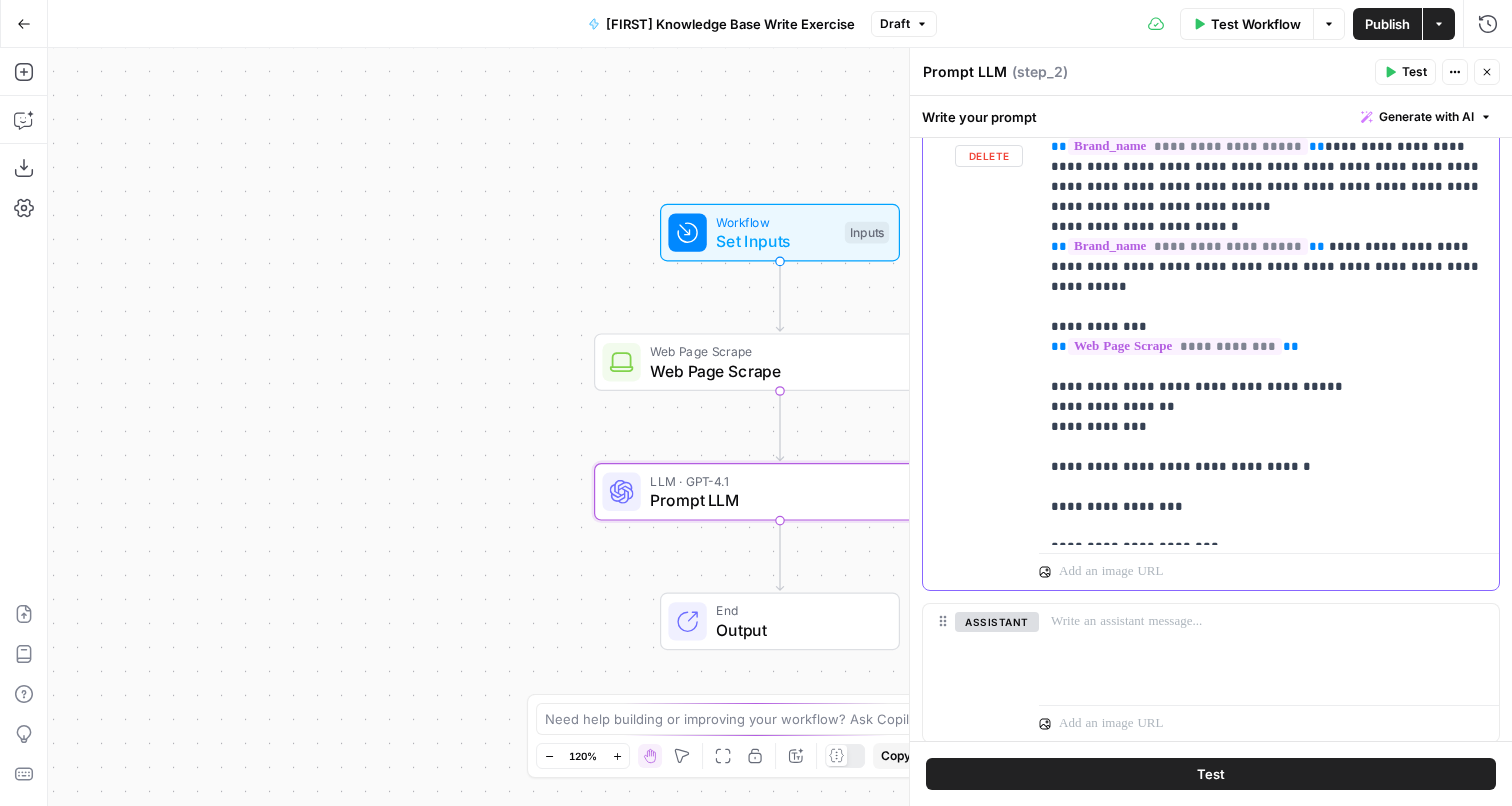 click on "**********" at bounding box center (1269, 327) 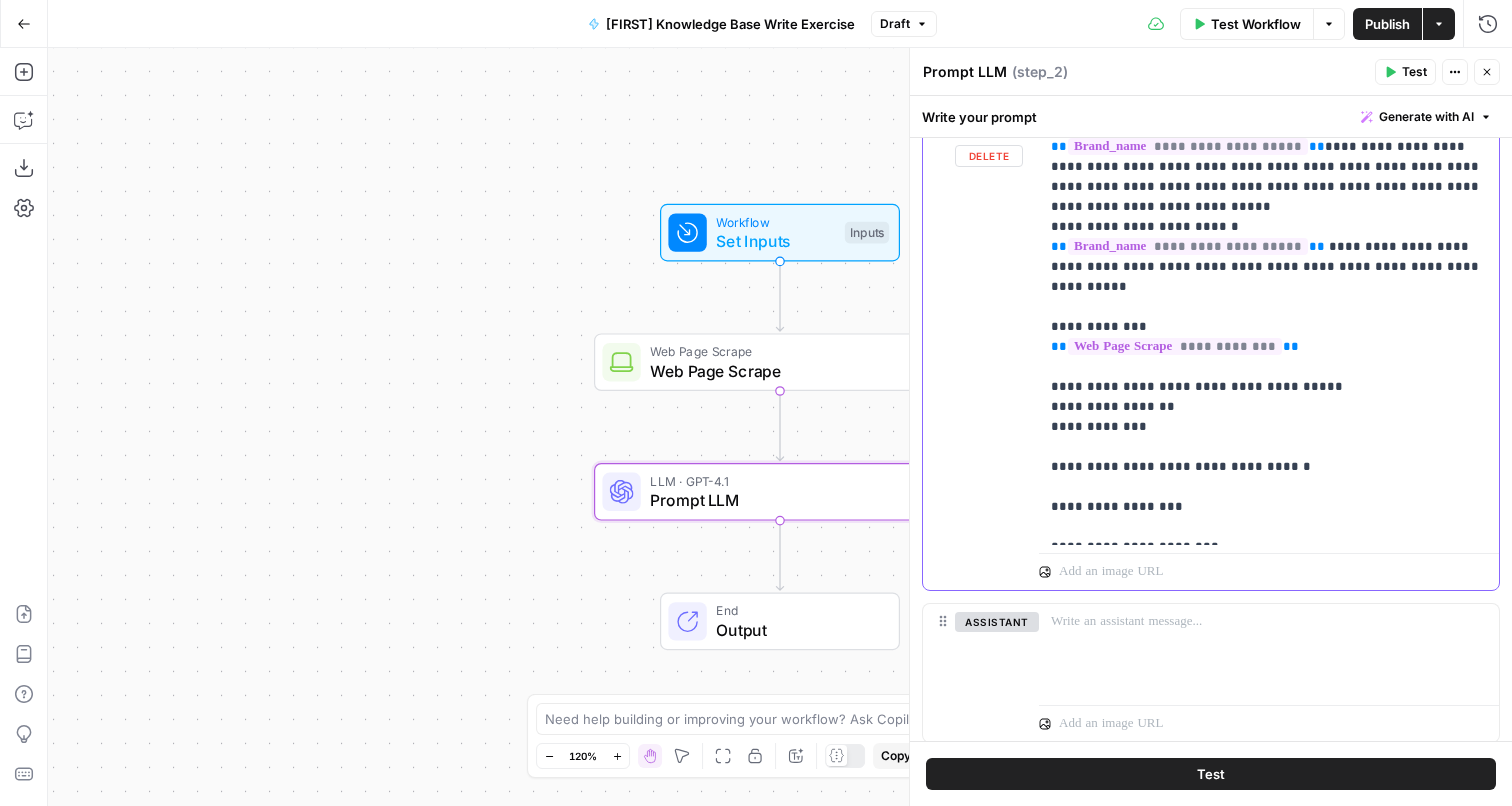 click on "**********" at bounding box center [1269, 327] 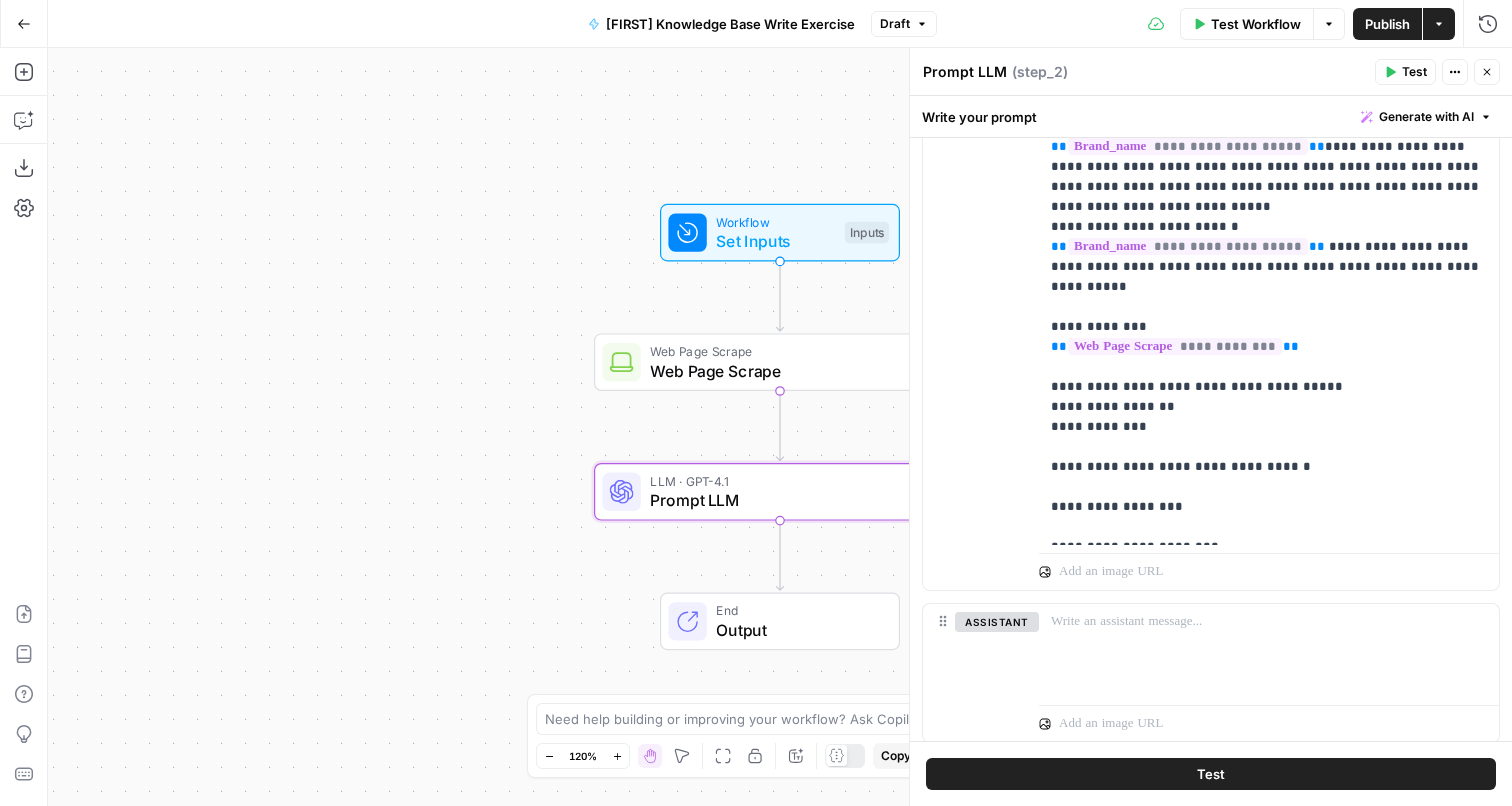 click on "Go Back" at bounding box center (24, 24) 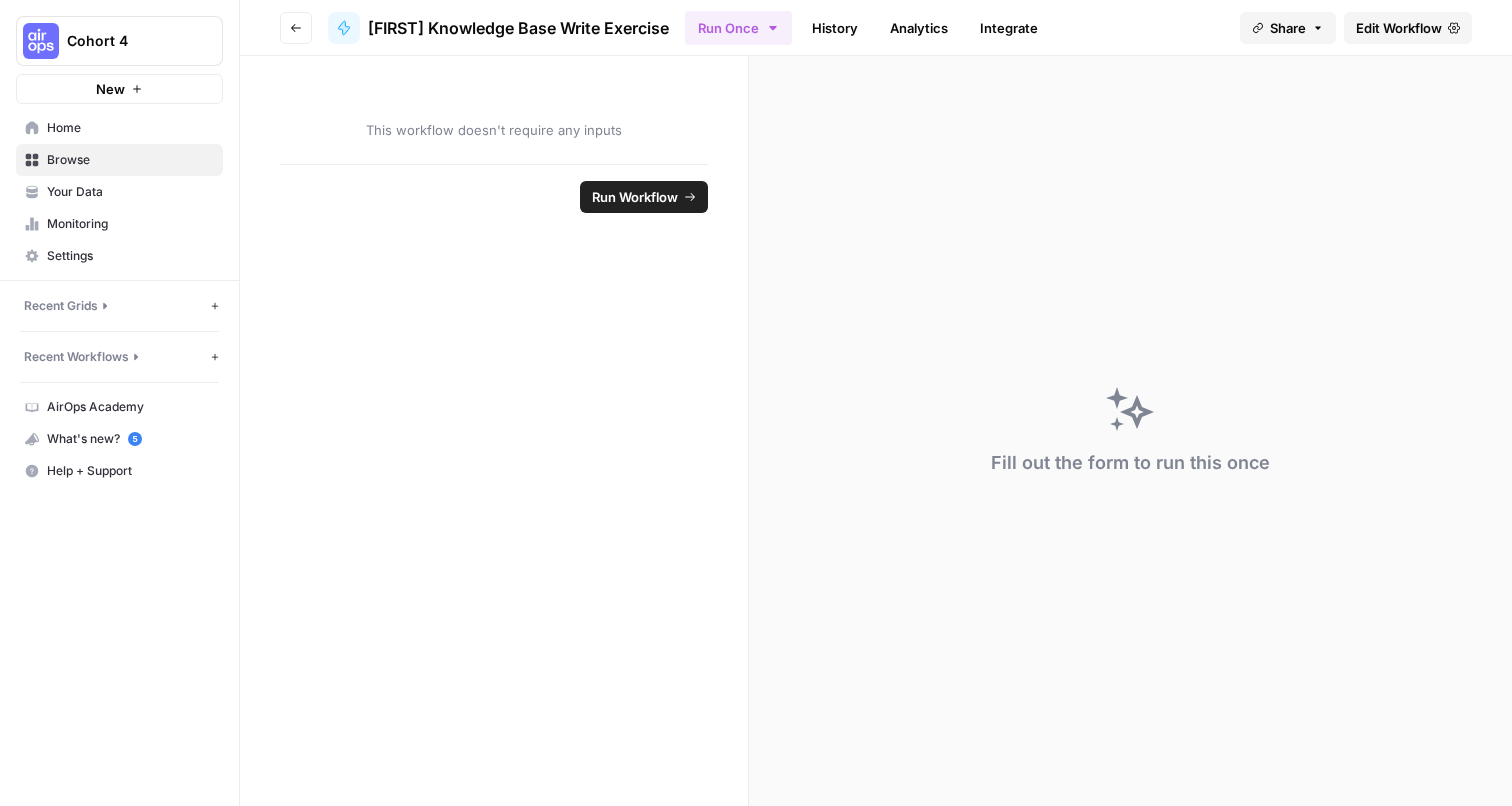 scroll, scrollTop: 0, scrollLeft: 0, axis: both 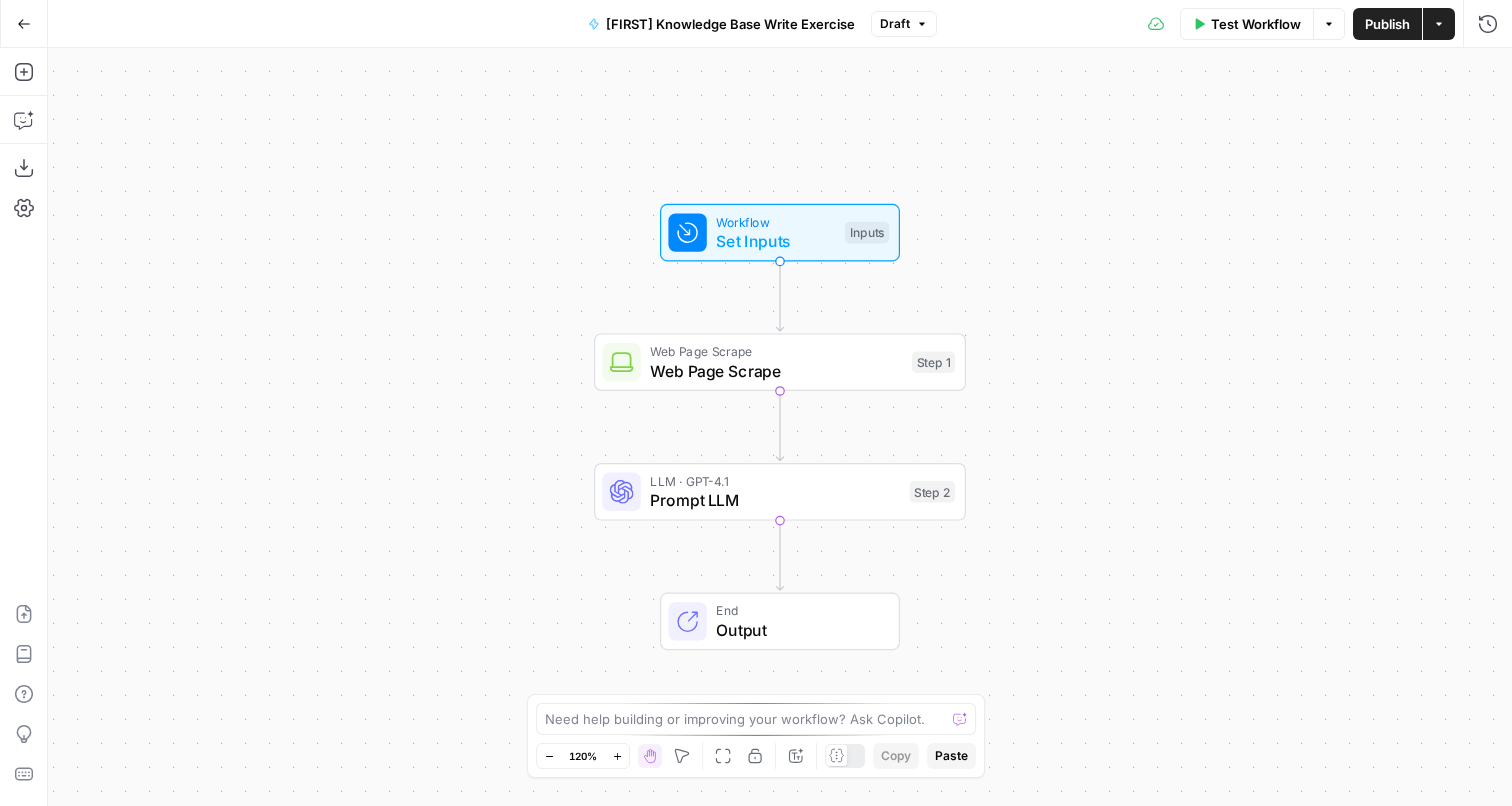 click on "Go Back" at bounding box center (24, 24) 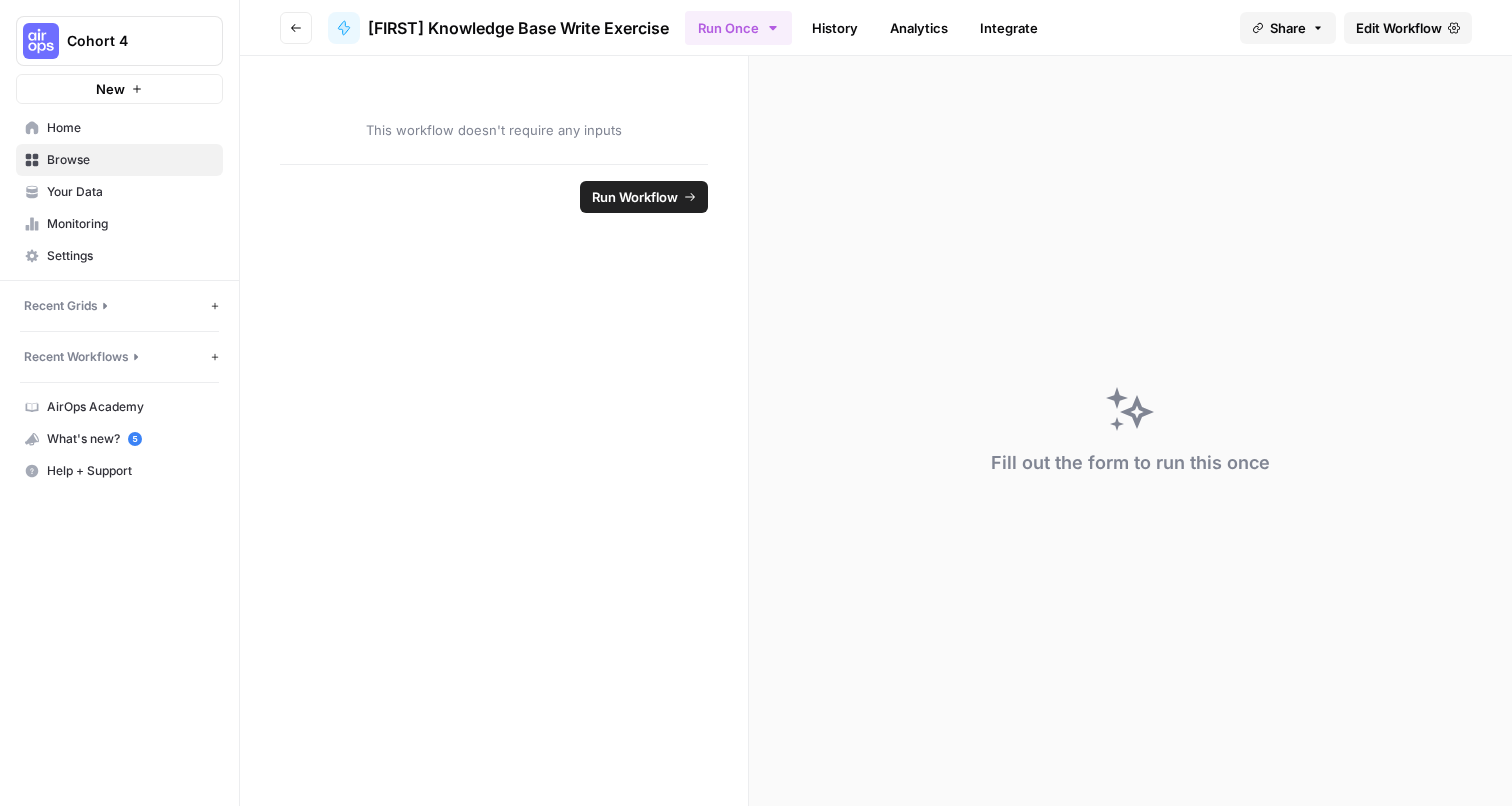 click on "Home" at bounding box center (119, 128) 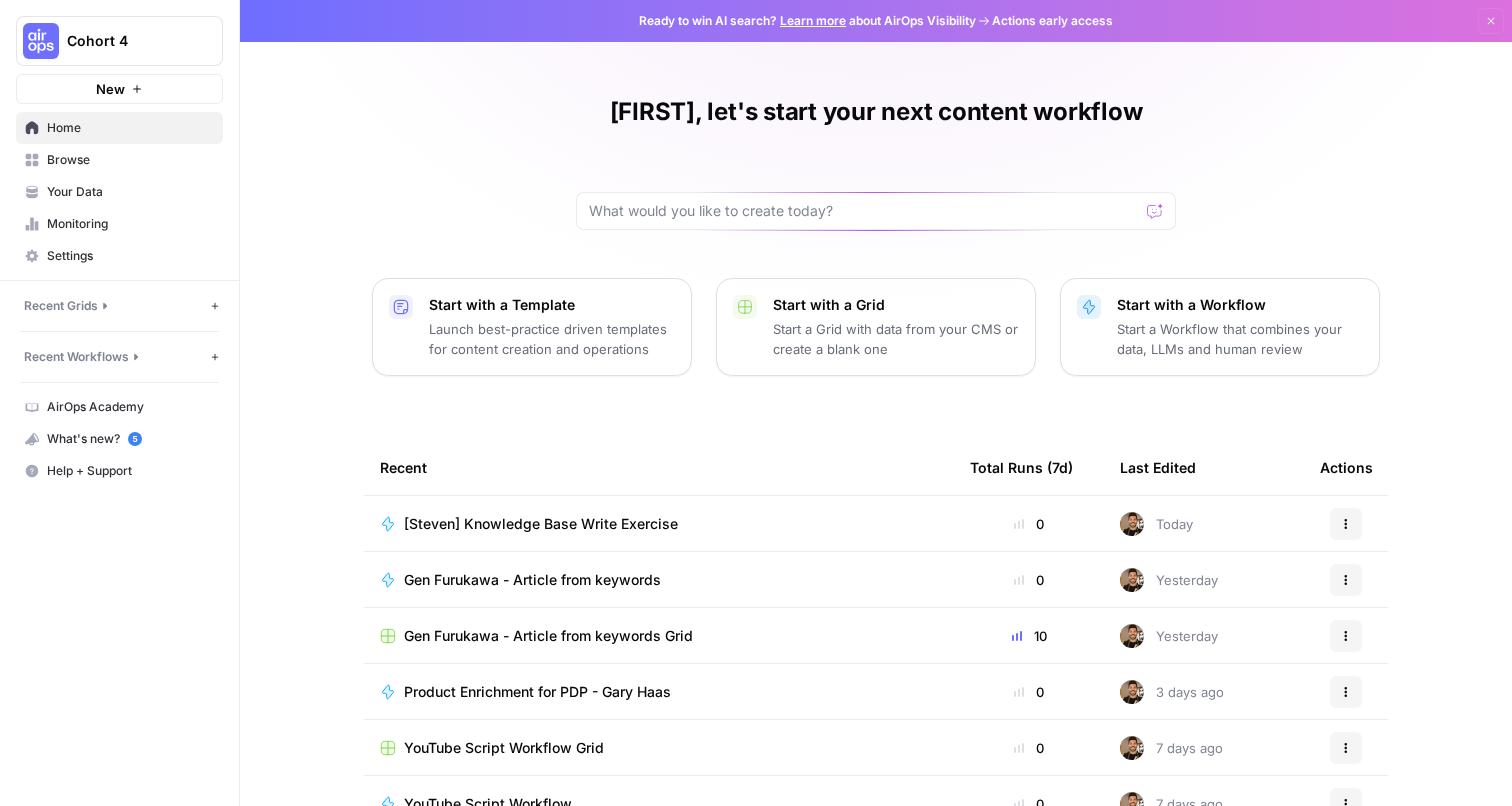 click on "Browse" at bounding box center (130, 160) 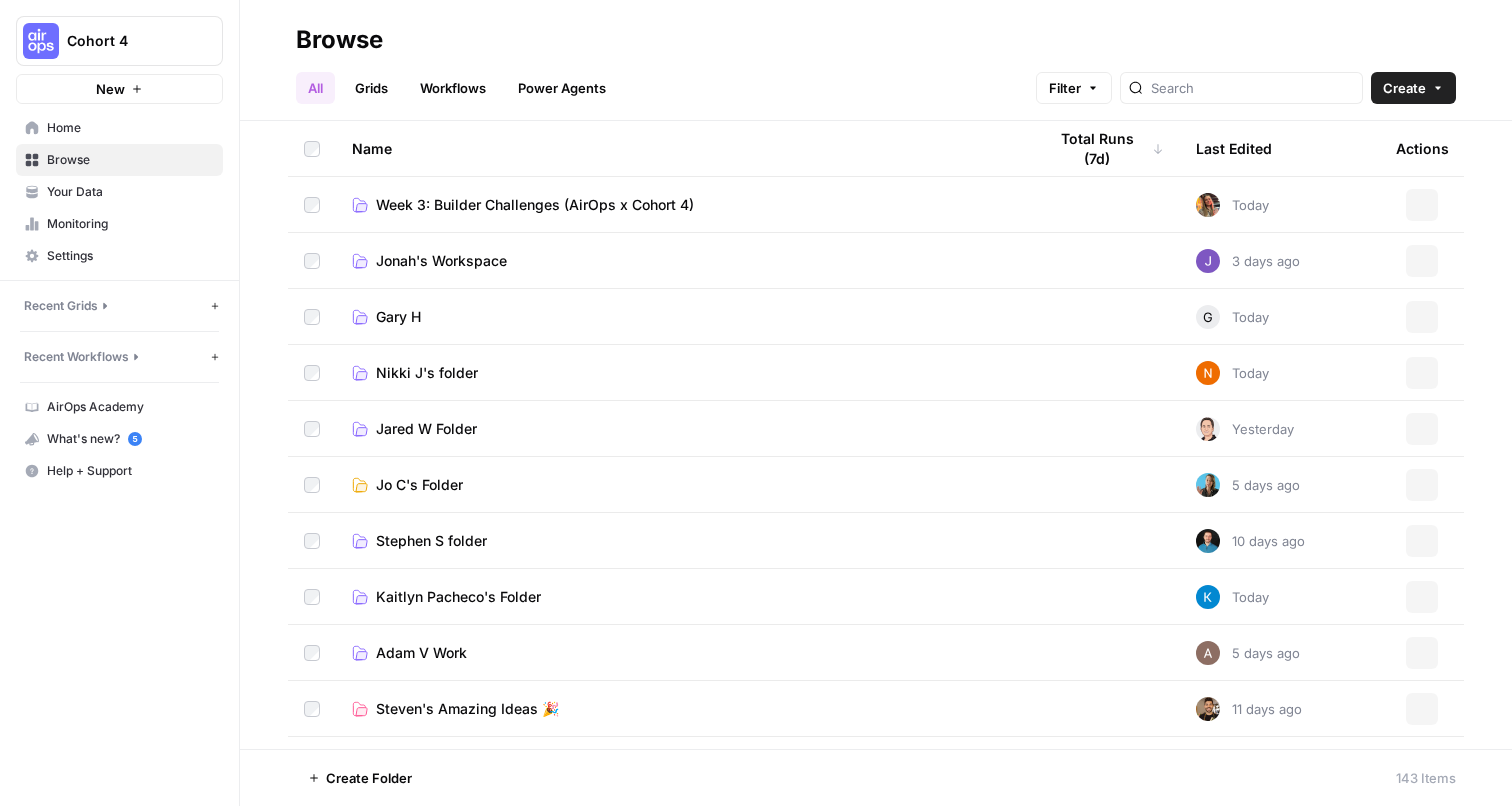 click on "Home" at bounding box center (130, 128) 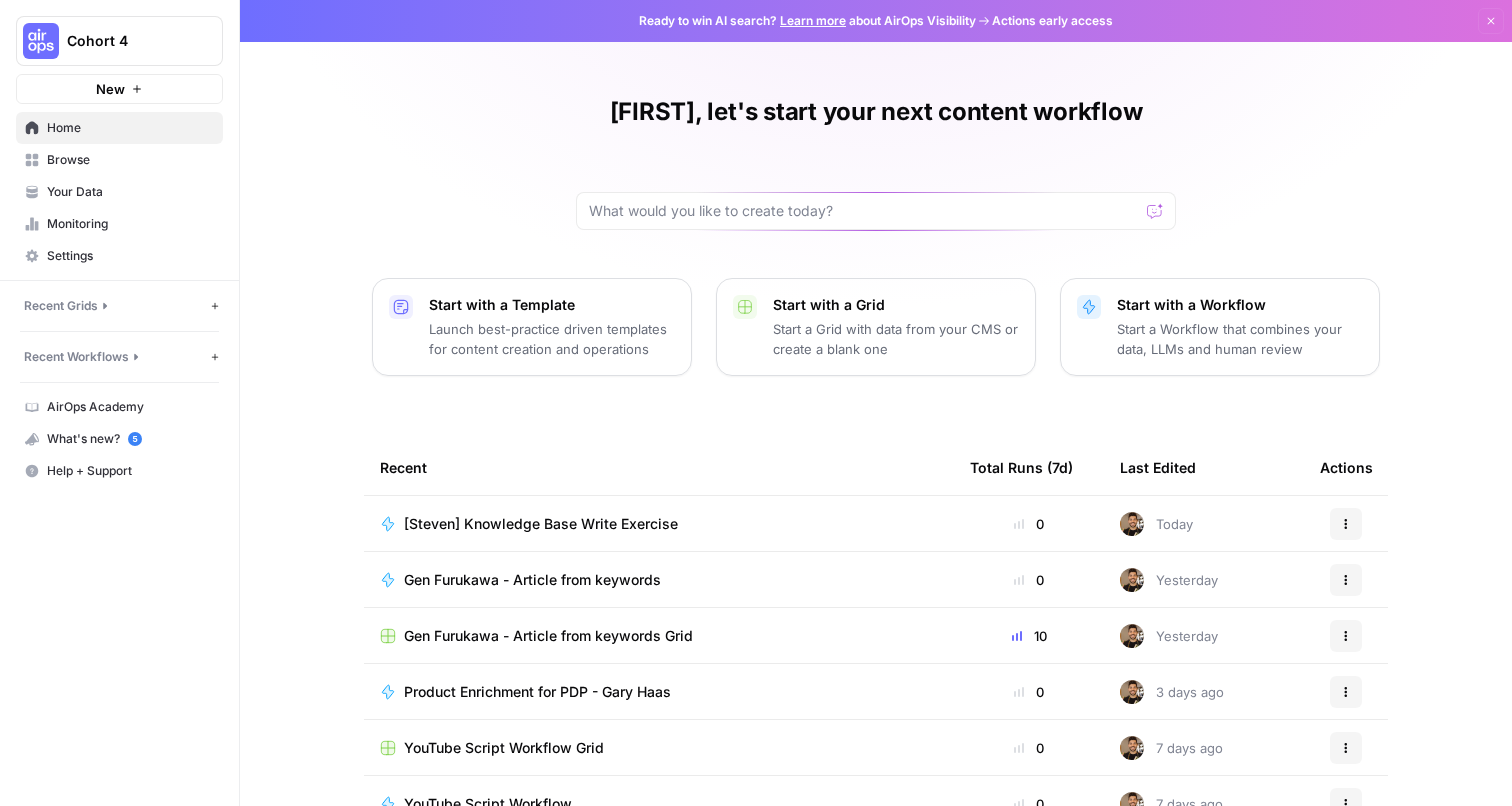 click on "[Steven] Knowledge Base Write Exercise" at bounding box center [541, 524] 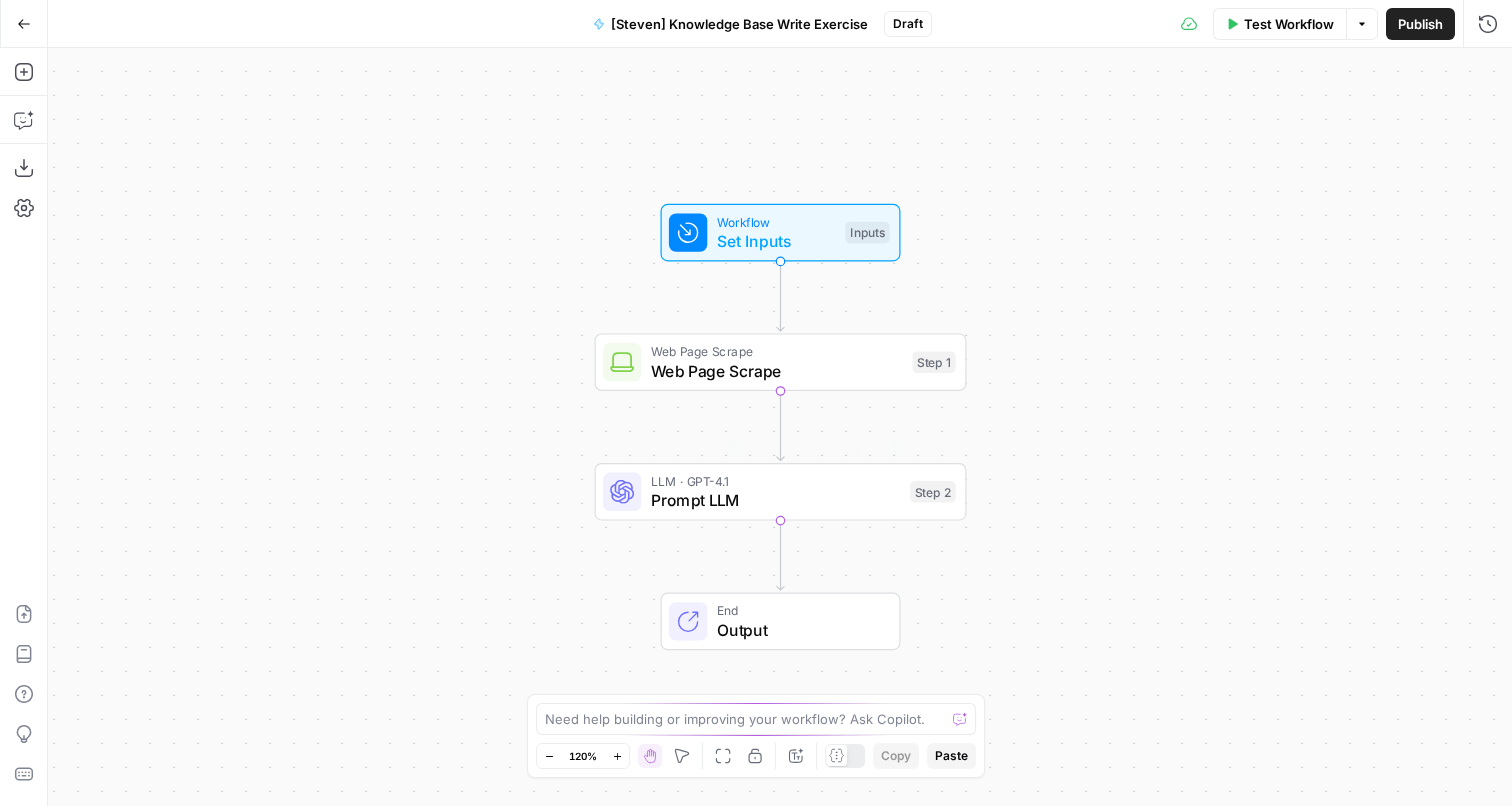 click on "Prompt LLM" at bounding box center [776, 500] 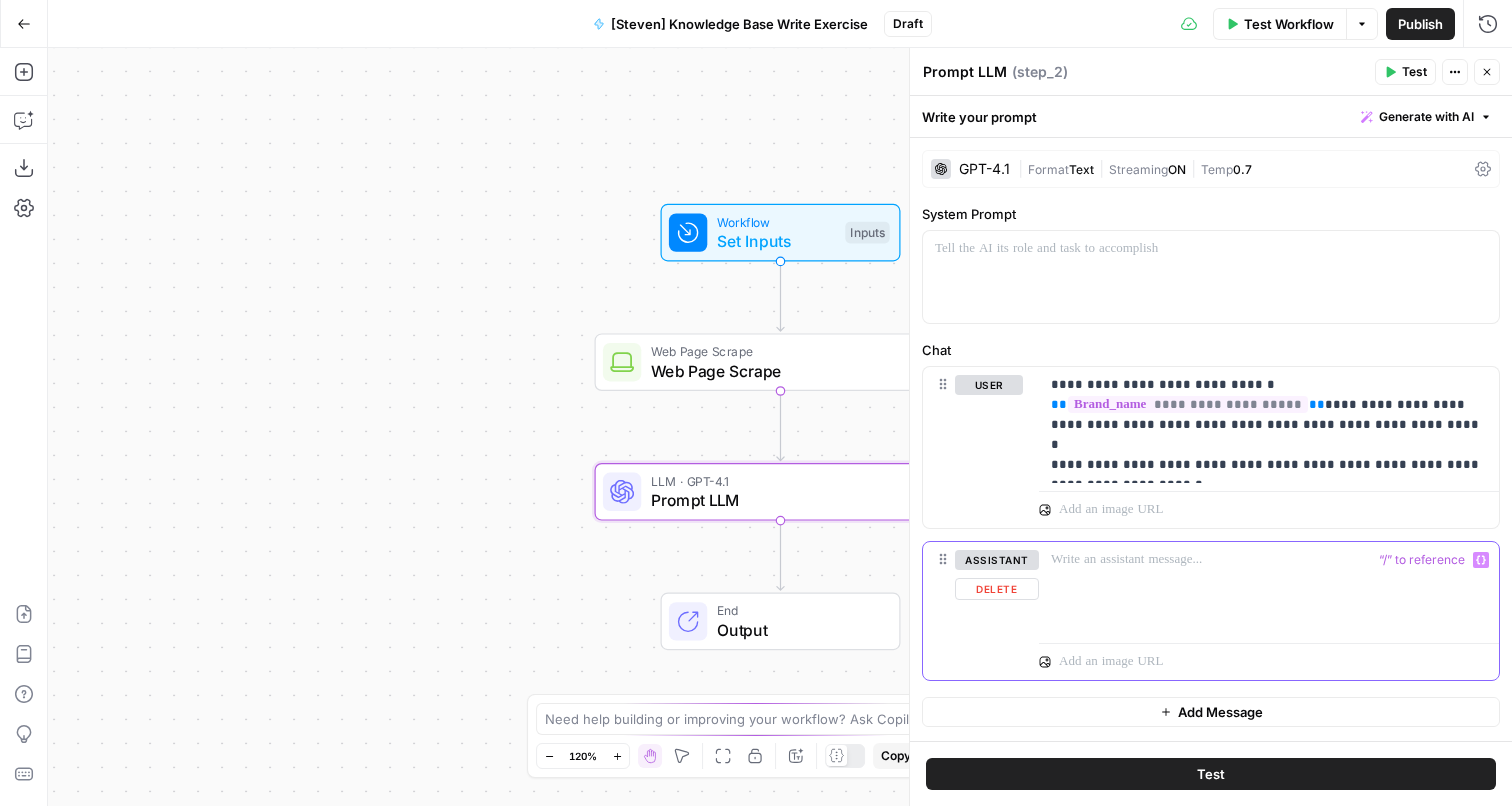 click at bounding box center (1269, 588) 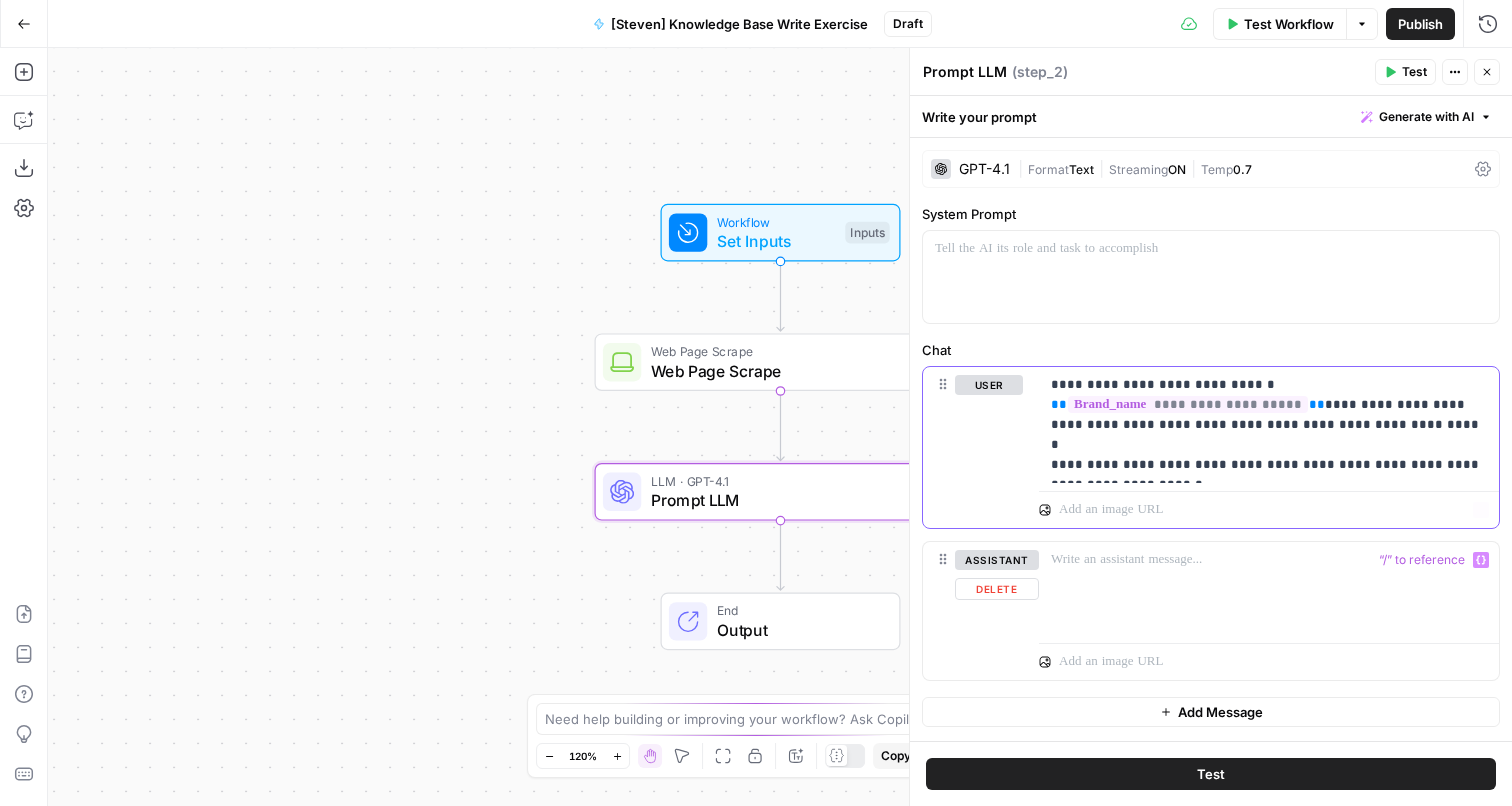 click on "**********" at bounding box center [1269, 425] 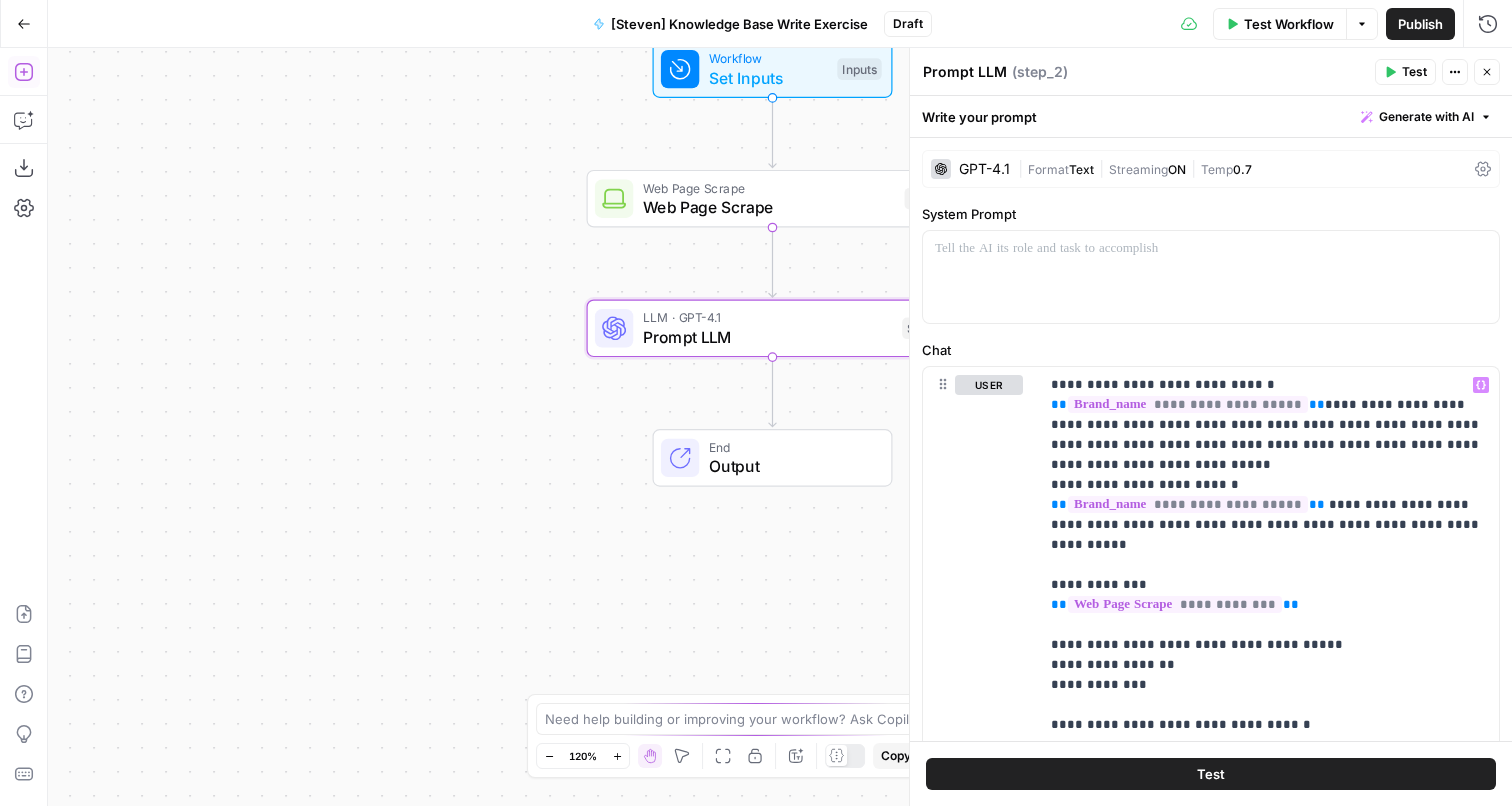 click 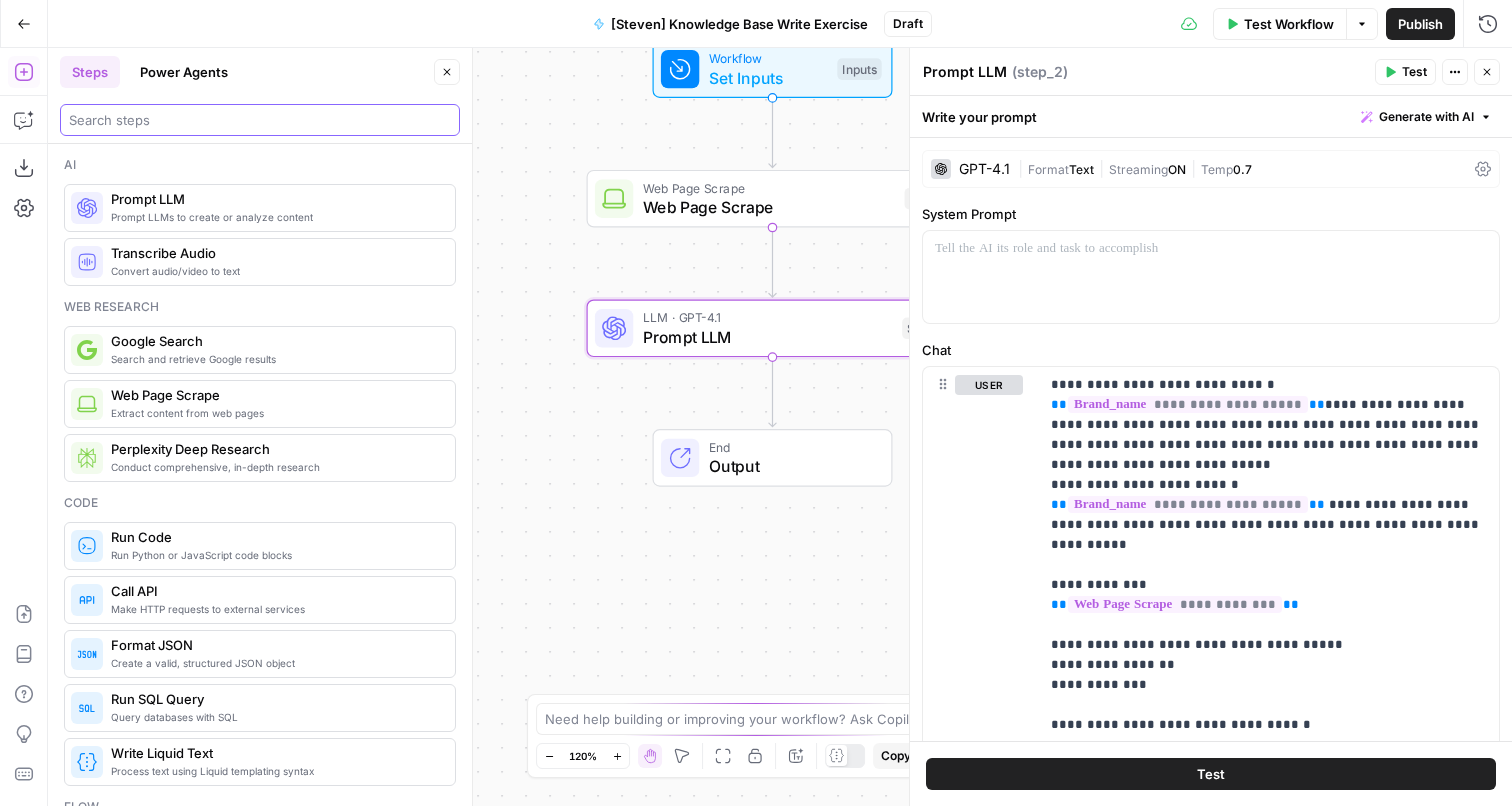 click at bounding box center (260, 120) 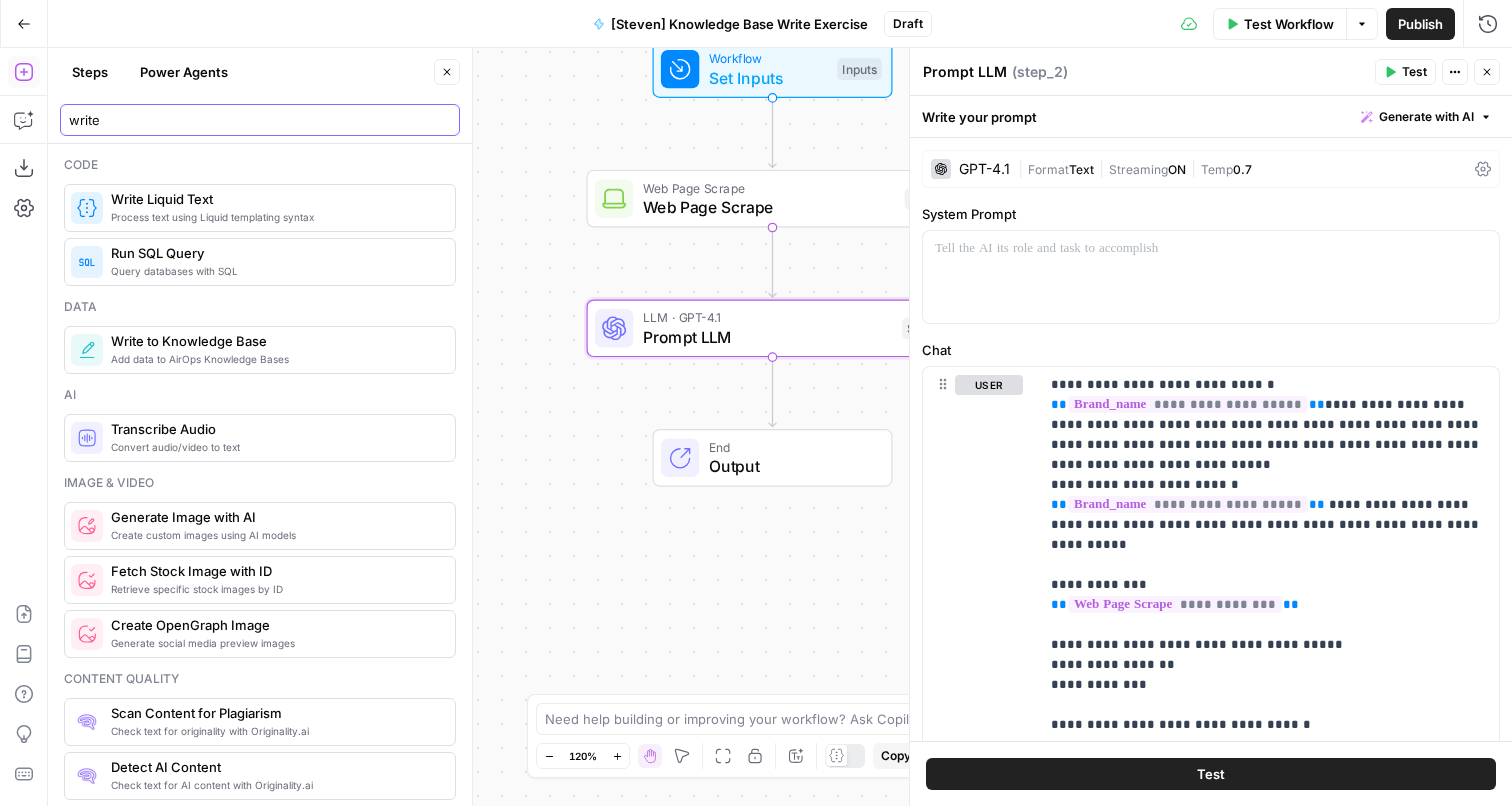 type on "write" 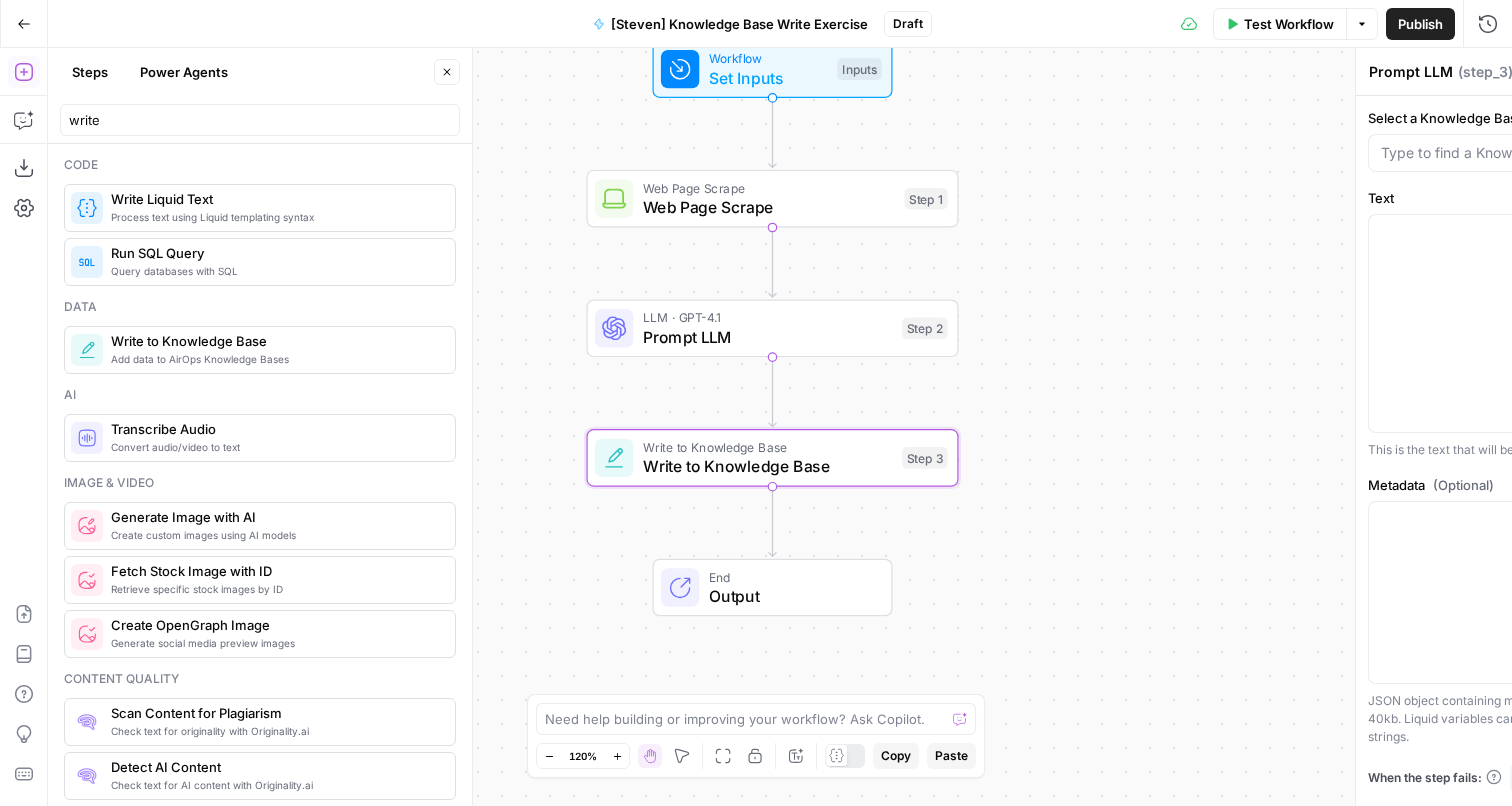 type on "Write to Knowledge Base" 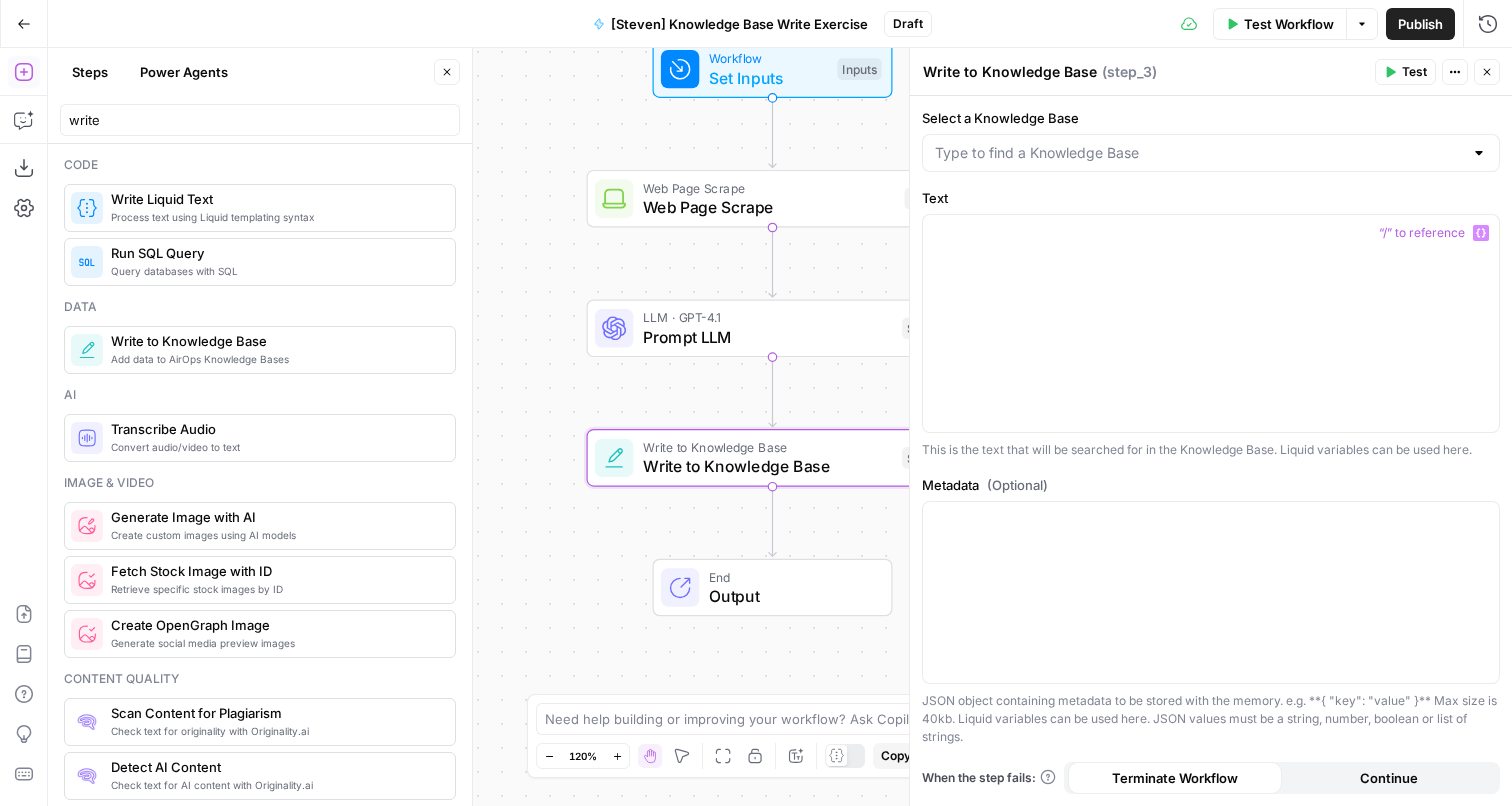 click at bounding box center (1211, 153) 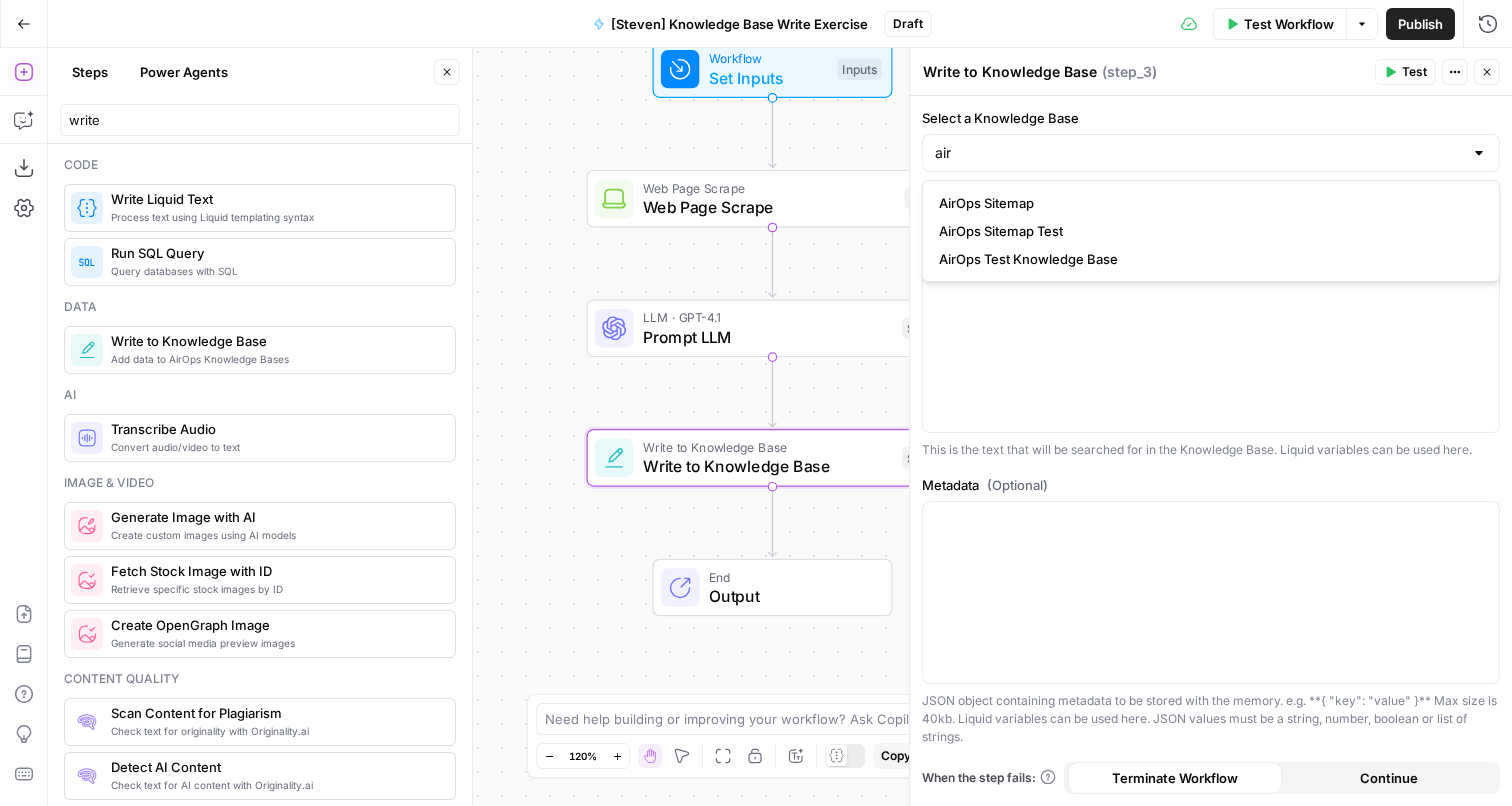 click on "AirOps Sitemap Test" at bounding box center [1207, 231] 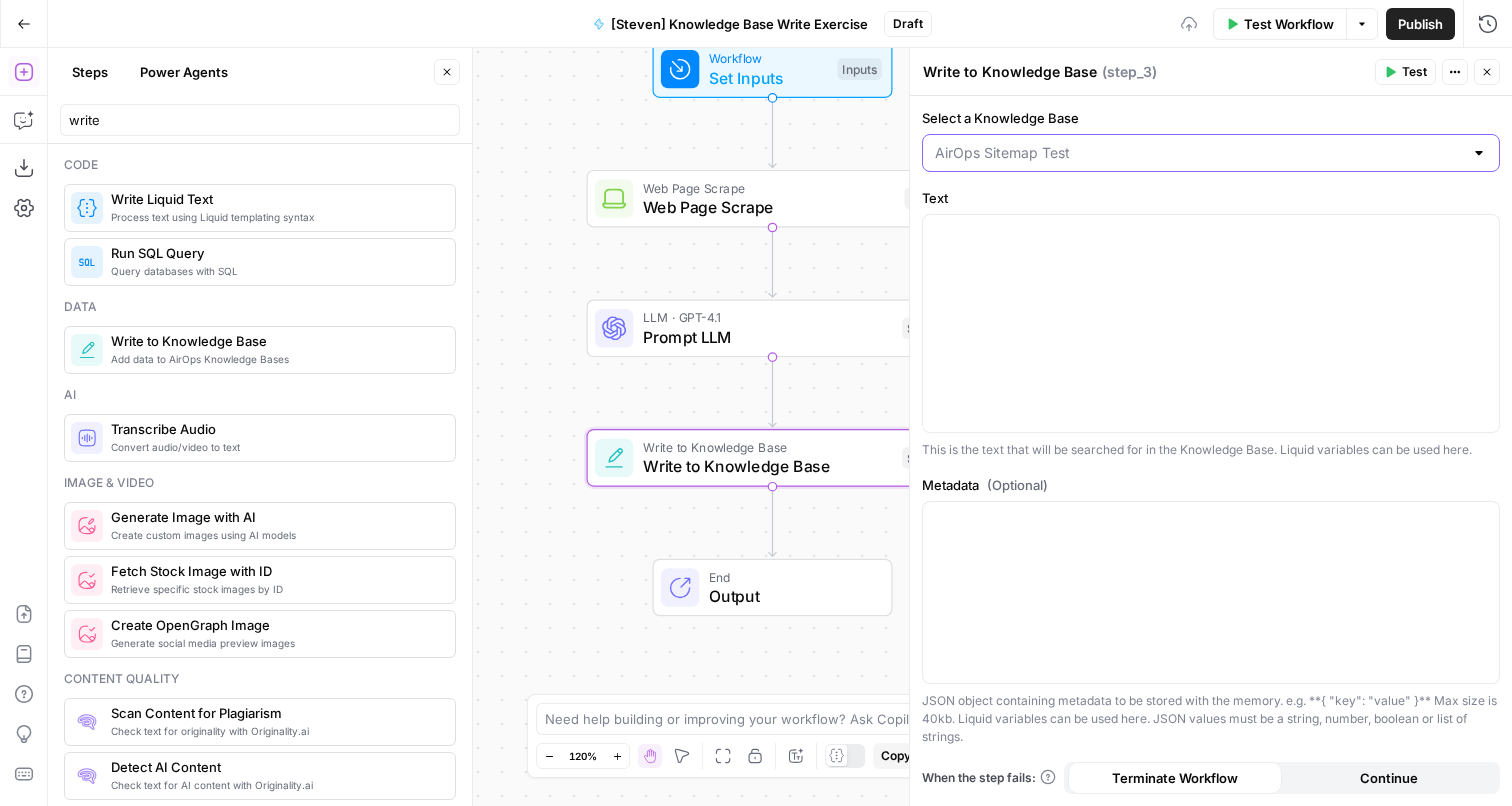 click on "Select a Knowledge Base" at bounding box center (1199, 153) 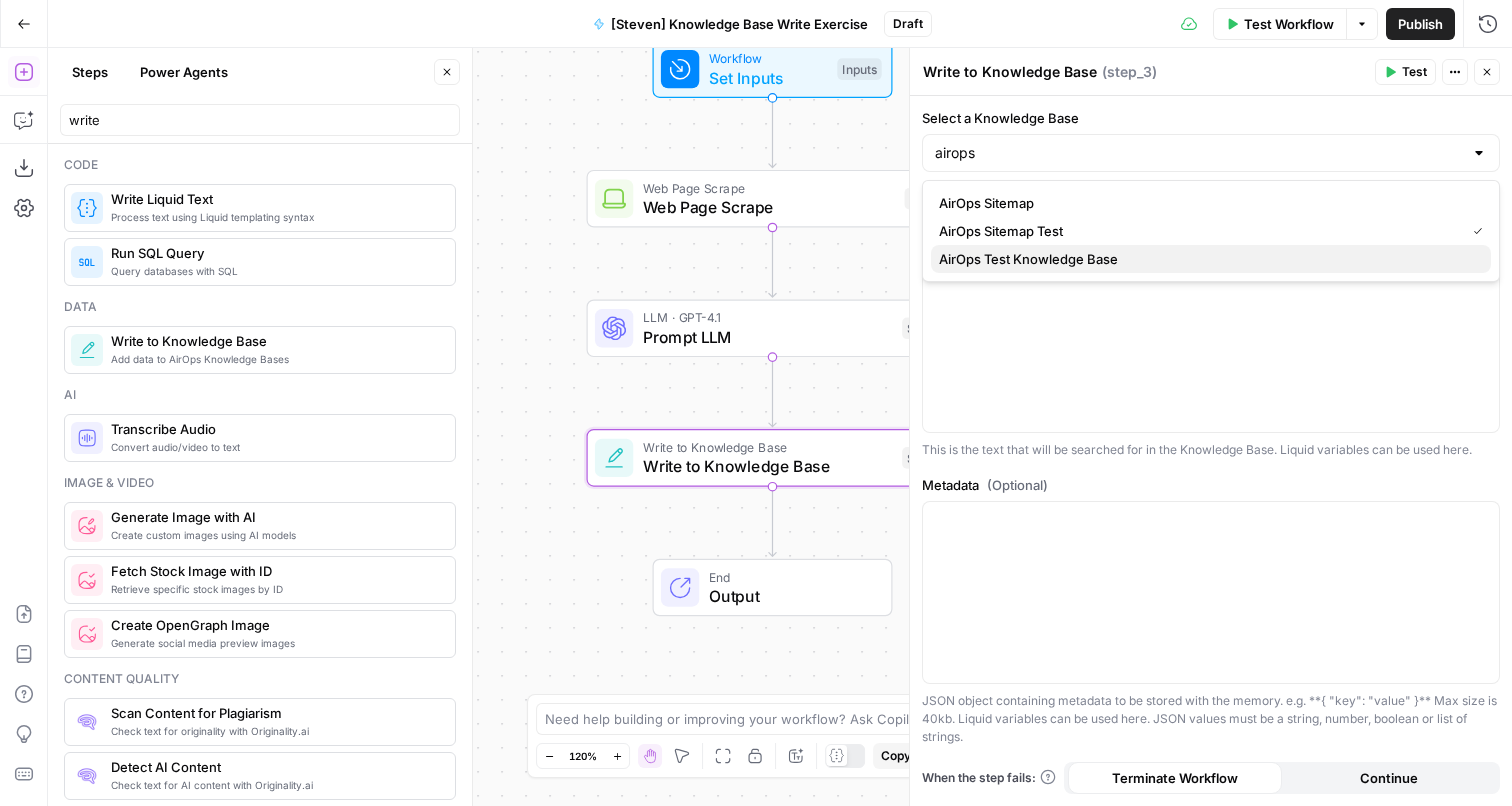 click on "AirOps Test Knowledge Base" at bounding box center [1207, 259] 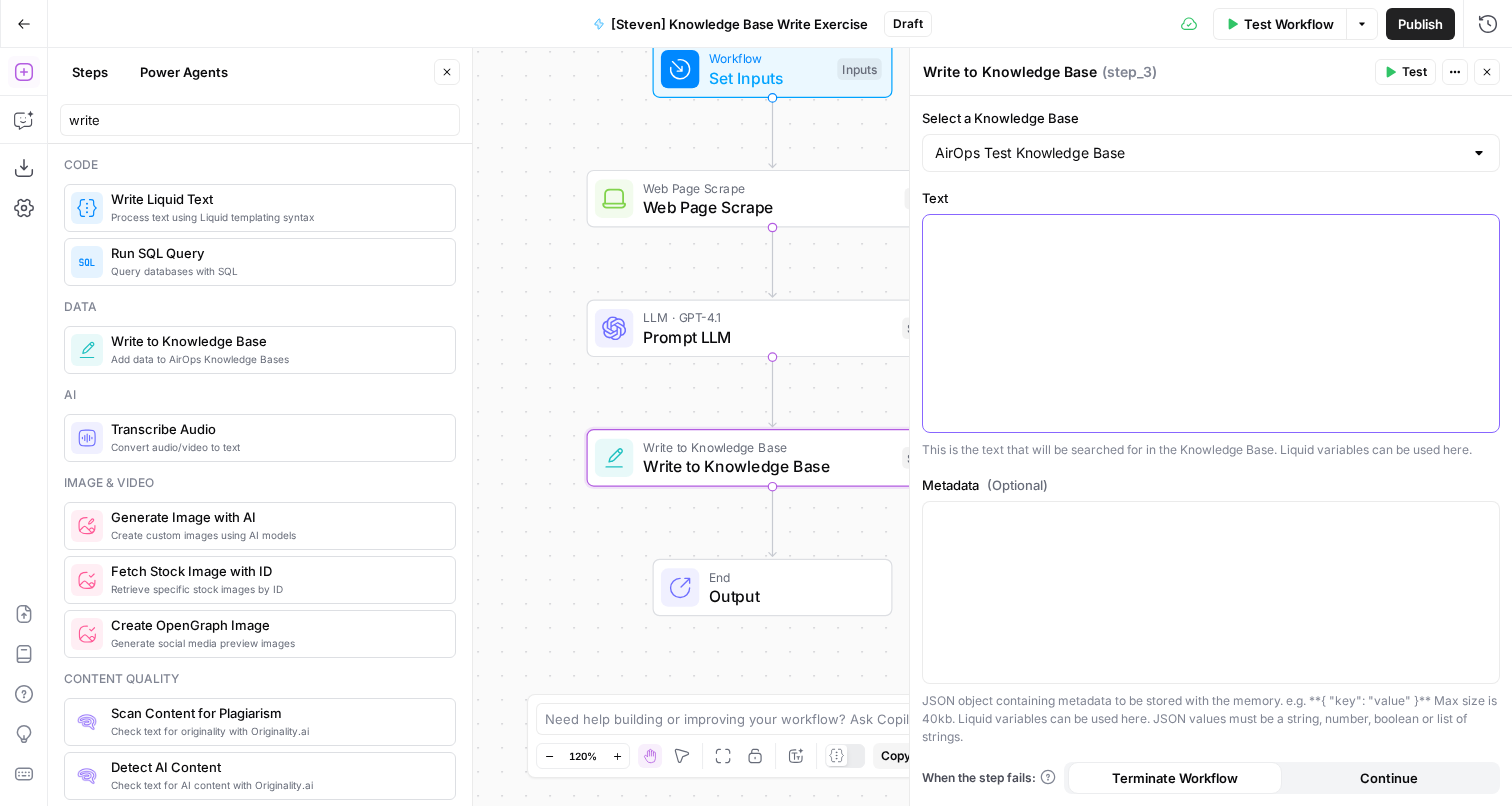 click at bounding box center [1211, 323] 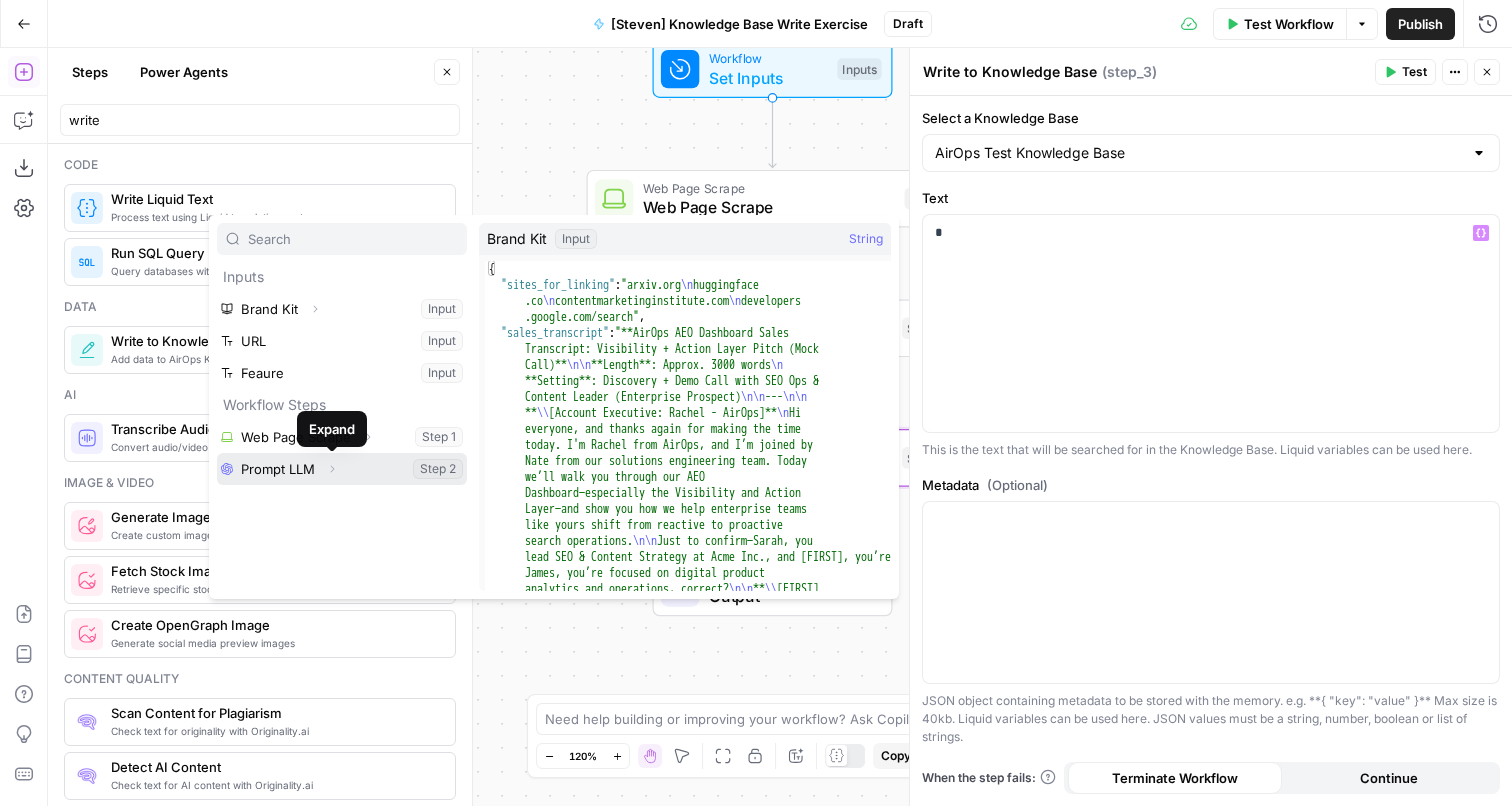 click 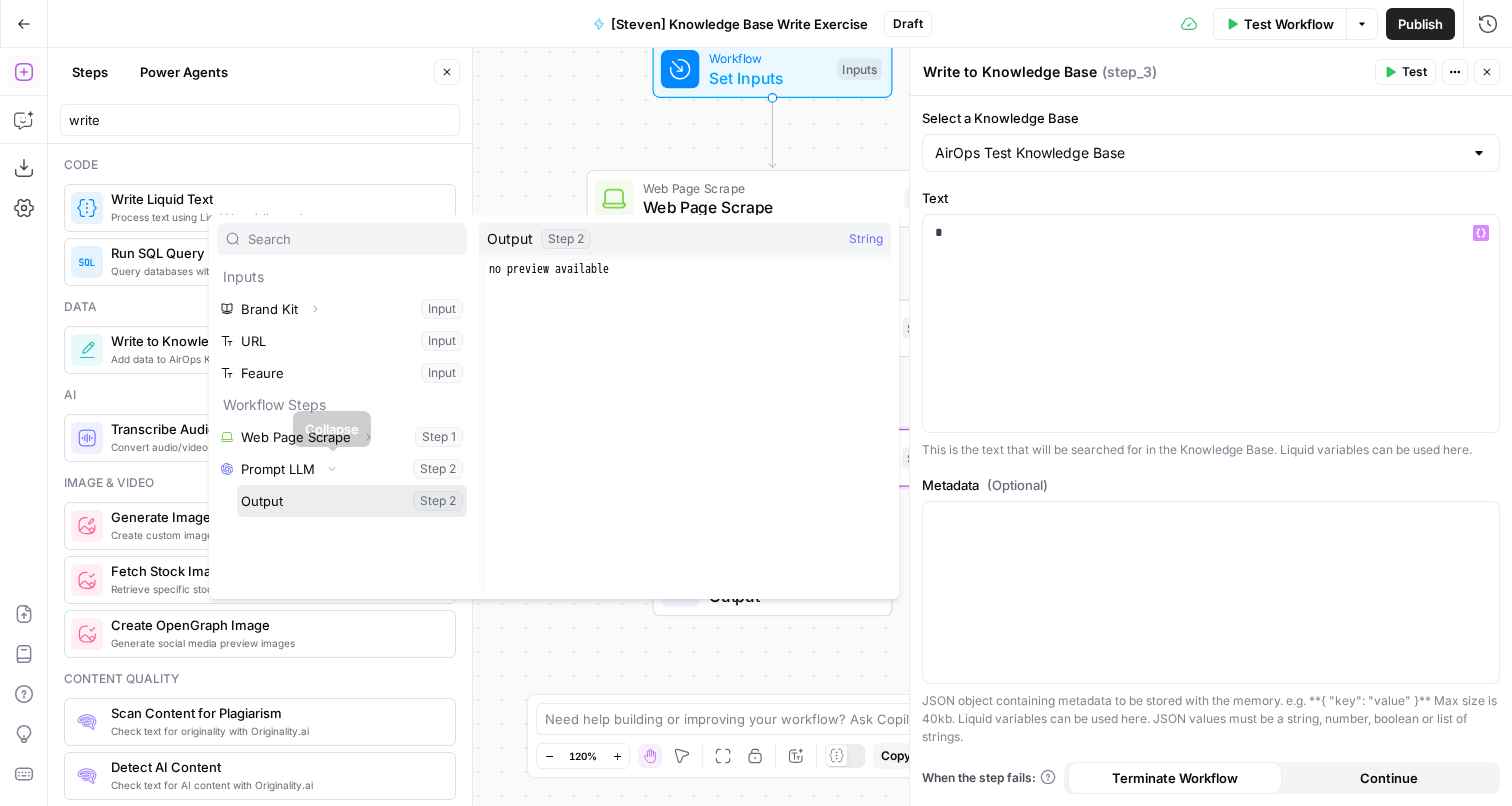 click at bounding box center (352, 501) 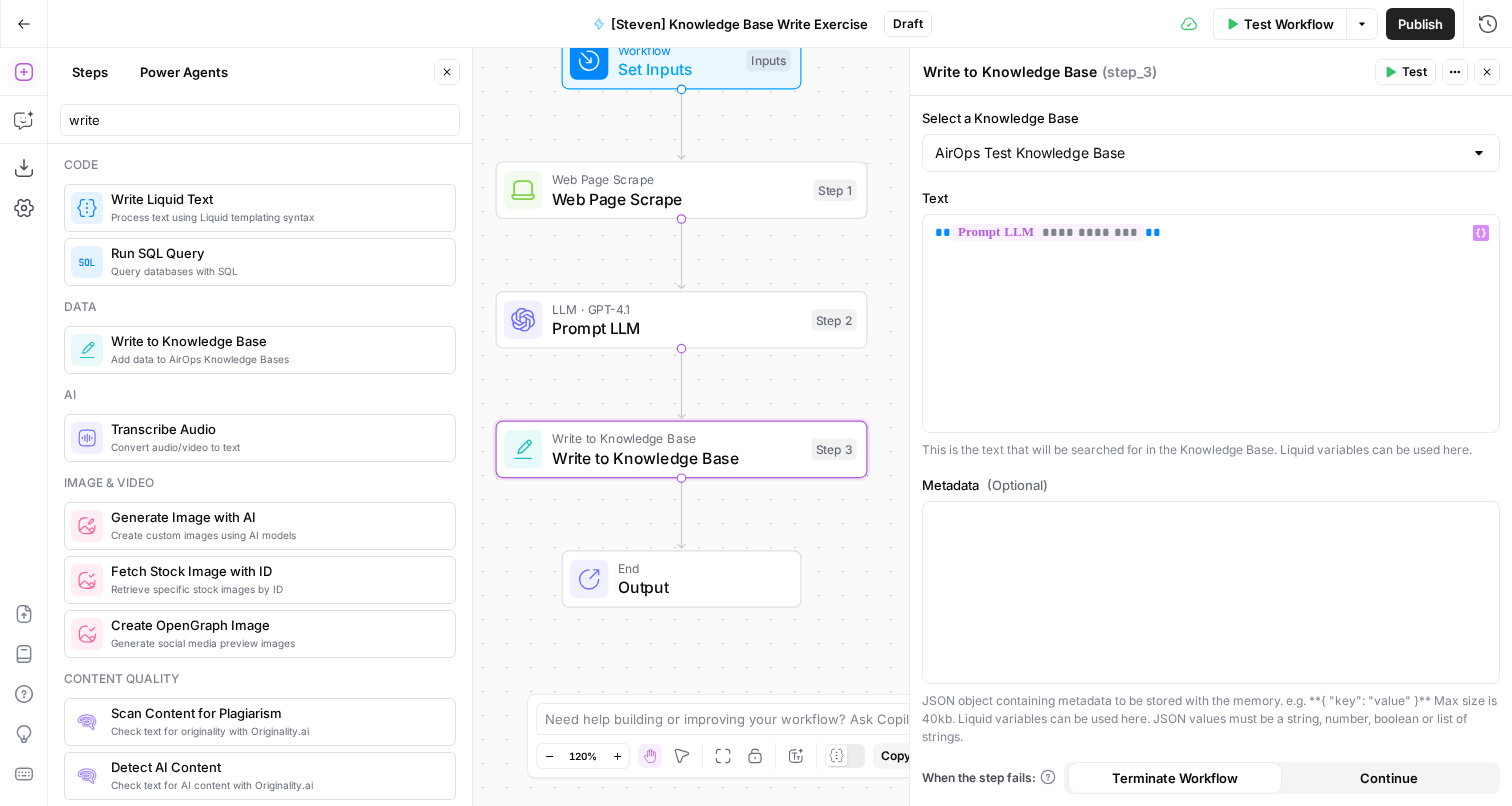 click on "Go Back" at bounding box center (24, 24) 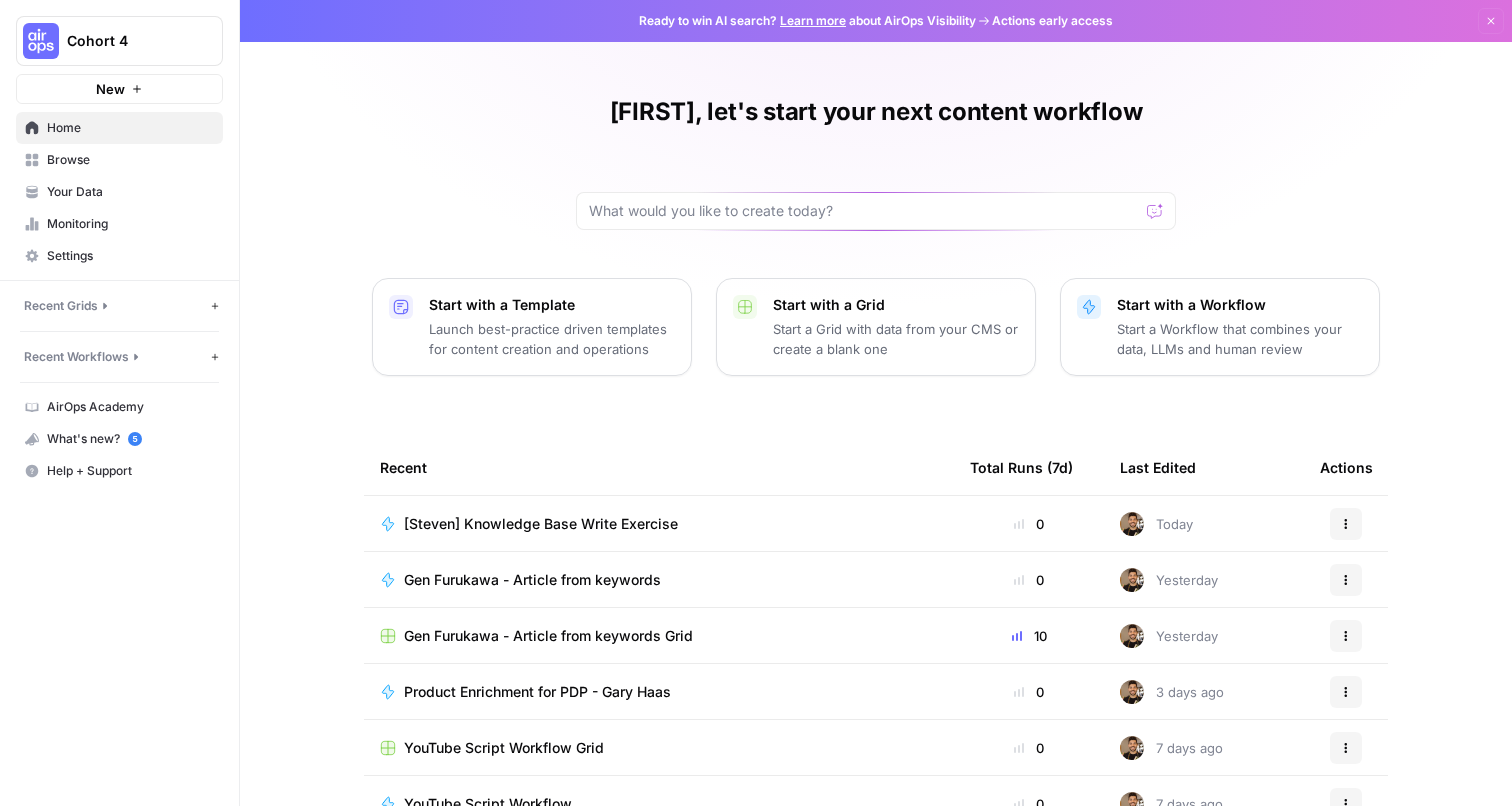 click on "Browse" at bounding box center (119, 160) 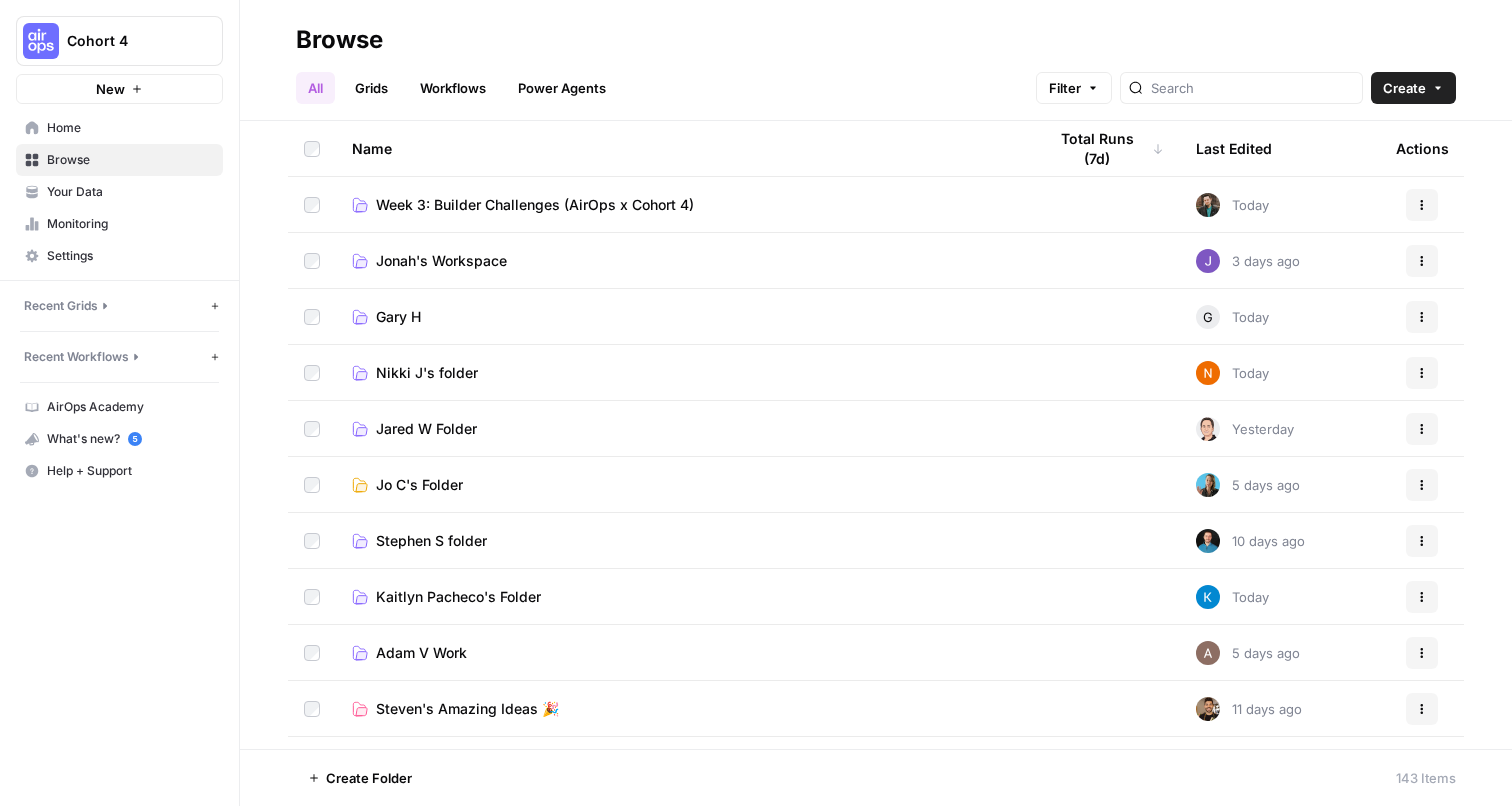 scroll, scrollTop: 0, scrollLeft: 0, axis: both 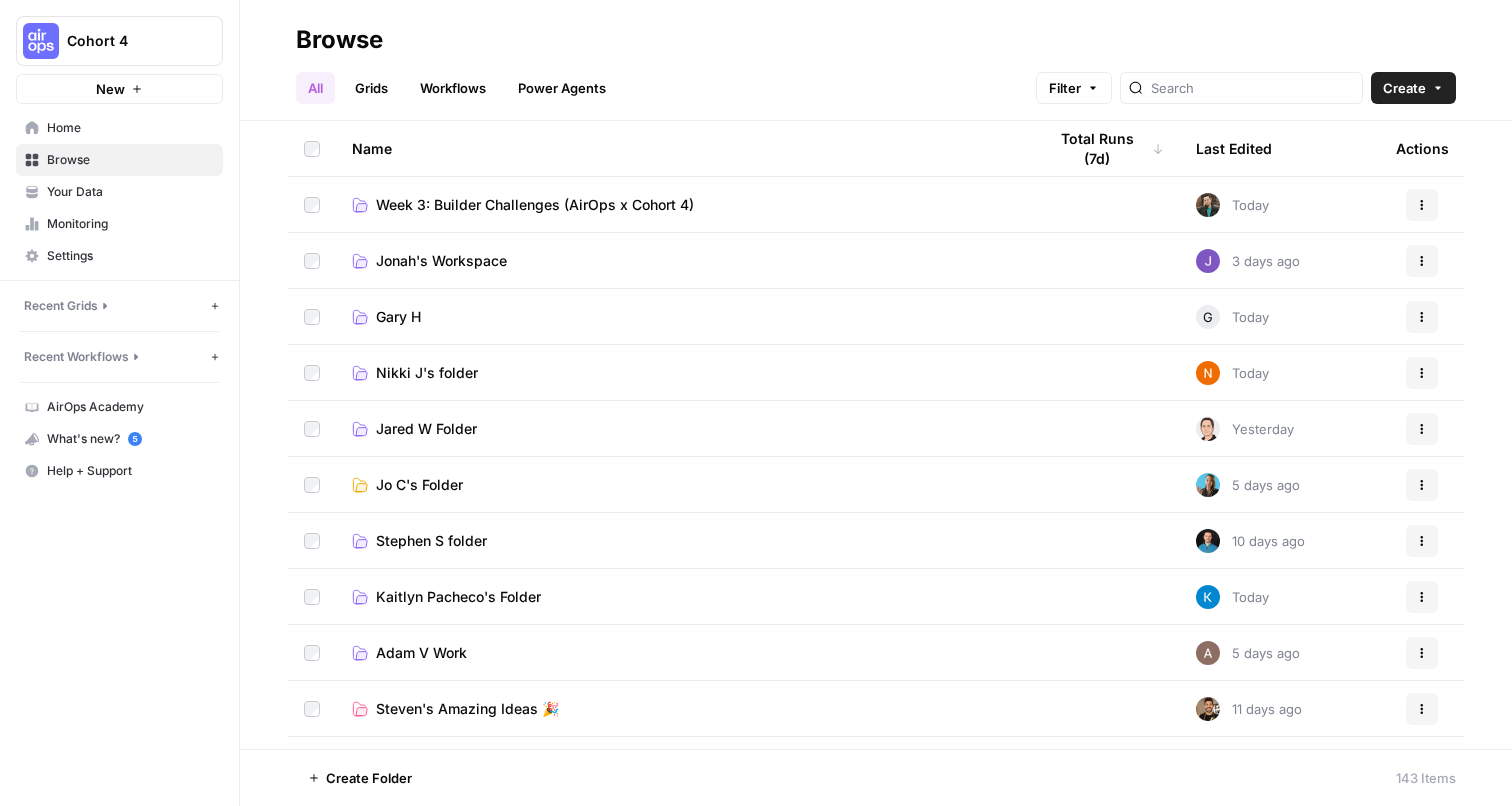 click on "Week 3: Builder Challenges (AirOps x Cohort 4)" at bounding box center [535, 205] 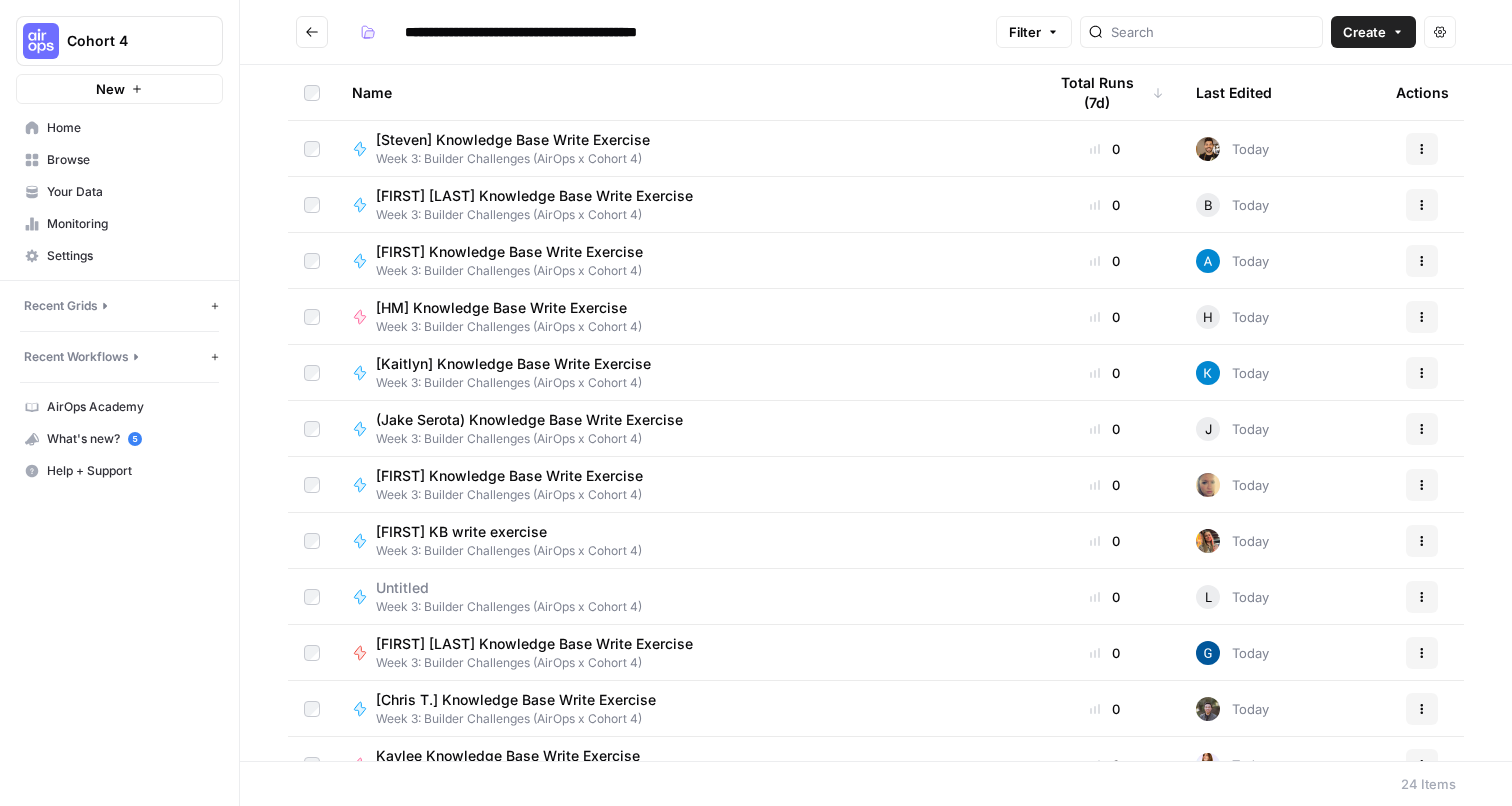 scroll, scrollTop: 0, scrollLeft: 0, axis: both 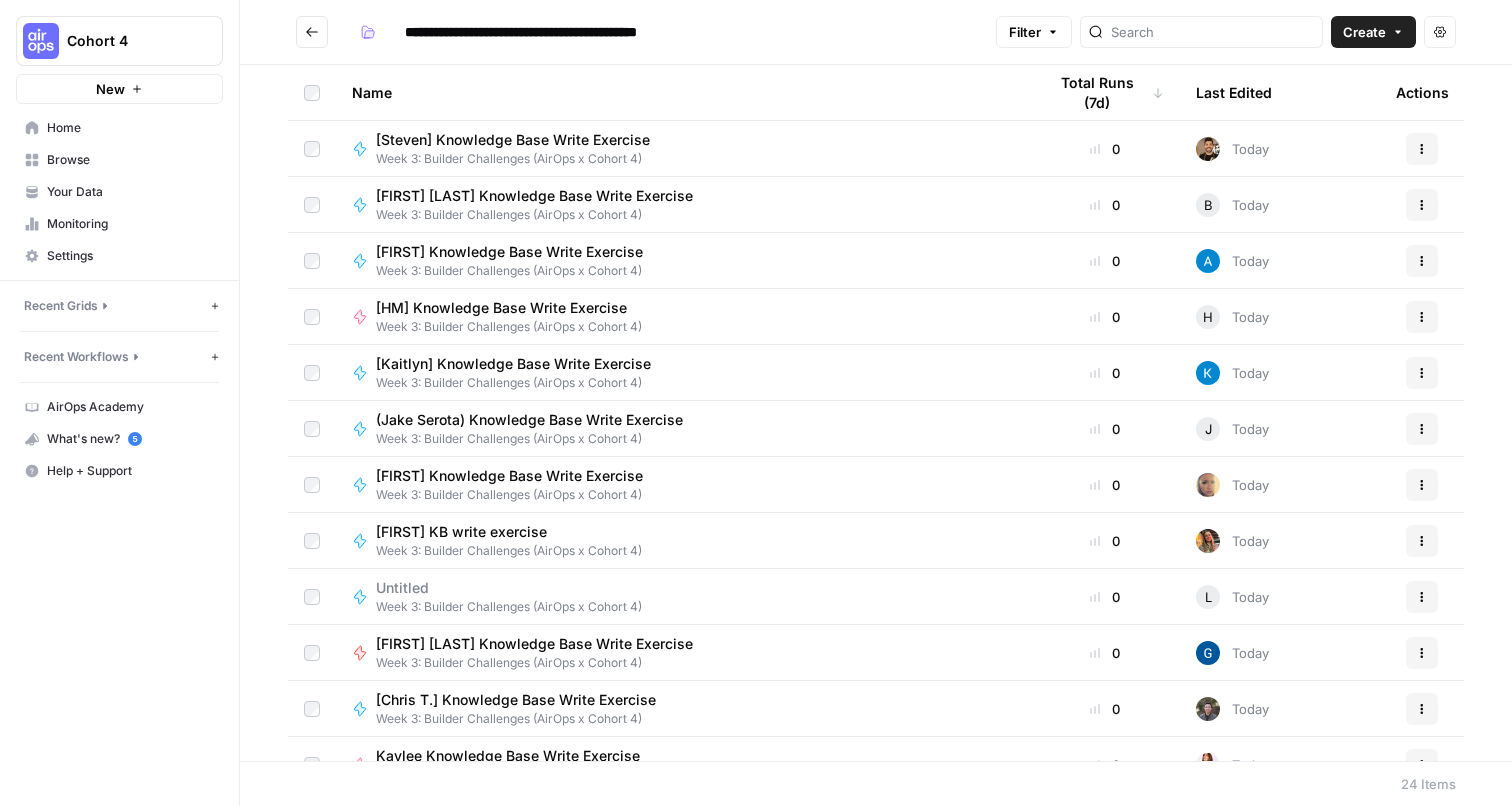 click on "[FIRST] Knowledge Base Write Exercise" at bounding box center [509, 252] 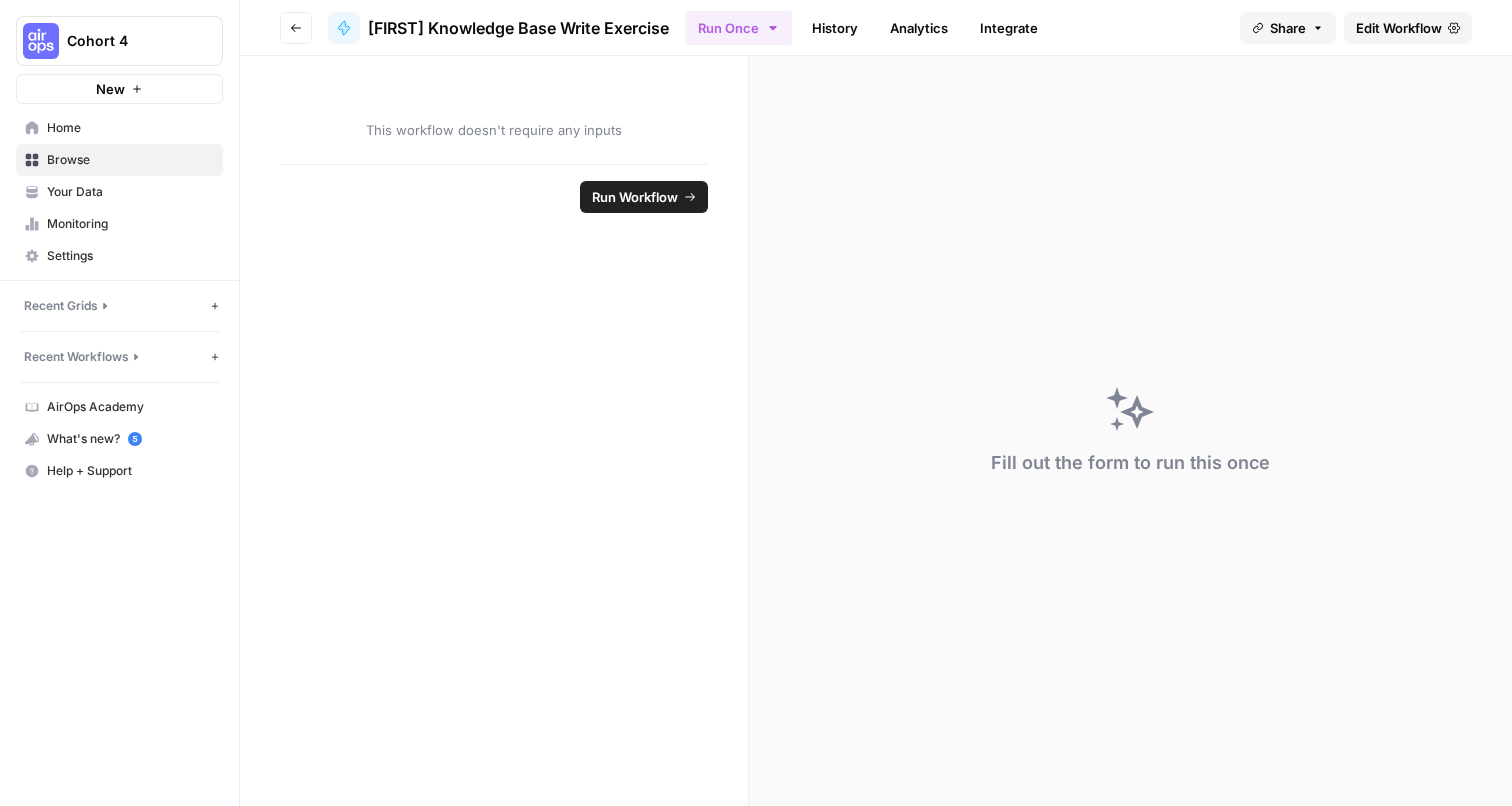 click on "Edit Workflow" at bounding box center [1399, 28] 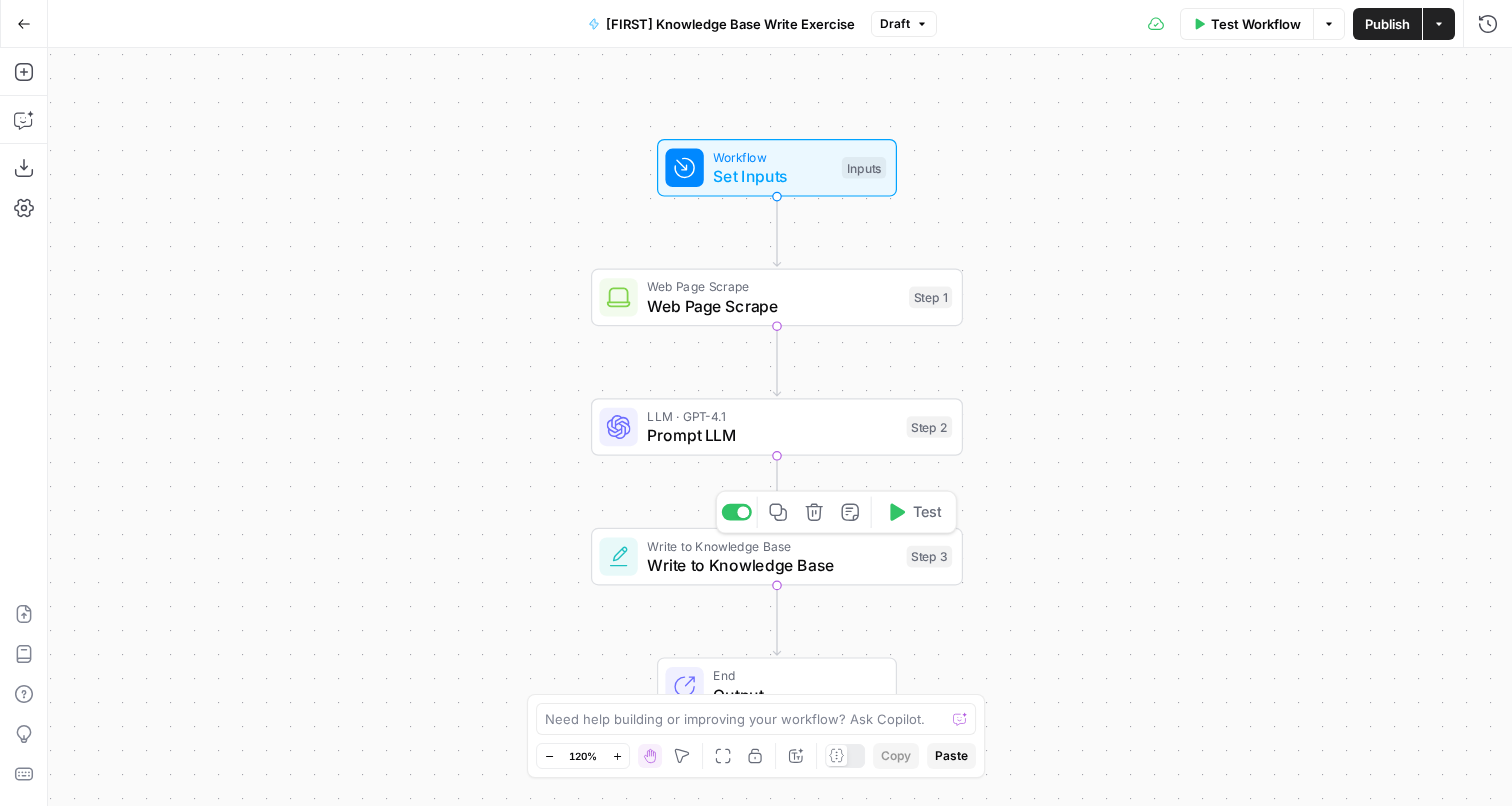 click on "Write to Knowledge Base" at bounding box center [772, 565] 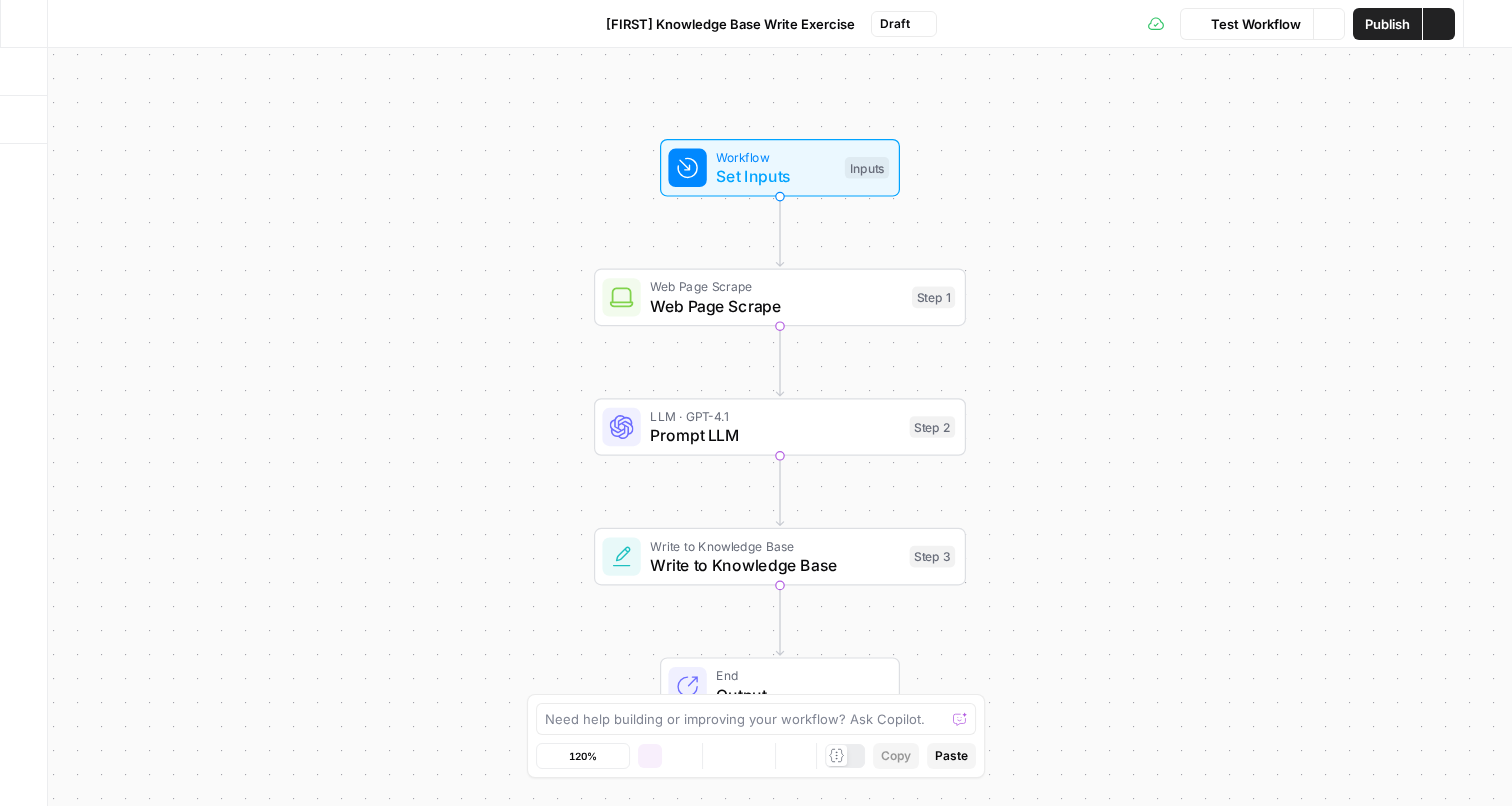 scroll, scrollTop: 0, scrollLeft: 0, axis: both 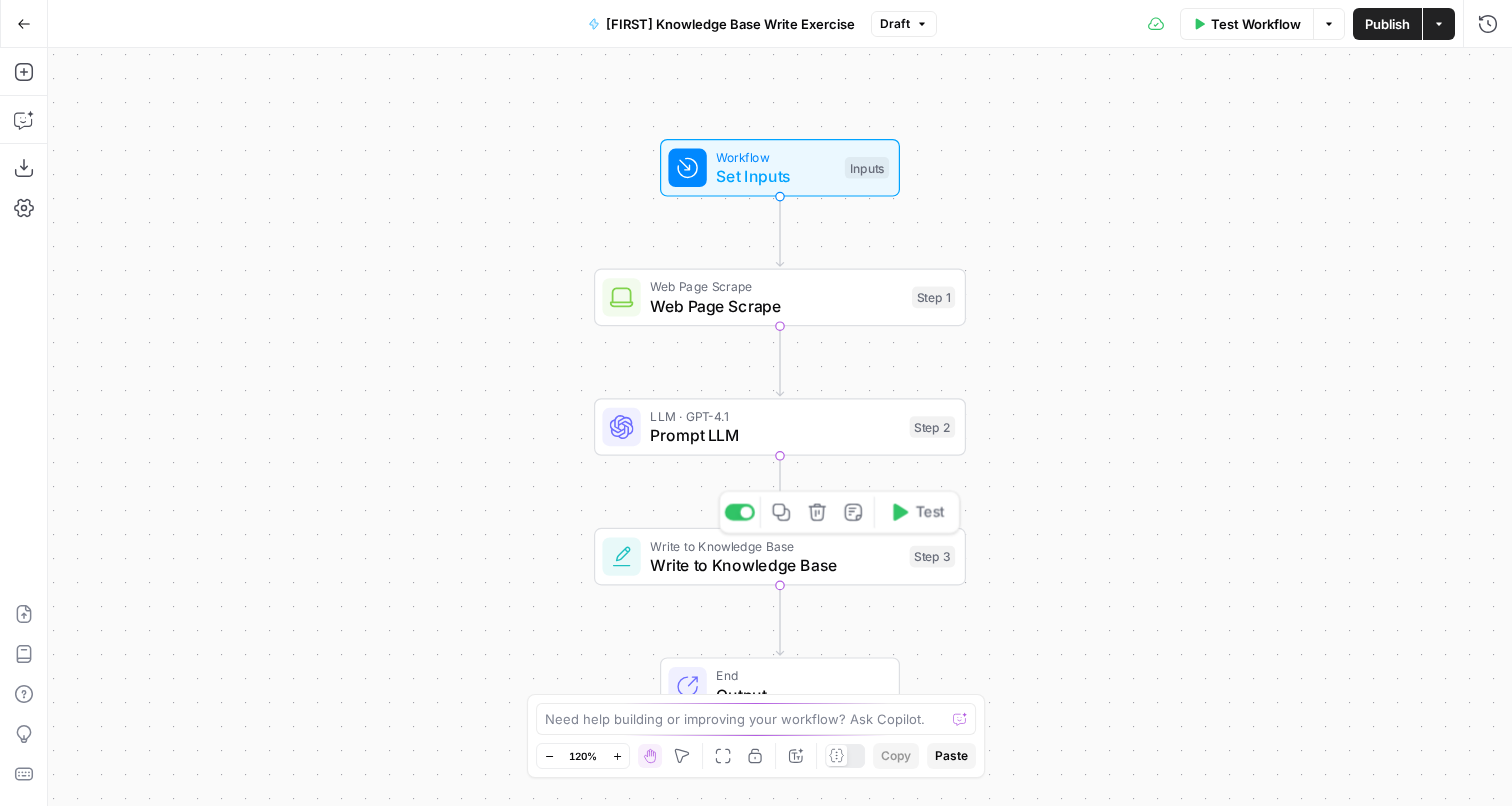 click on "Write to Knowledge Base" at bounding box center (775, 565) 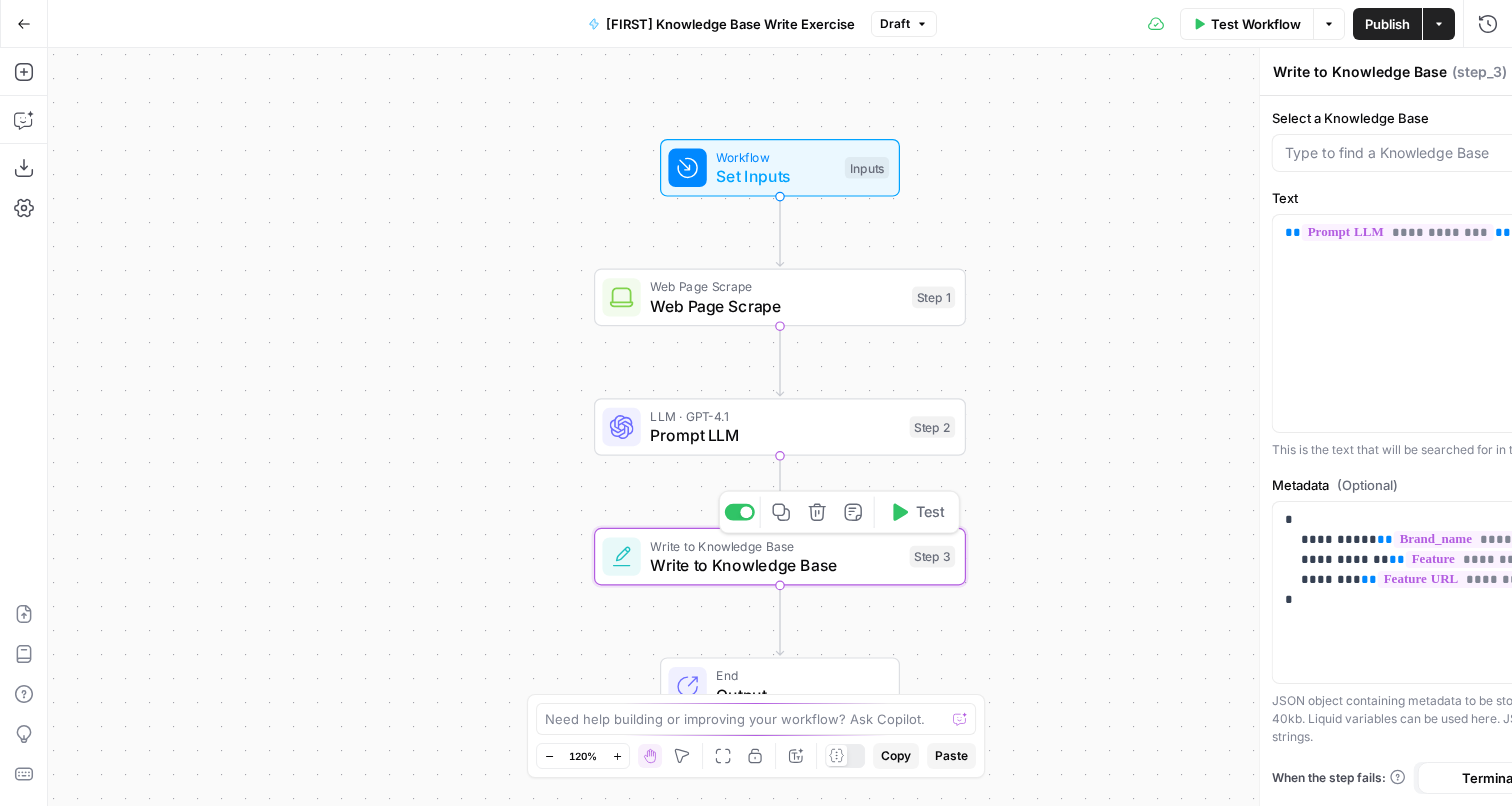 type on "AirOps Test Knowledge Base" 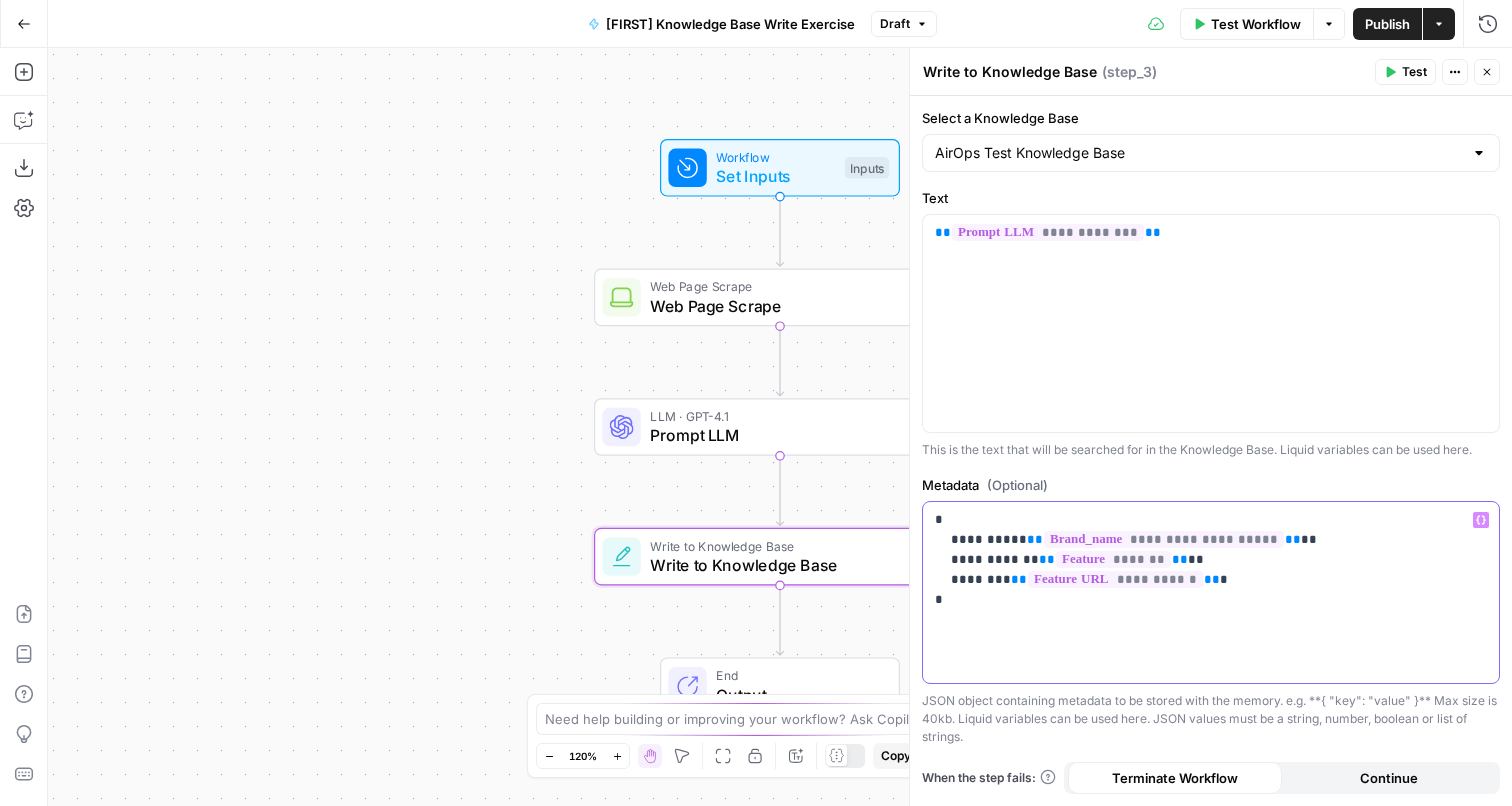 click on "**********" at bounding box center [1211, 592] 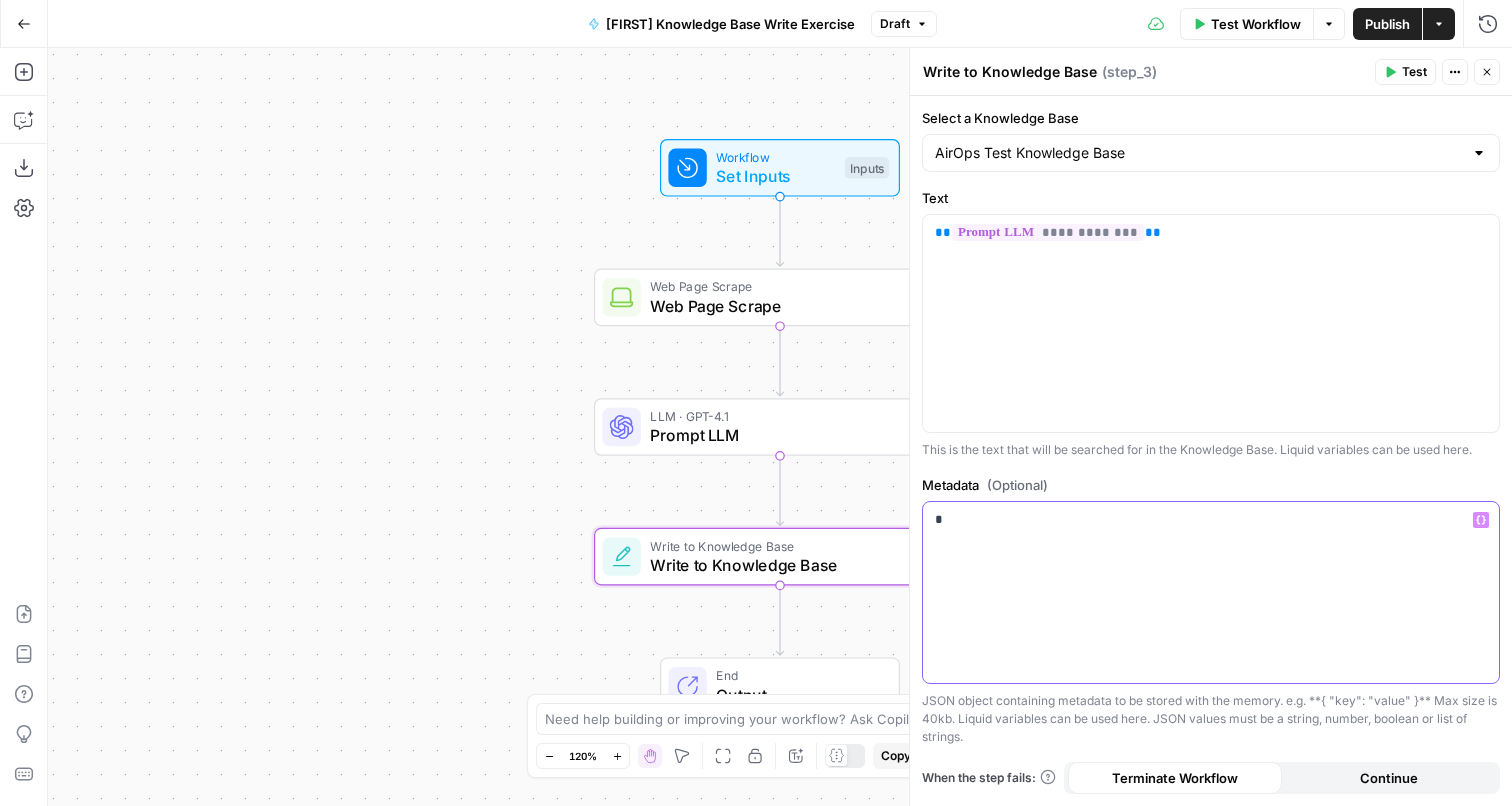 type 